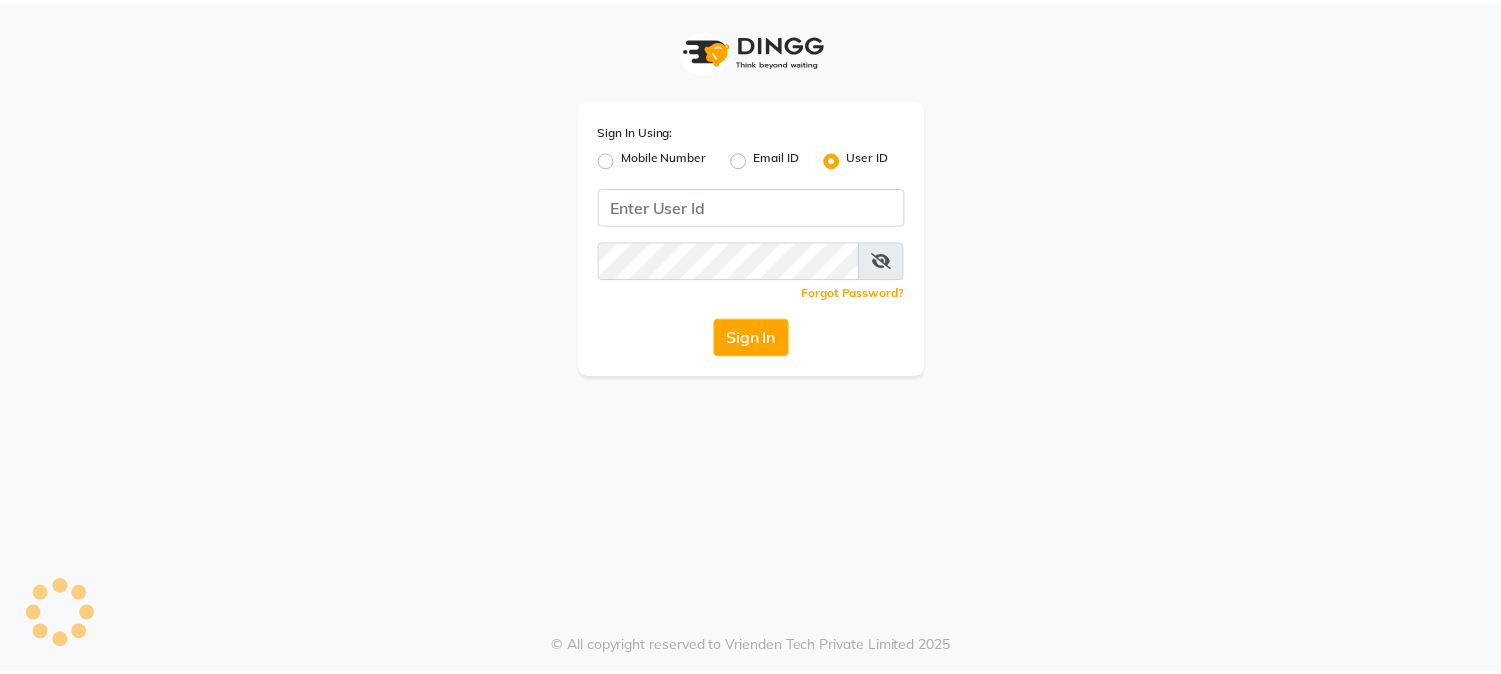 scroll, scrollTop: 0, scrollLeft: 0, axis: both 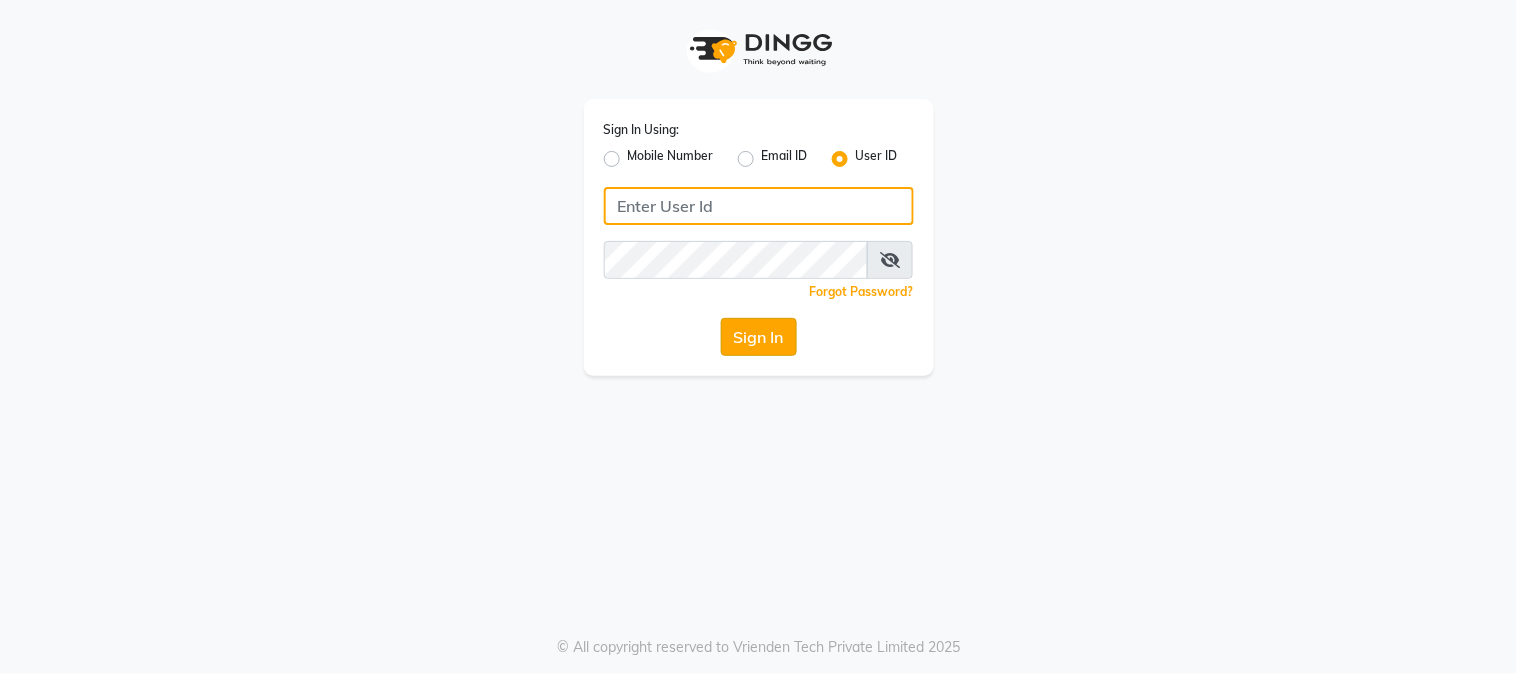 type on "e1947-06" 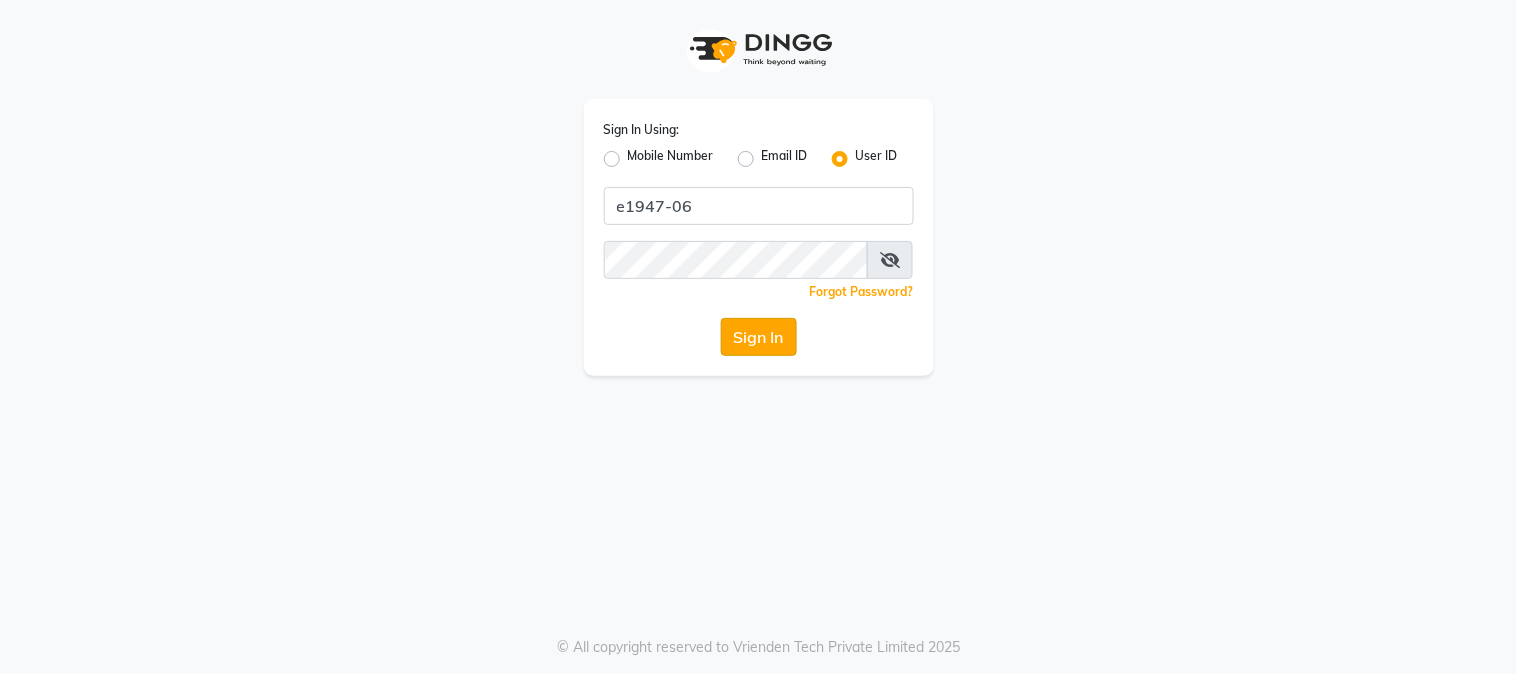 click on "Sign In" 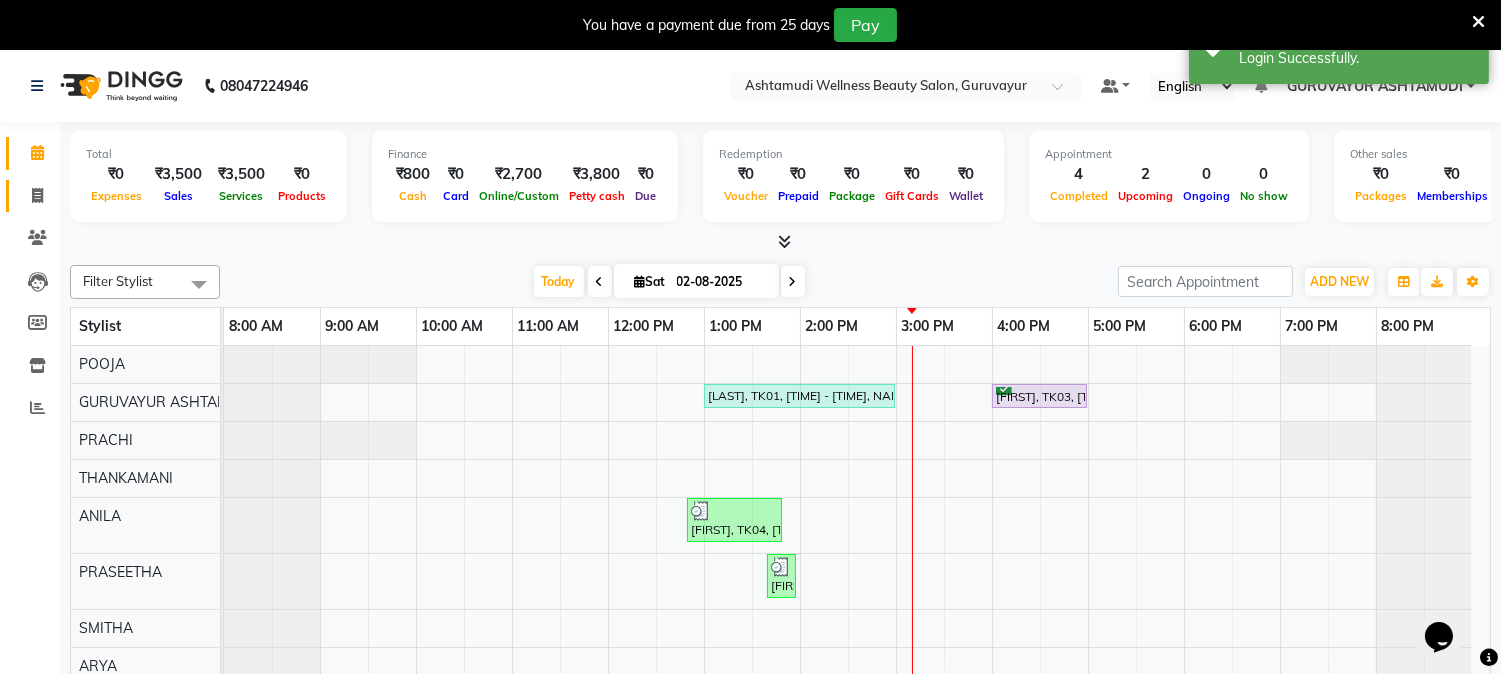 scroll, scrollTop: 0, scrollLeft: 0, axis: both 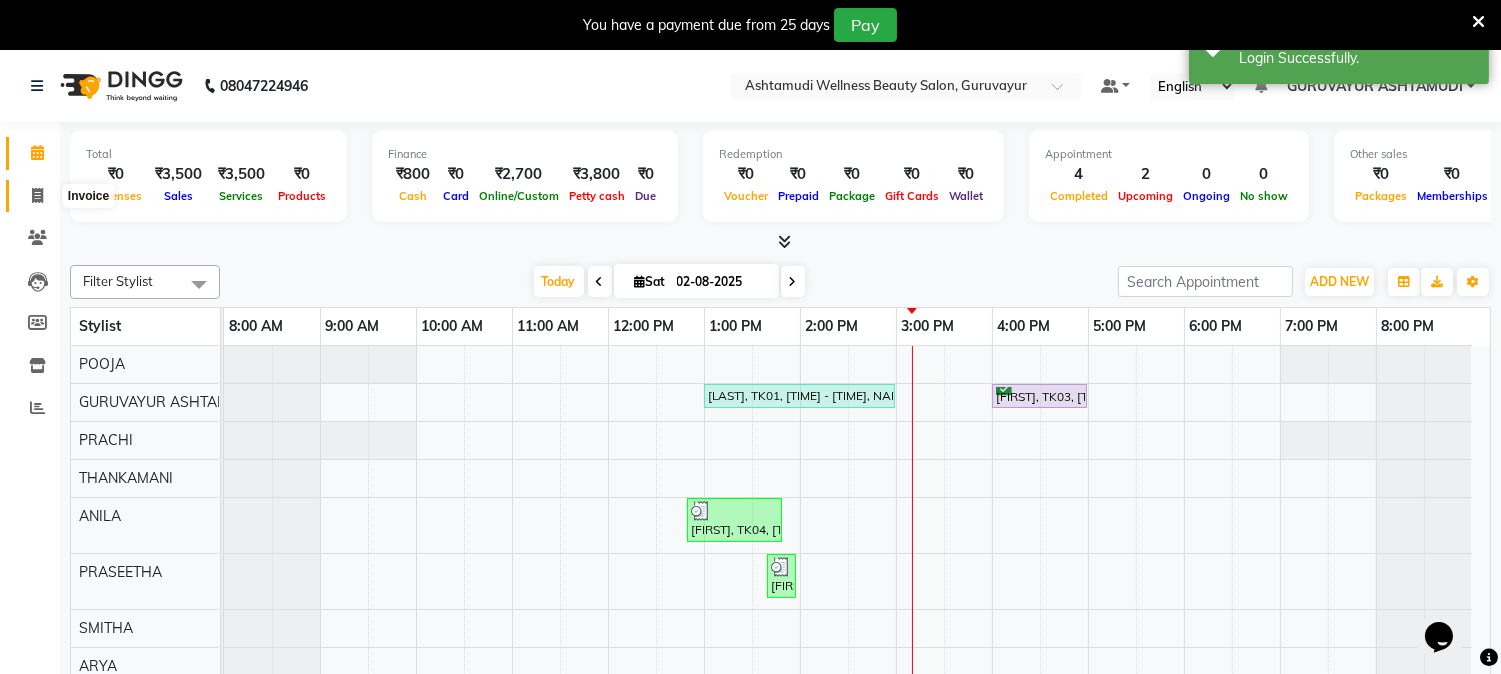 click 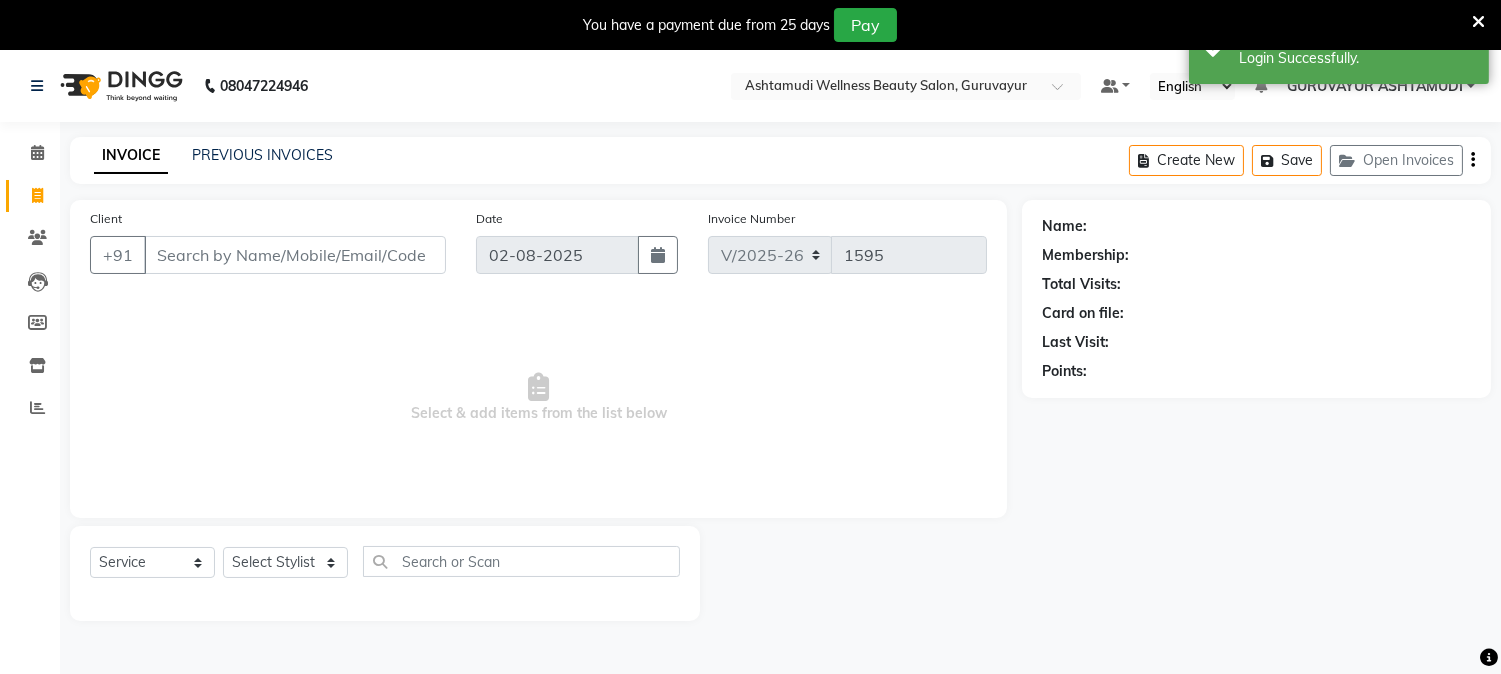 click on "Client" at bounding box center [295, 255] 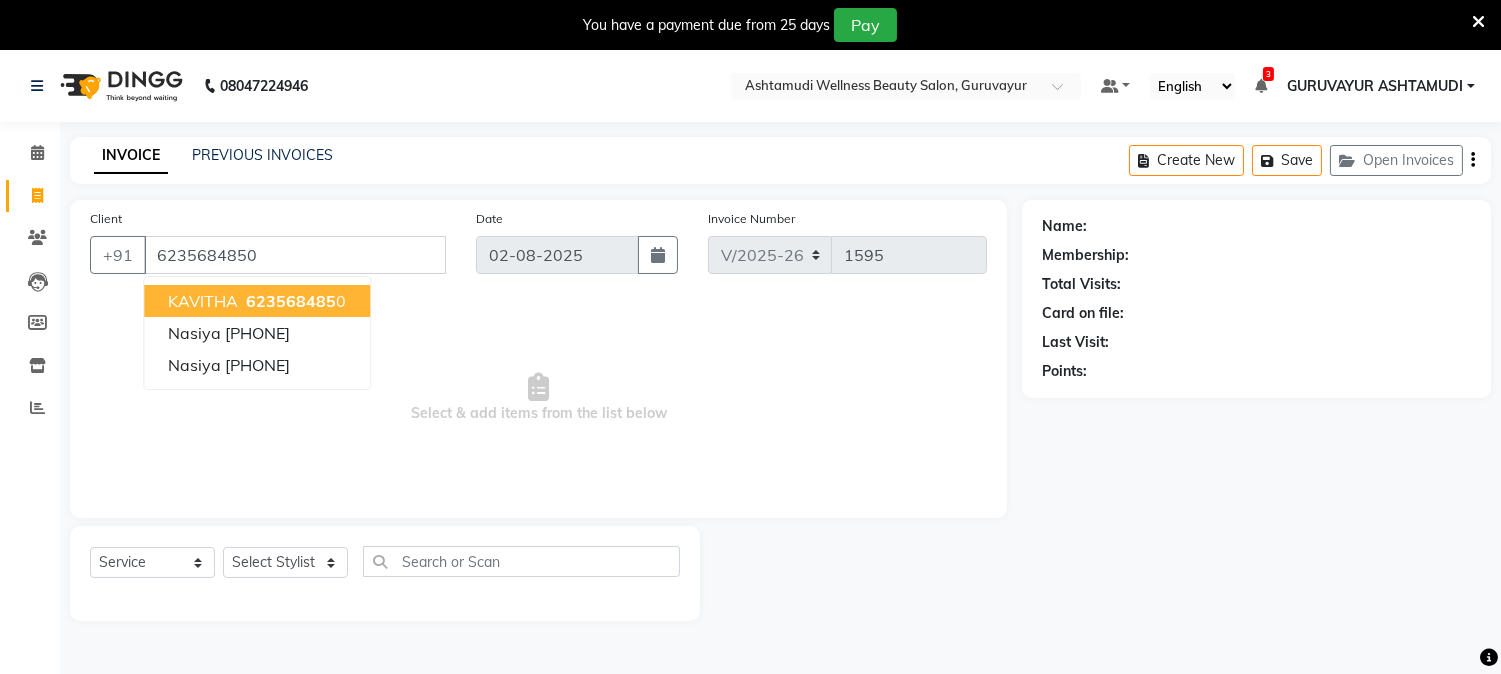 type on "6235684850" 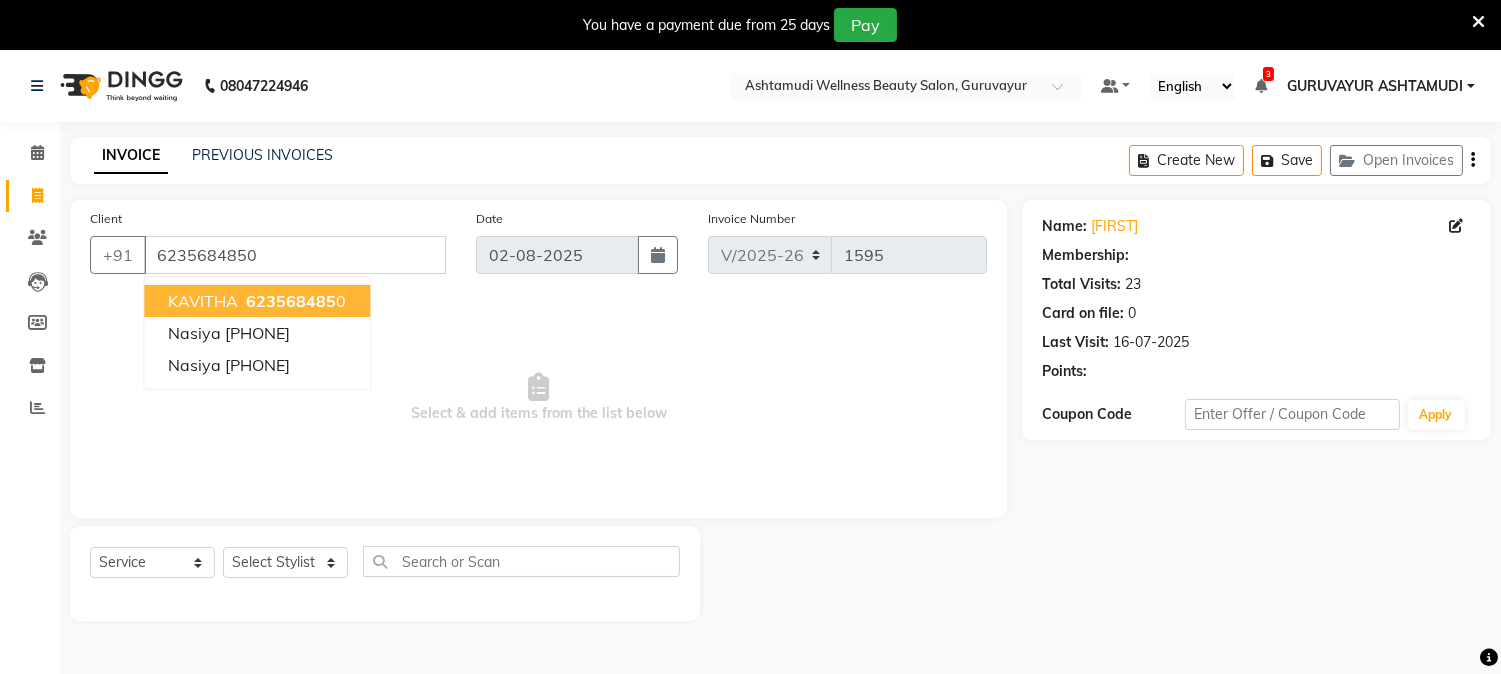 select on "1: Object" 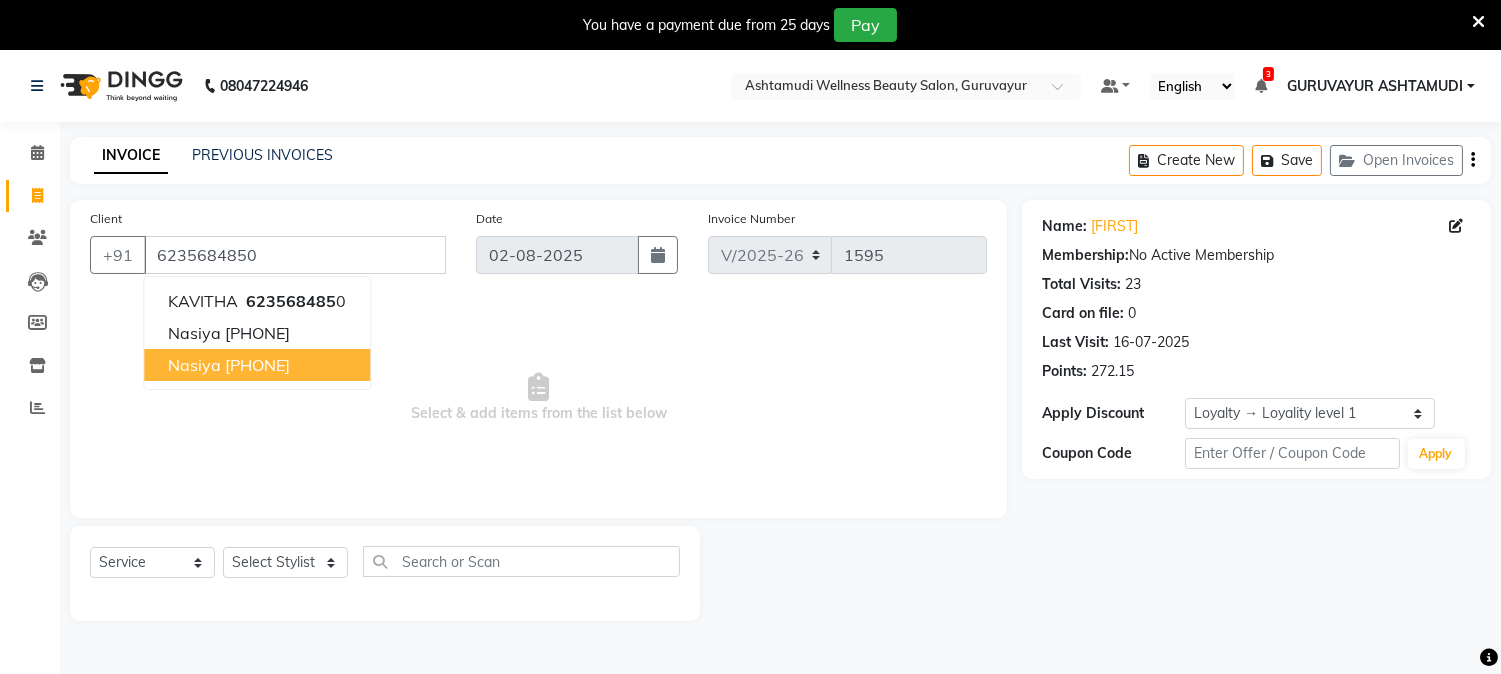 click on "Select & add items from the list below" at bounding box center [538, 398] 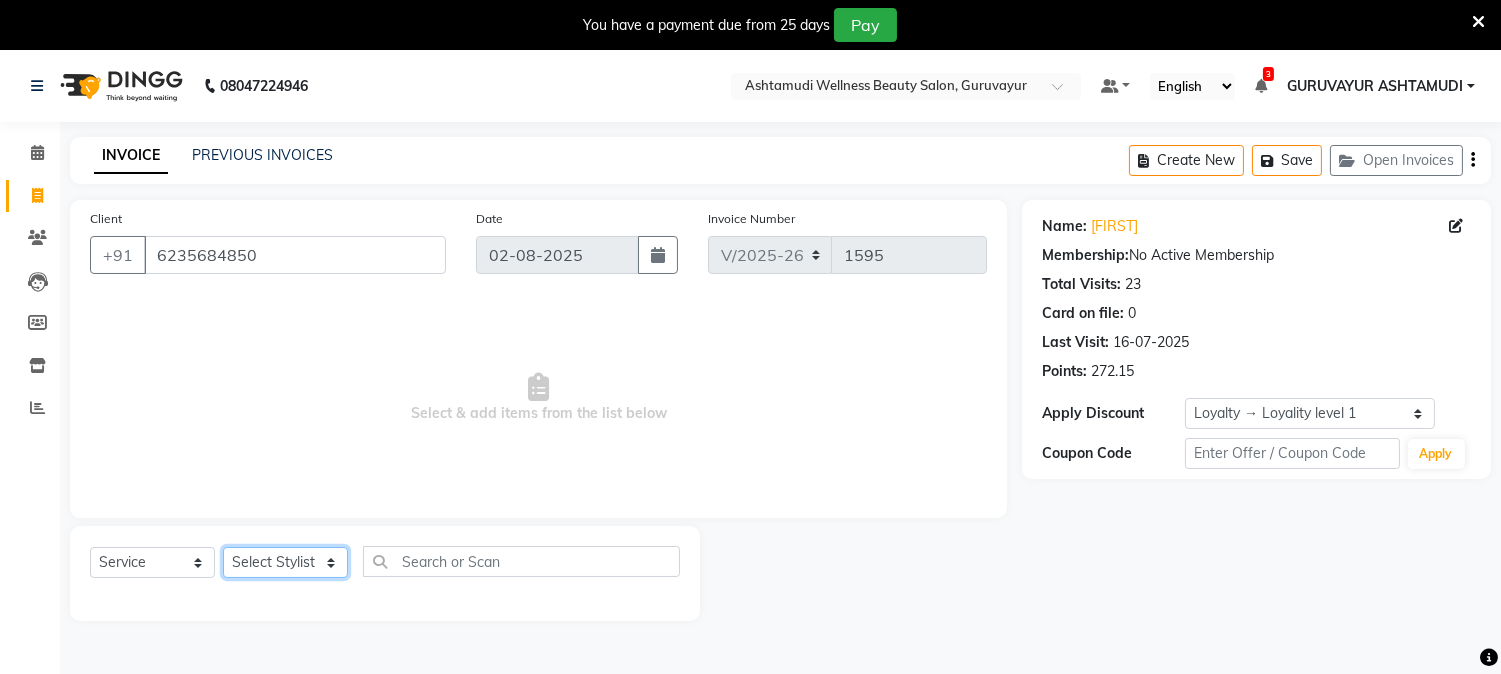 click on "Select Stylist Aathithya ANILA Anjana Das ARYA GURUVAYUR ASHTAMUDI NEETHU Nigisha POOJA PRACHI PRASEETHA REESHMA  Rini SMITHA THANKAMANI" 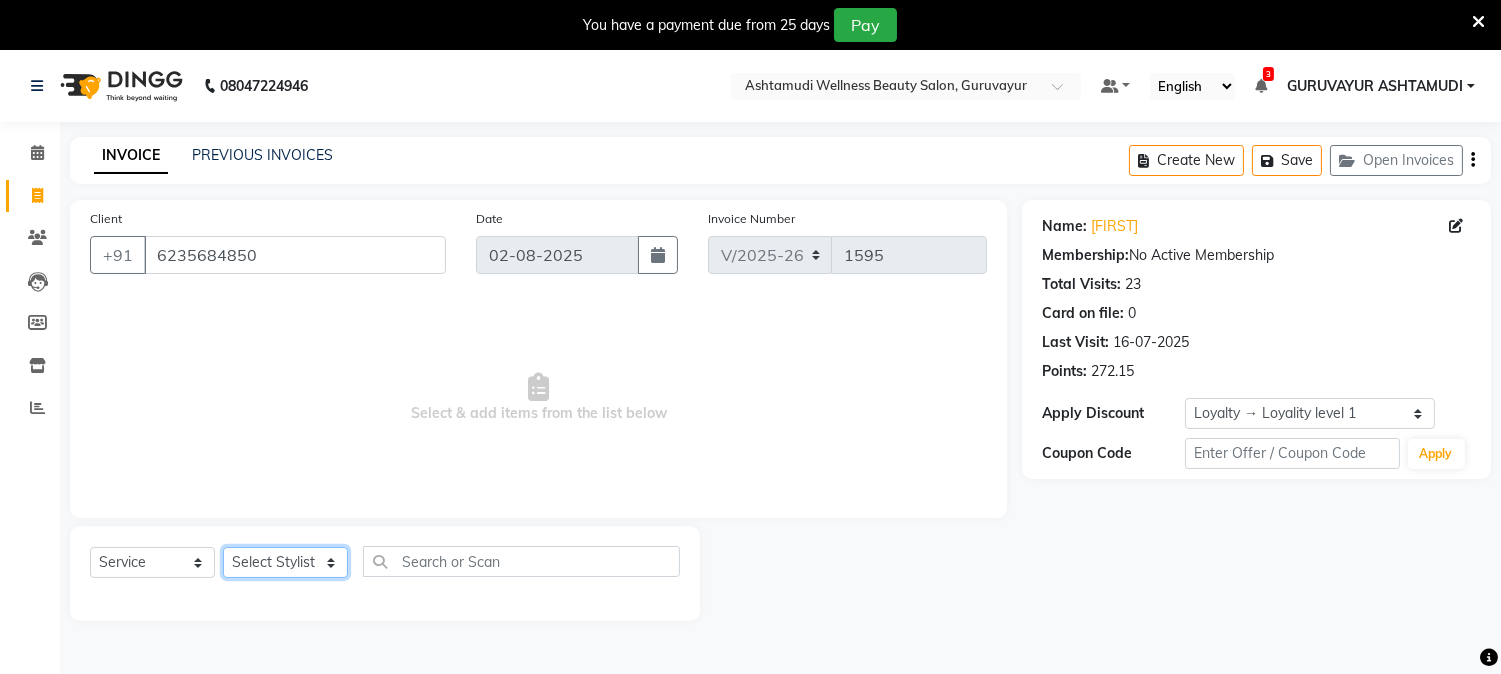 select on "38876" 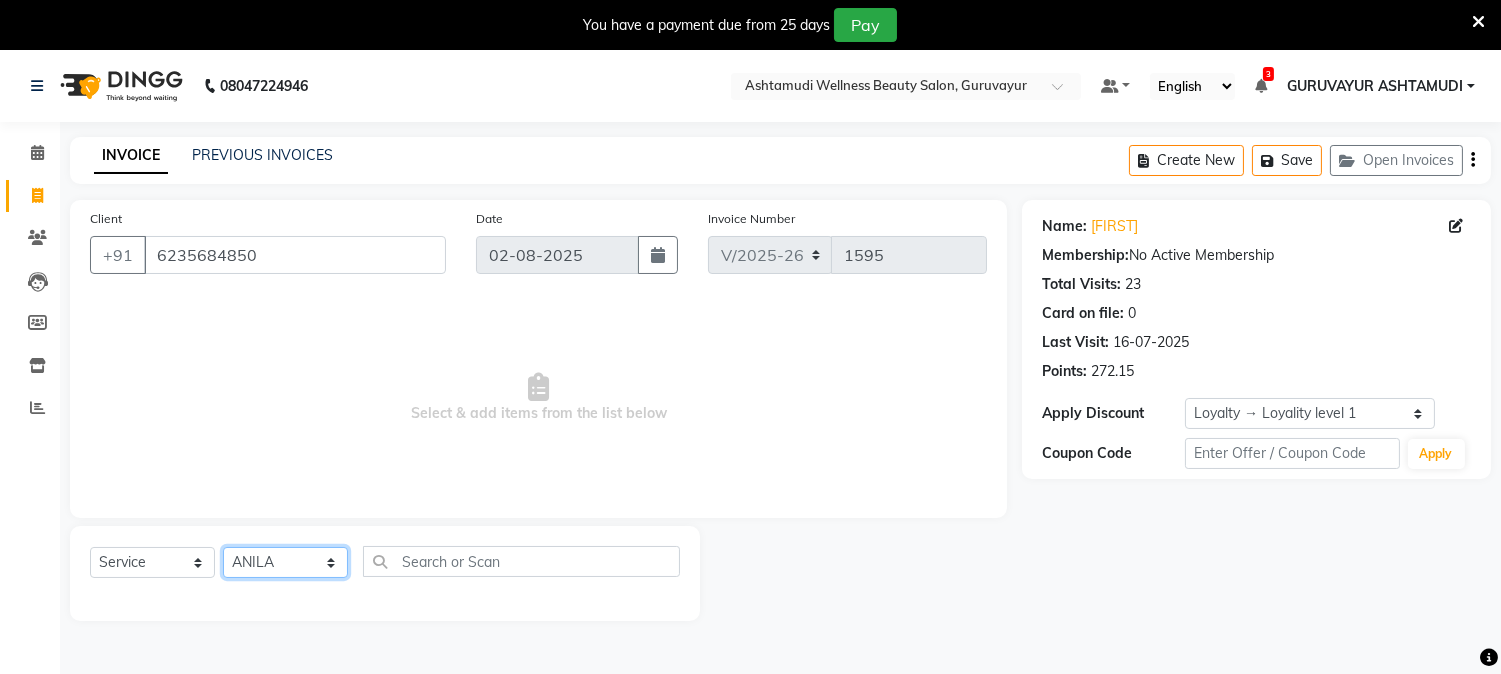 click on "Select Stylist Aathithya ANILA Anjana Das ARYA GURUVAYUR ASHTAMUDI NEETHU Nigisha POOJA PRACHI PRASEETHA REESHMA  Rini SMITHA THANKAMANI" 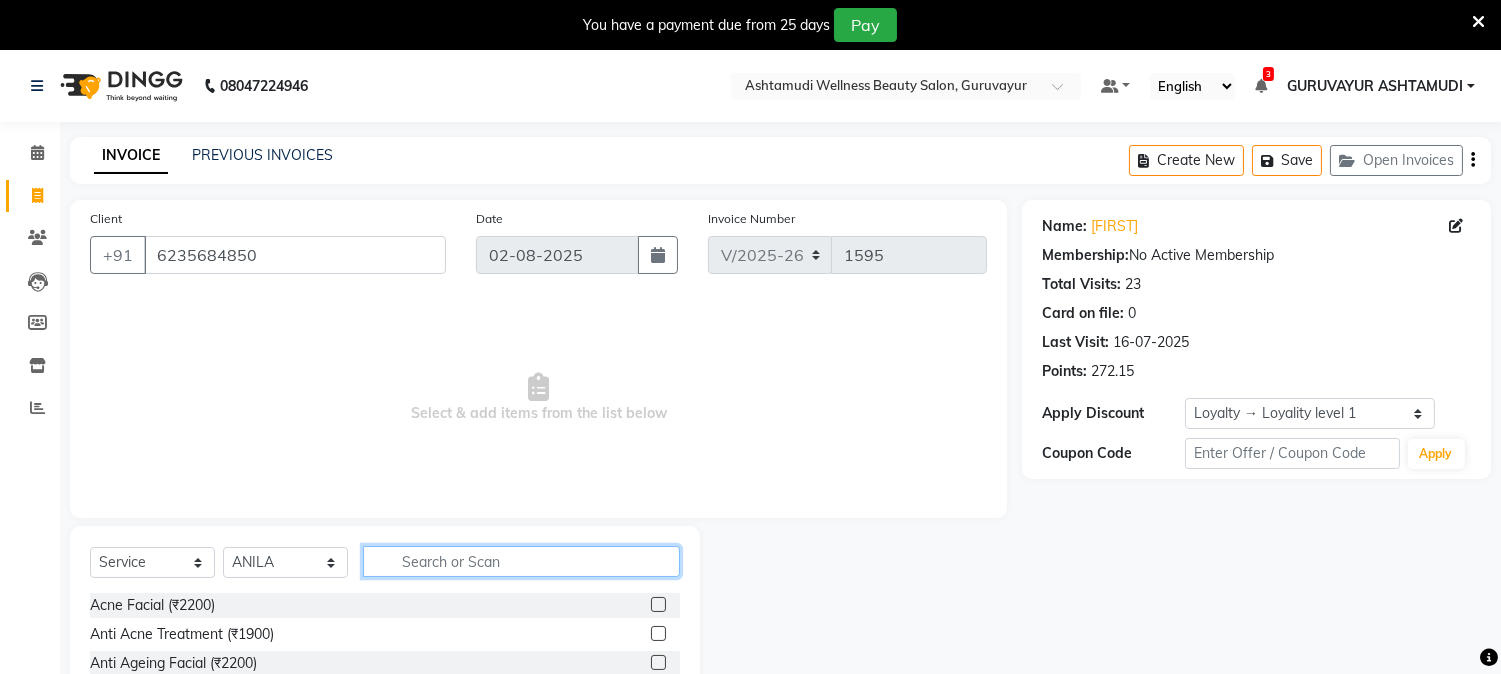 click 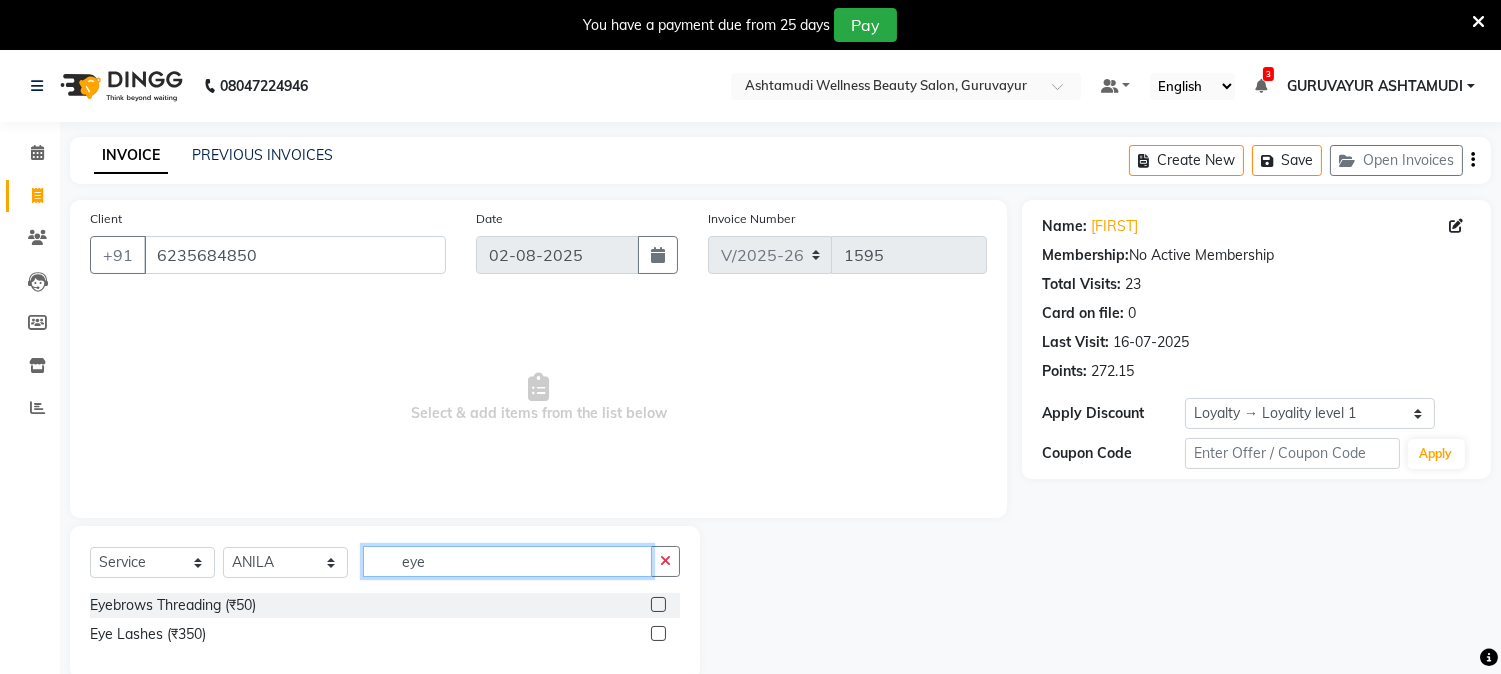 type on "eye" 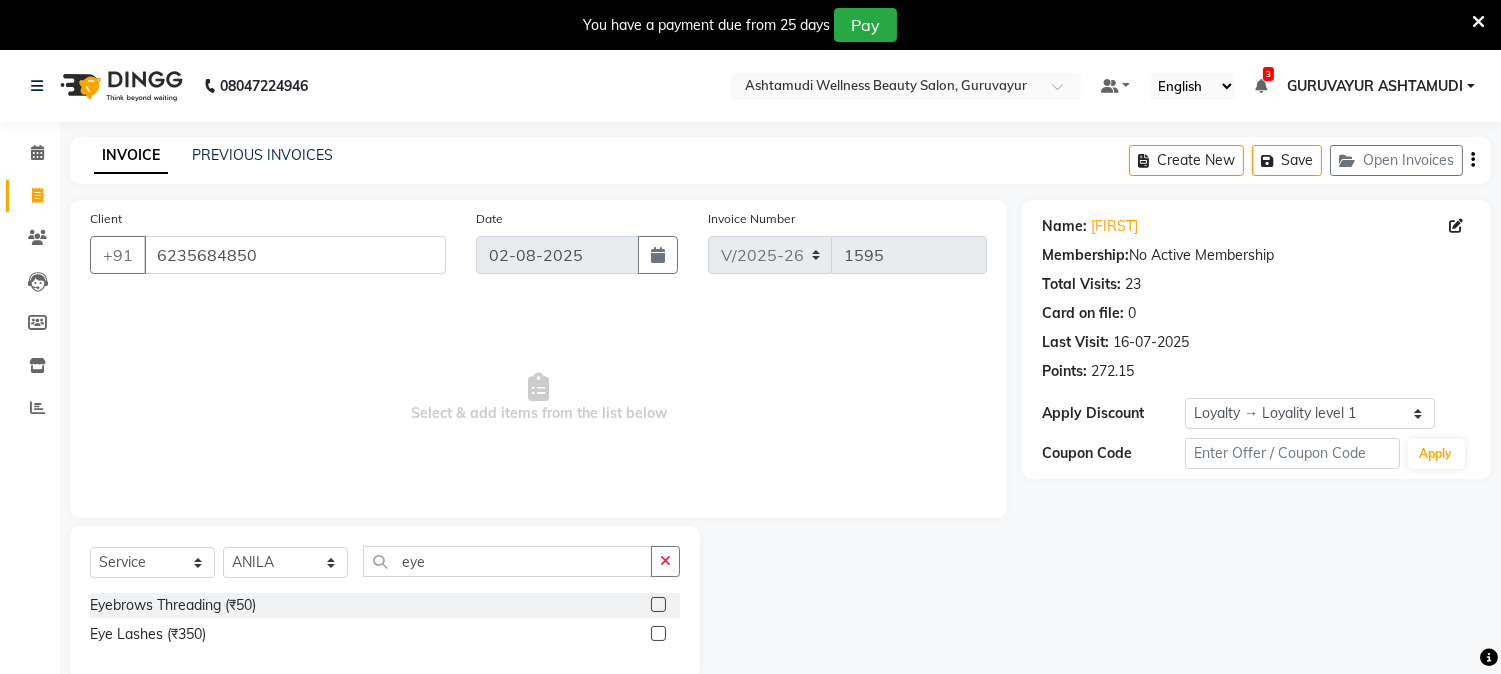 click 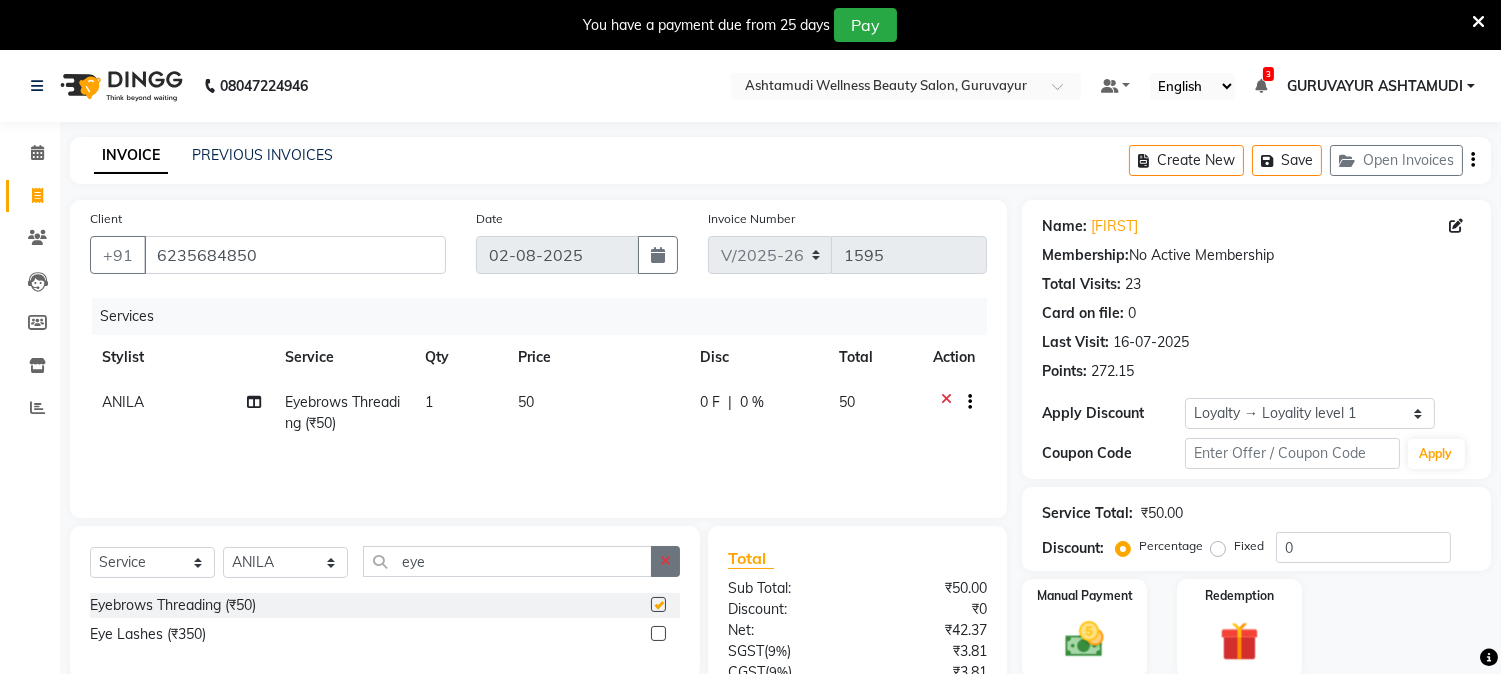 checkbox on "false" 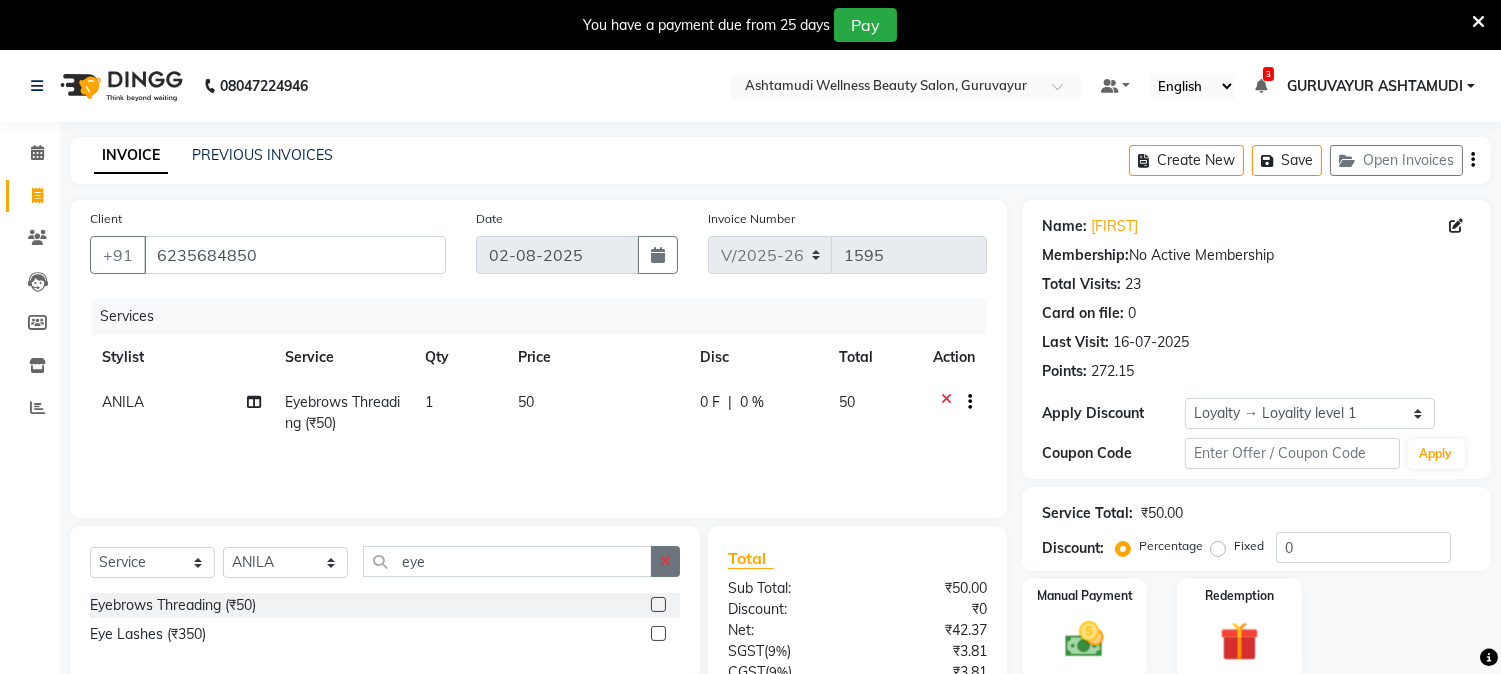 click 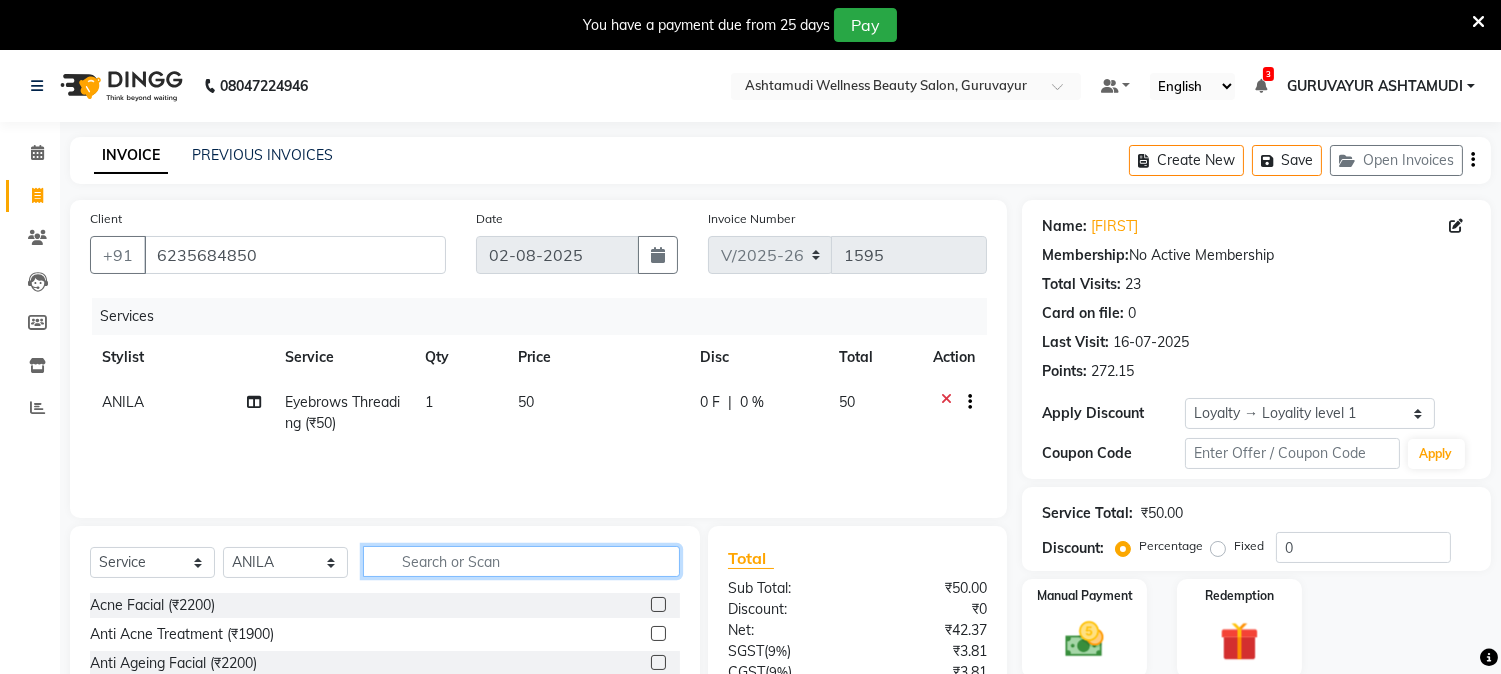 click 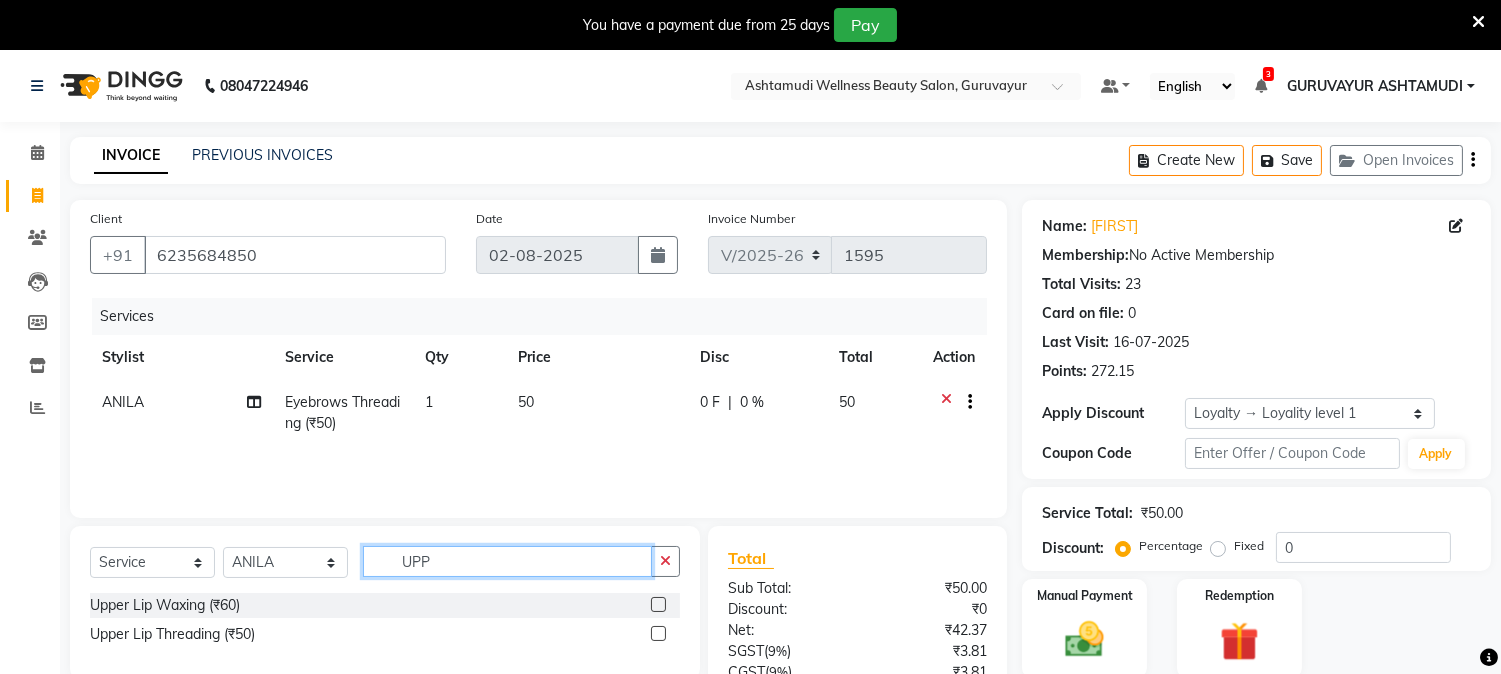 type on "UPP" 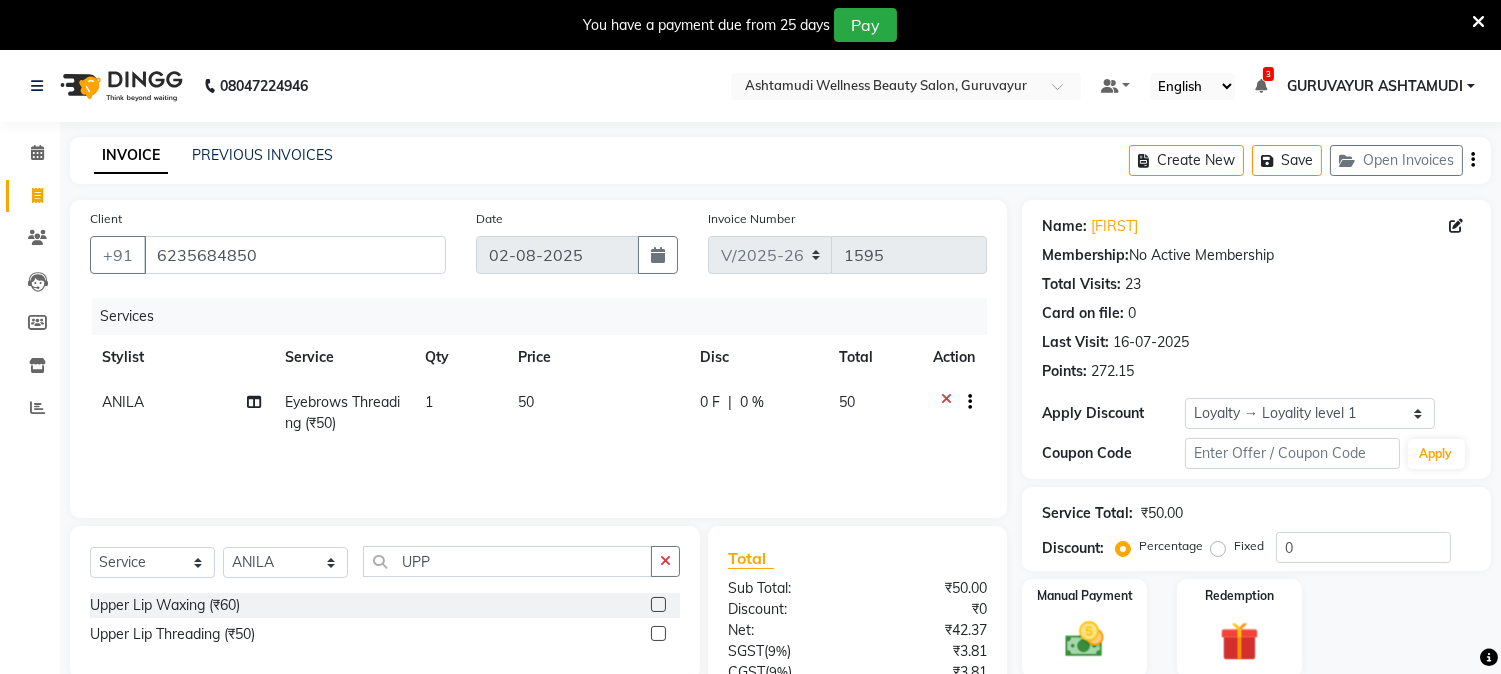 click 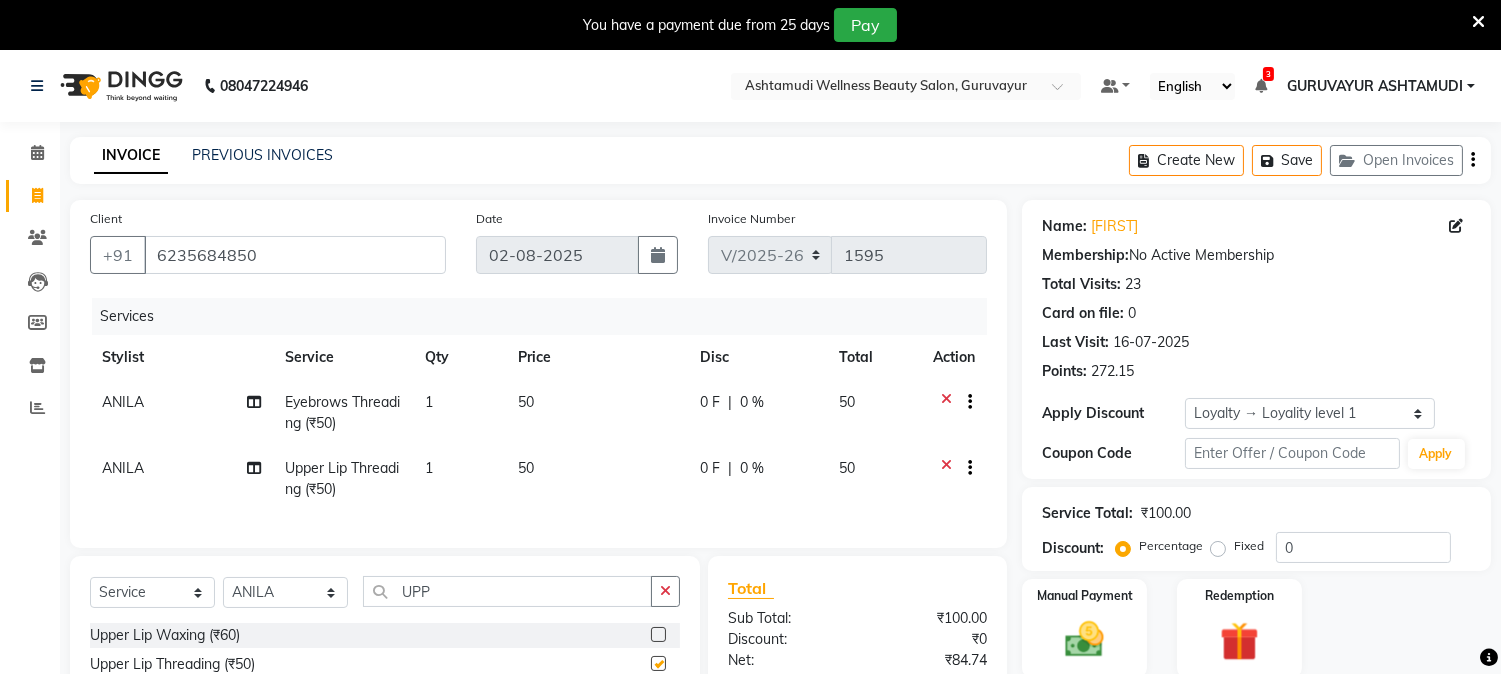 checkbox on "false" 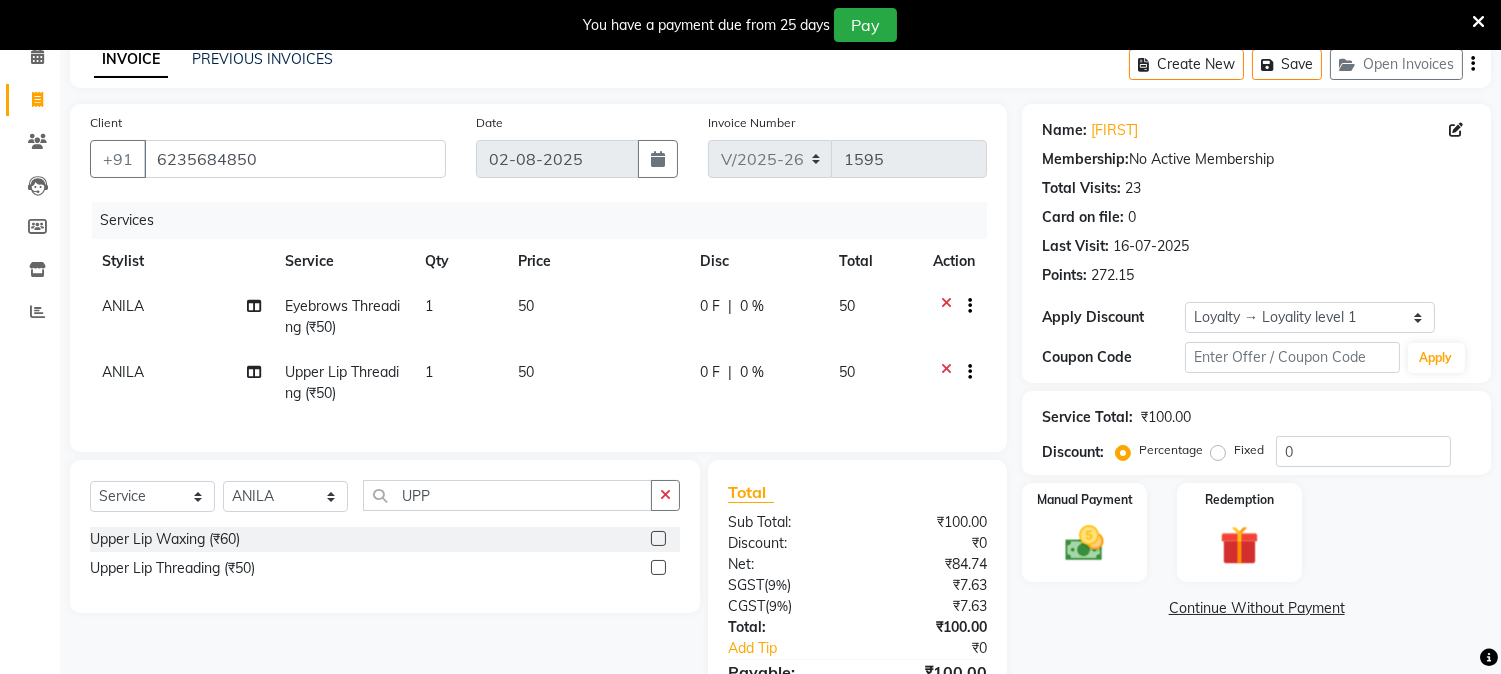scroll, scrollTop: 222, scrollLeft: 0, axis: vertical 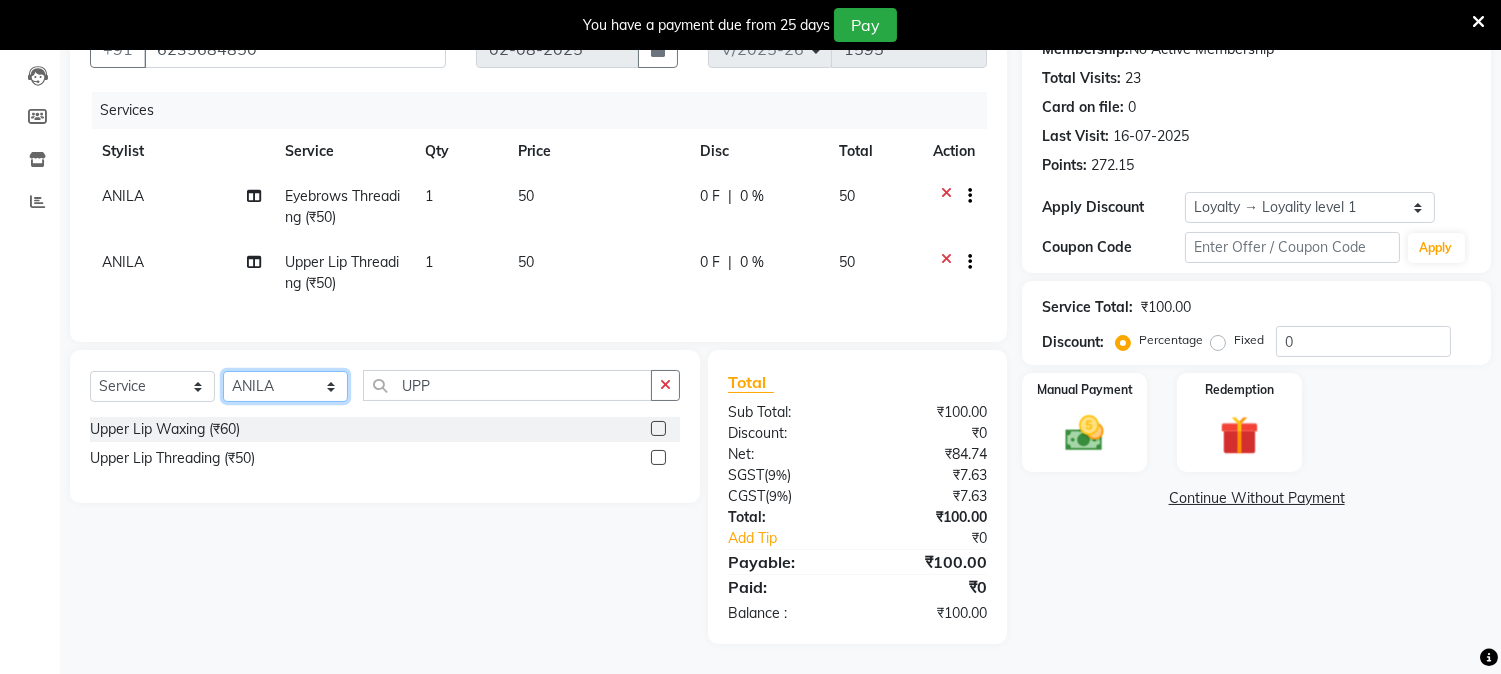 click on "Select Stylist Aathithya ANILA Anjana Das ARYA GURUVAYUR ASHTAMUDI NEETHU Nigisha POOJA PRACHI PRASEETHA REESHMA  Rini SMITHA THANKAMANI" 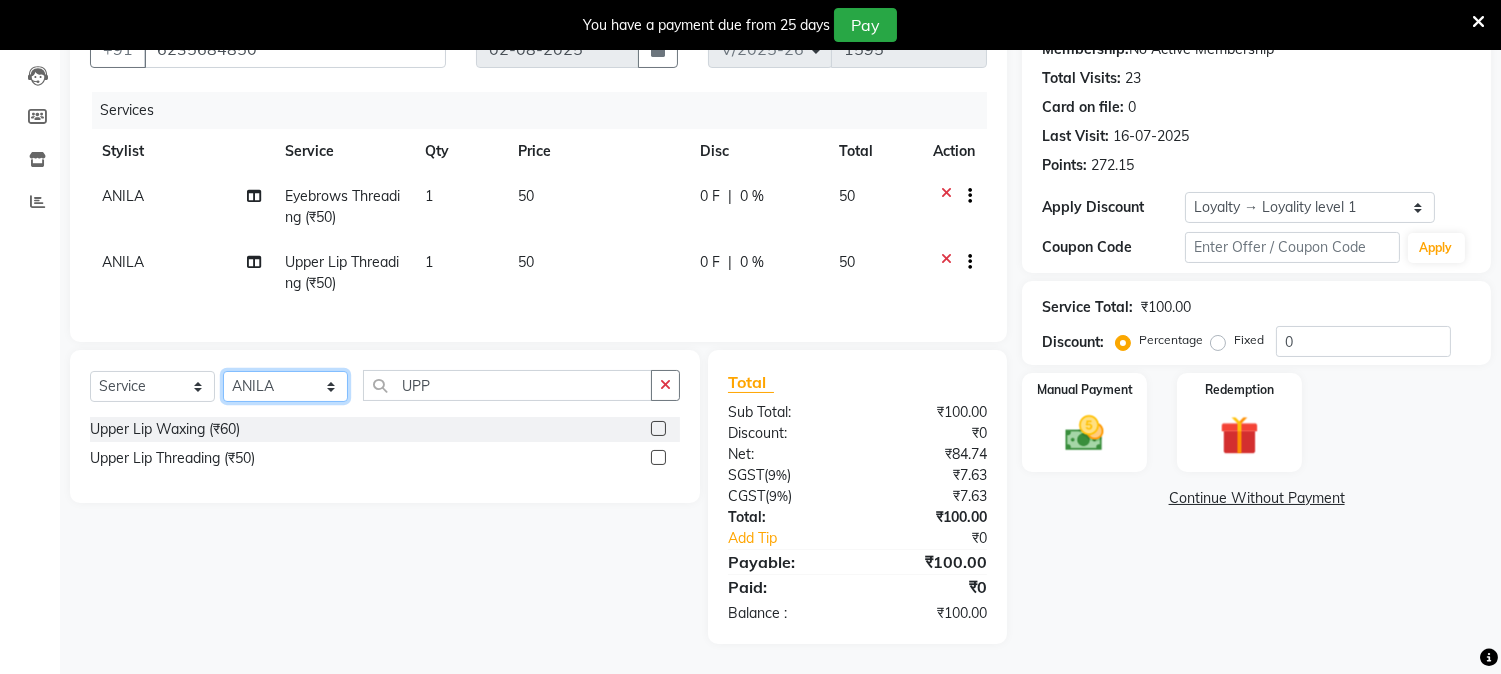select on "69602" 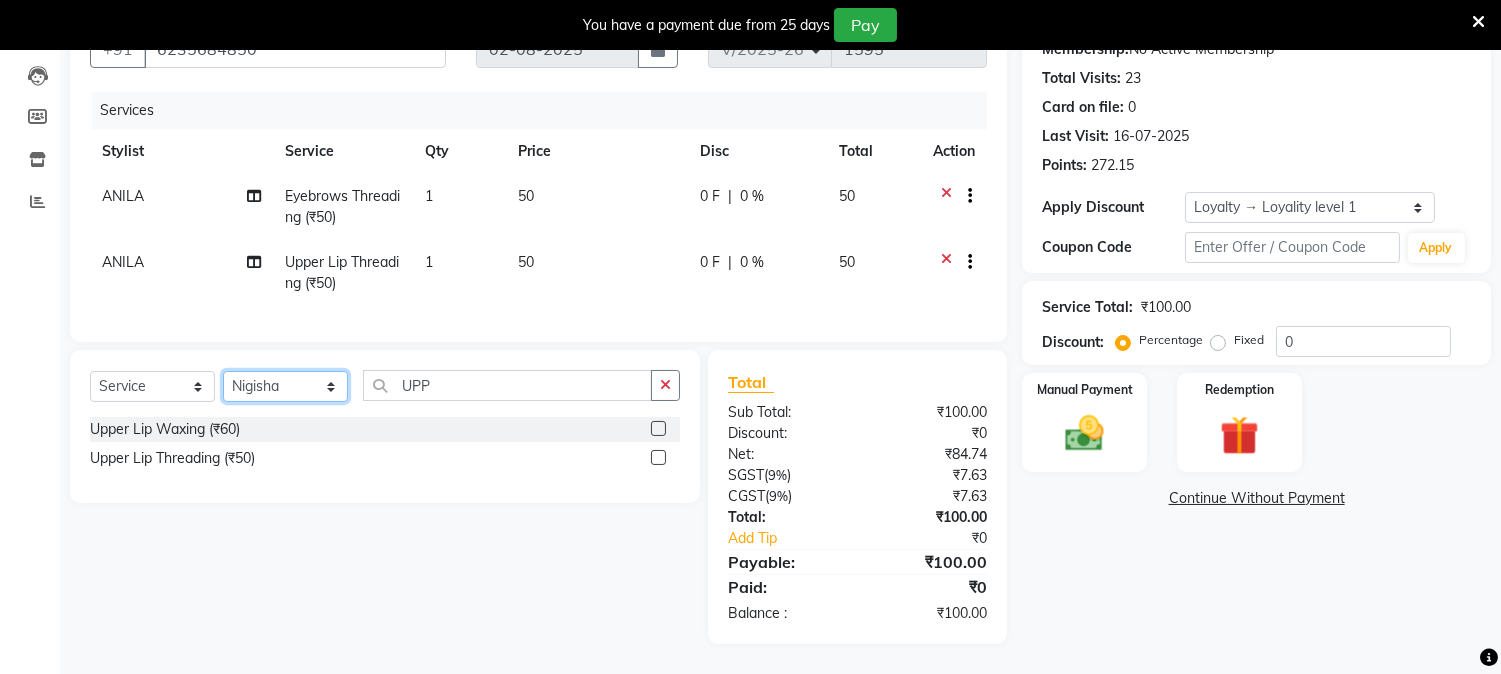 click on "Select Stylist Aathithya ANILA Anjana Das ARYA GURUVAYUR ASHTAMUDI NEETHU Nigisha POOJA PRACHI PRASEETHA REESHMA  Rini SMITHA THANKAMANI" 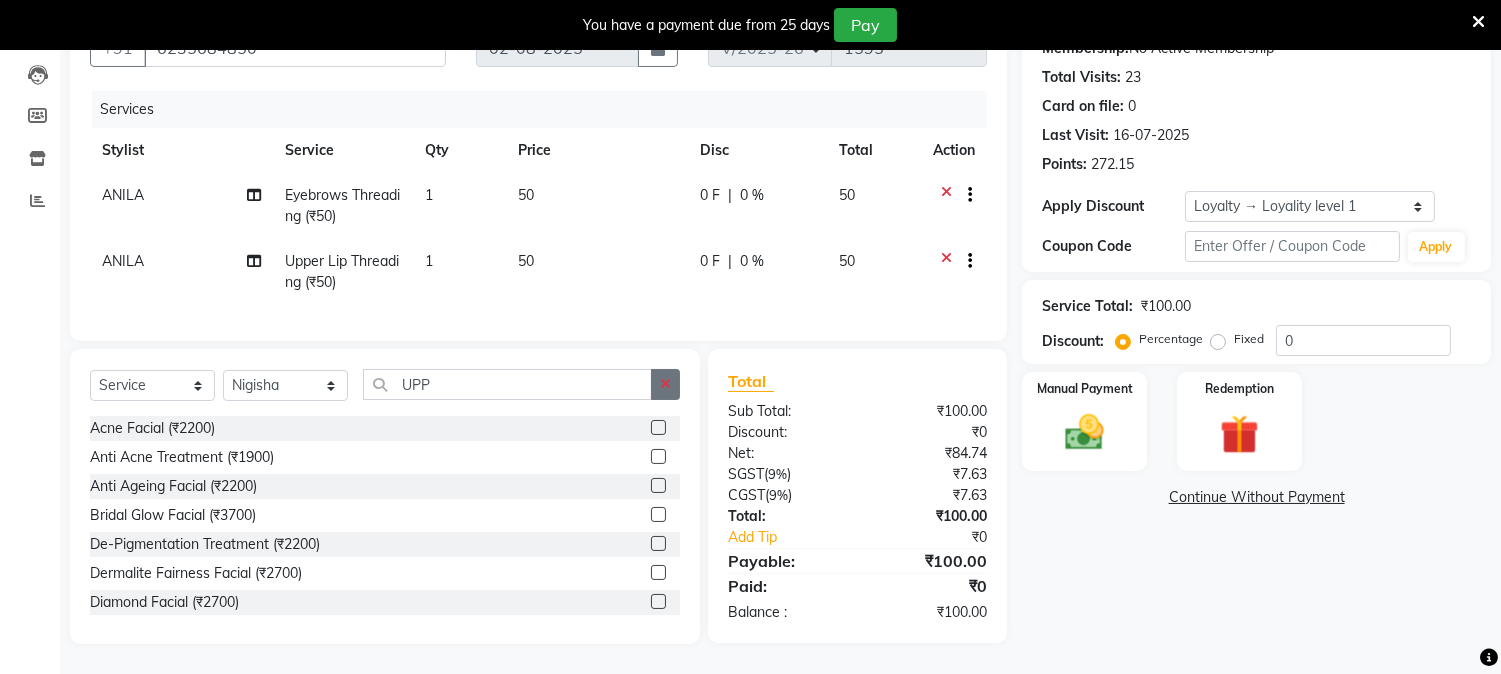 click 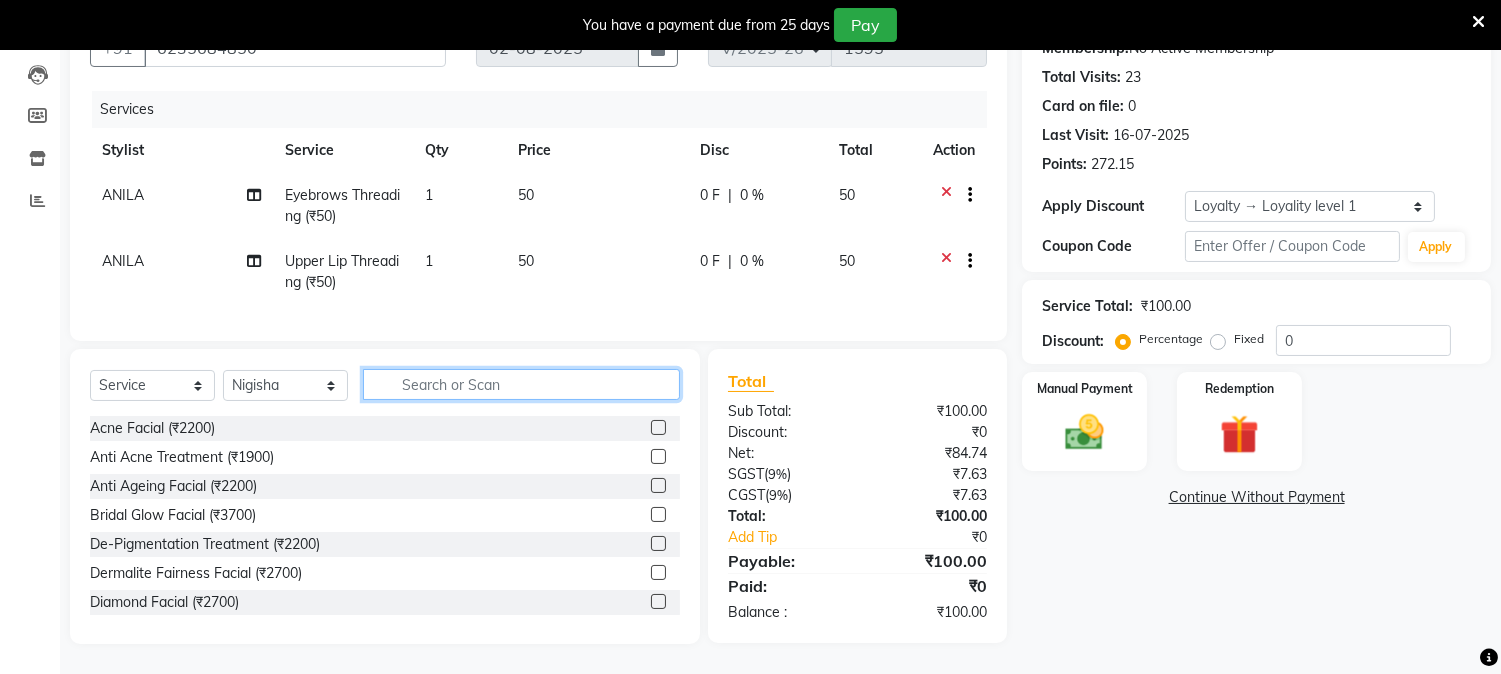 click 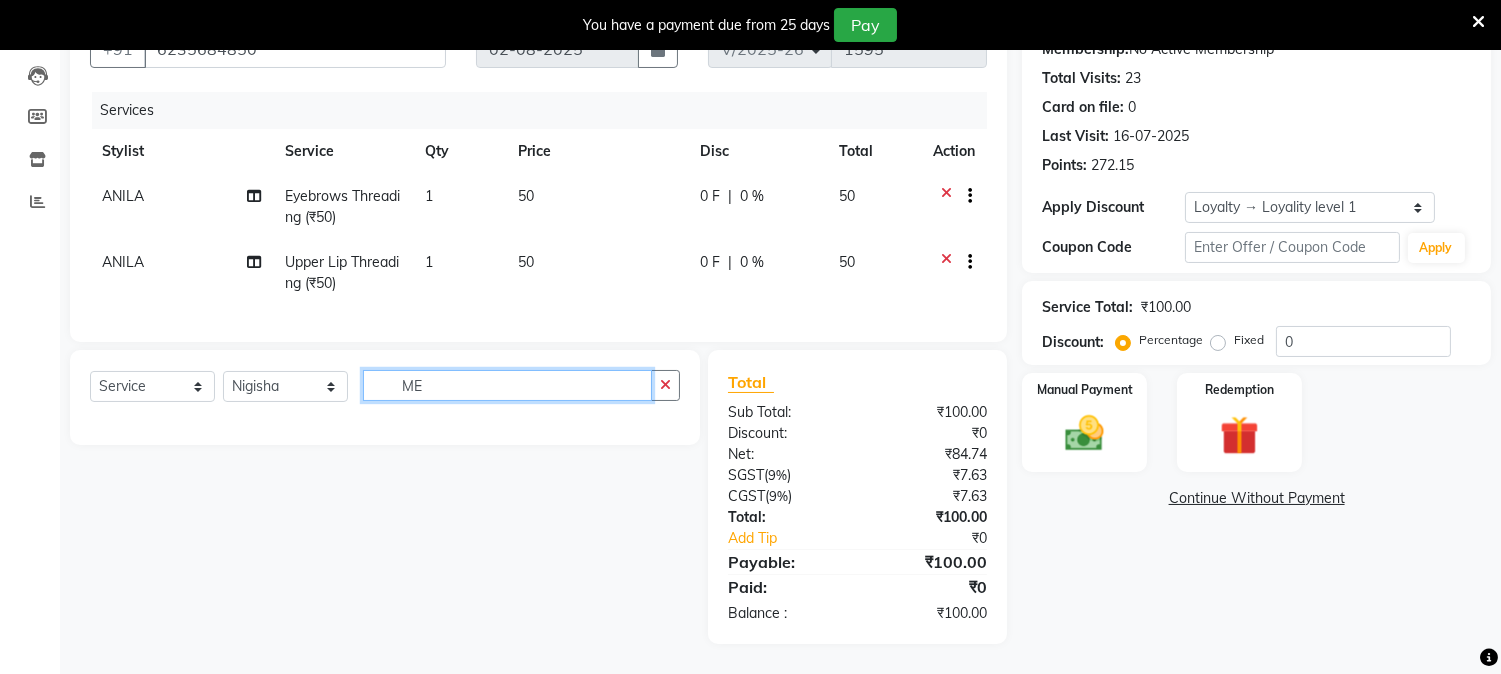 type on "M" 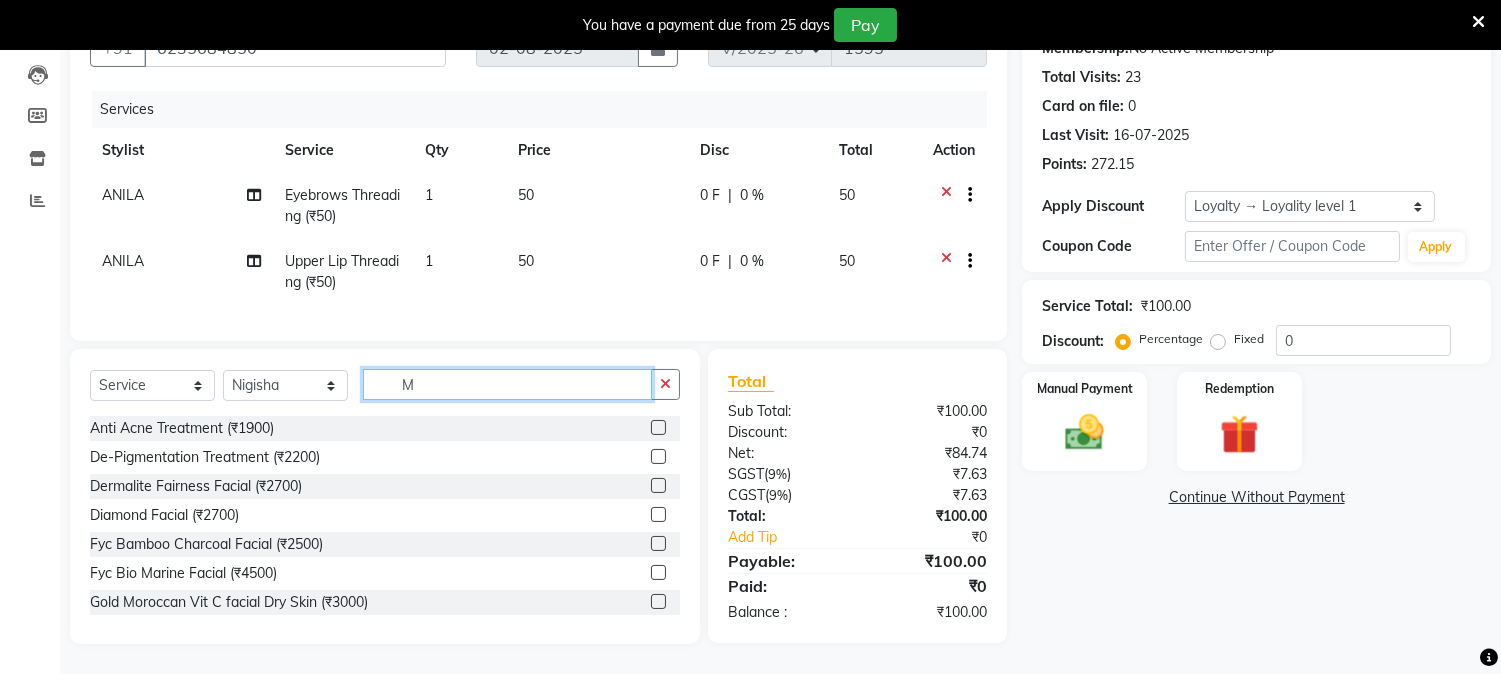 type 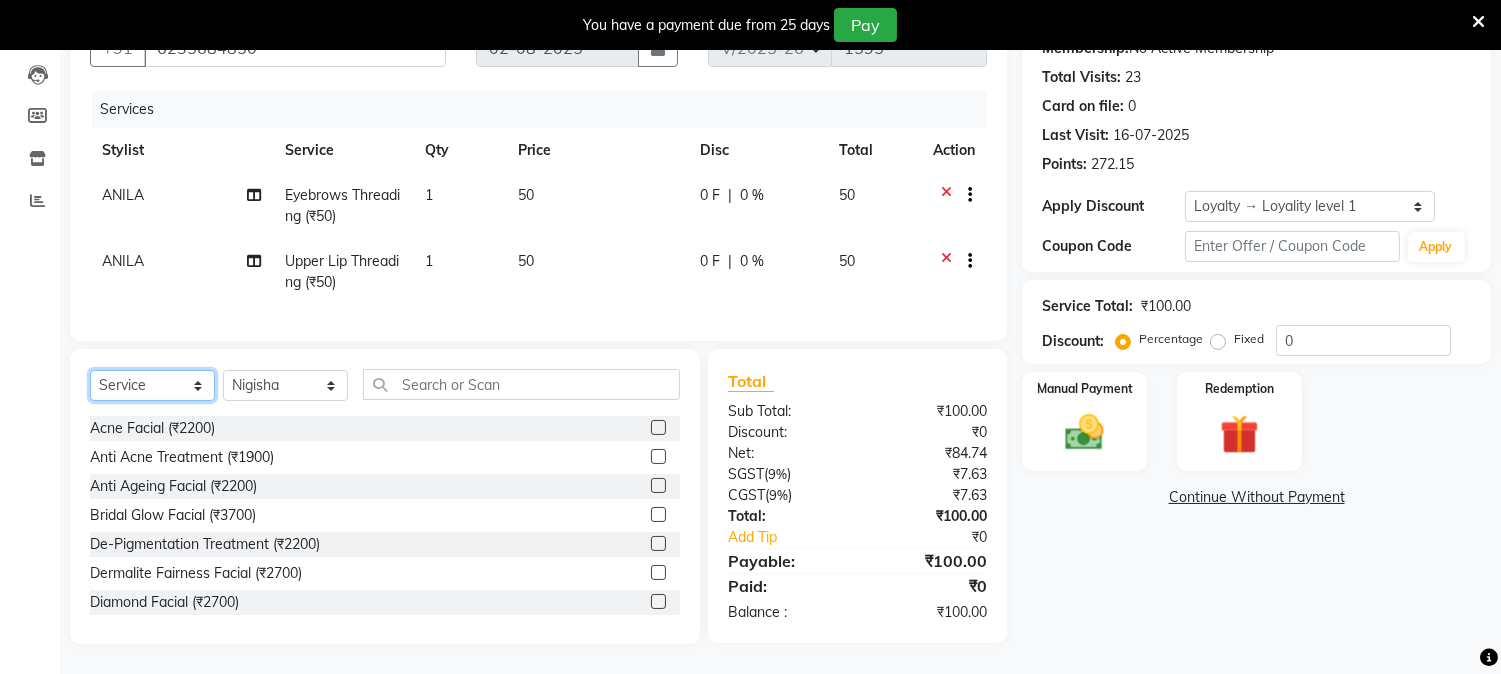 click on "Select  Service  Product  Membership  Package Voucher Prepaid Gift Card" 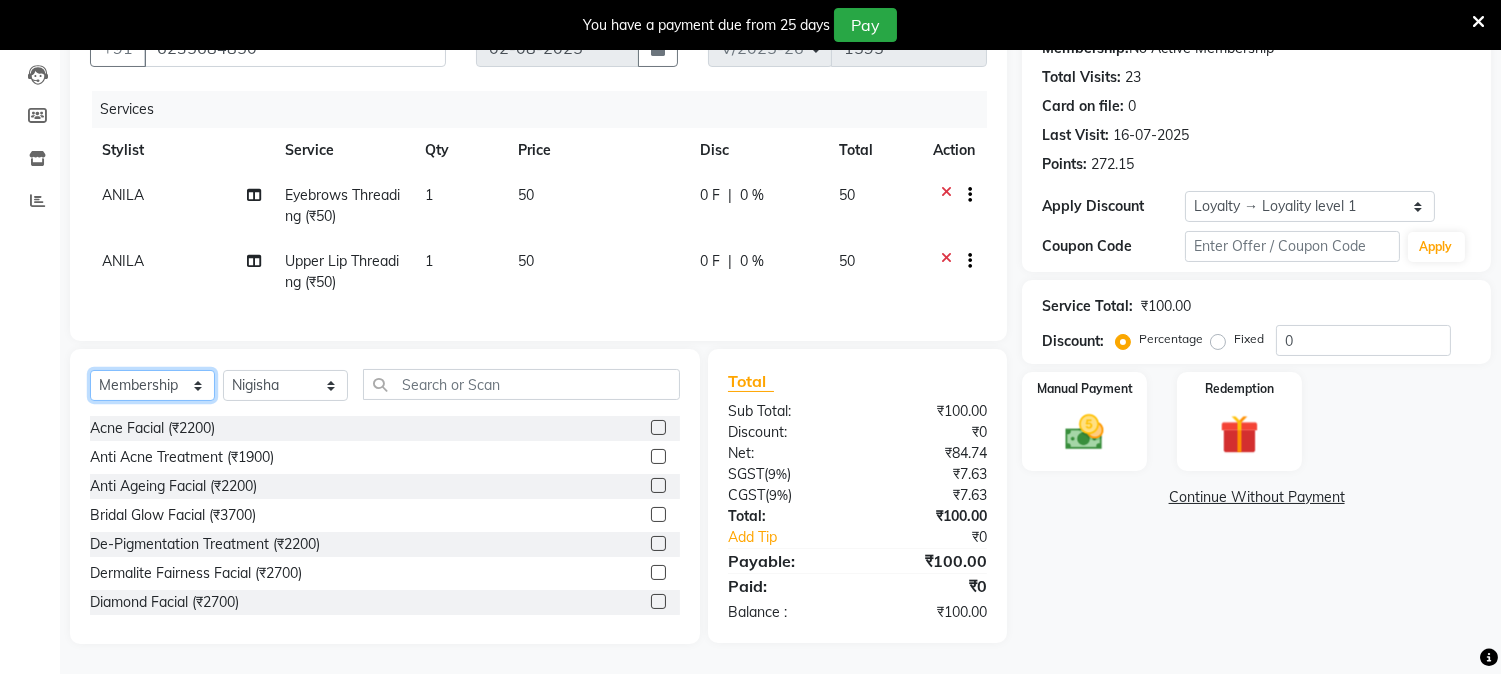 click on "Select  Service  Product  Membership  Package Voucher Prepaid Gift Card" 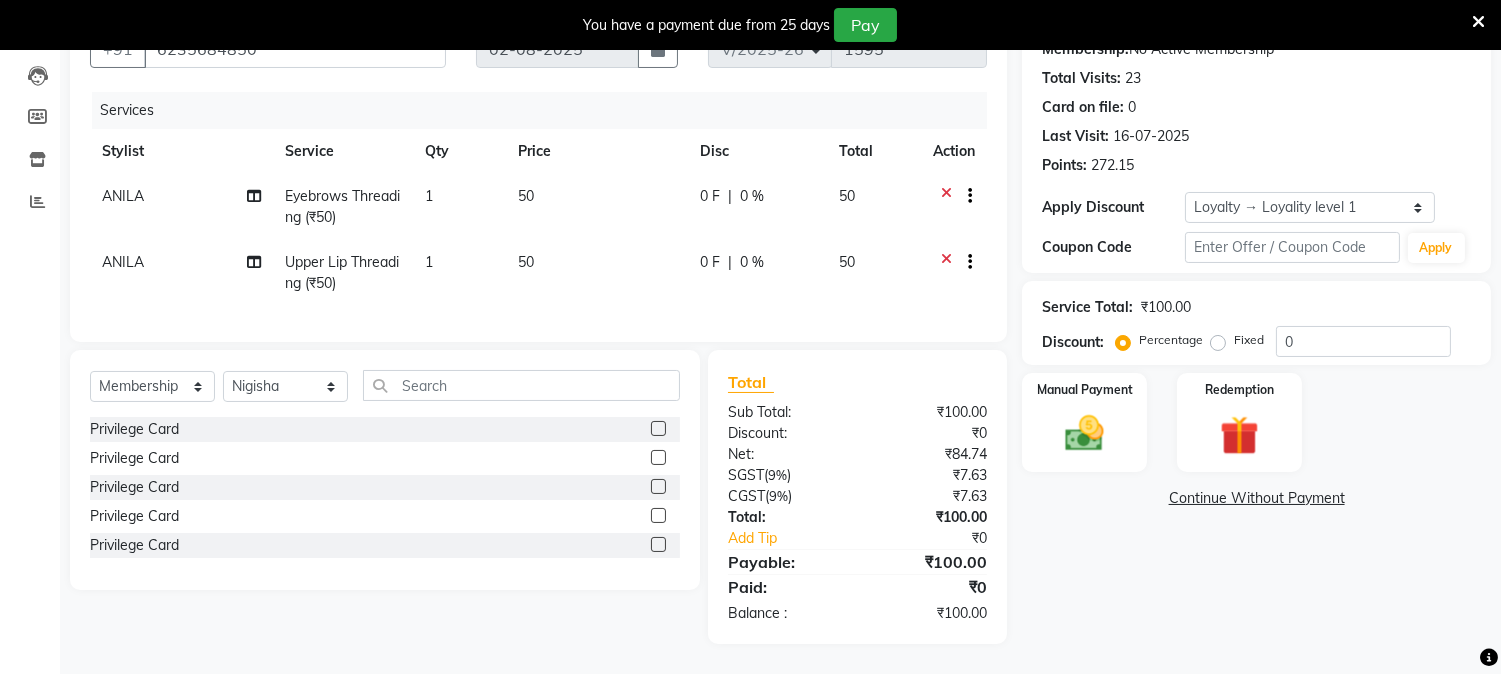 click 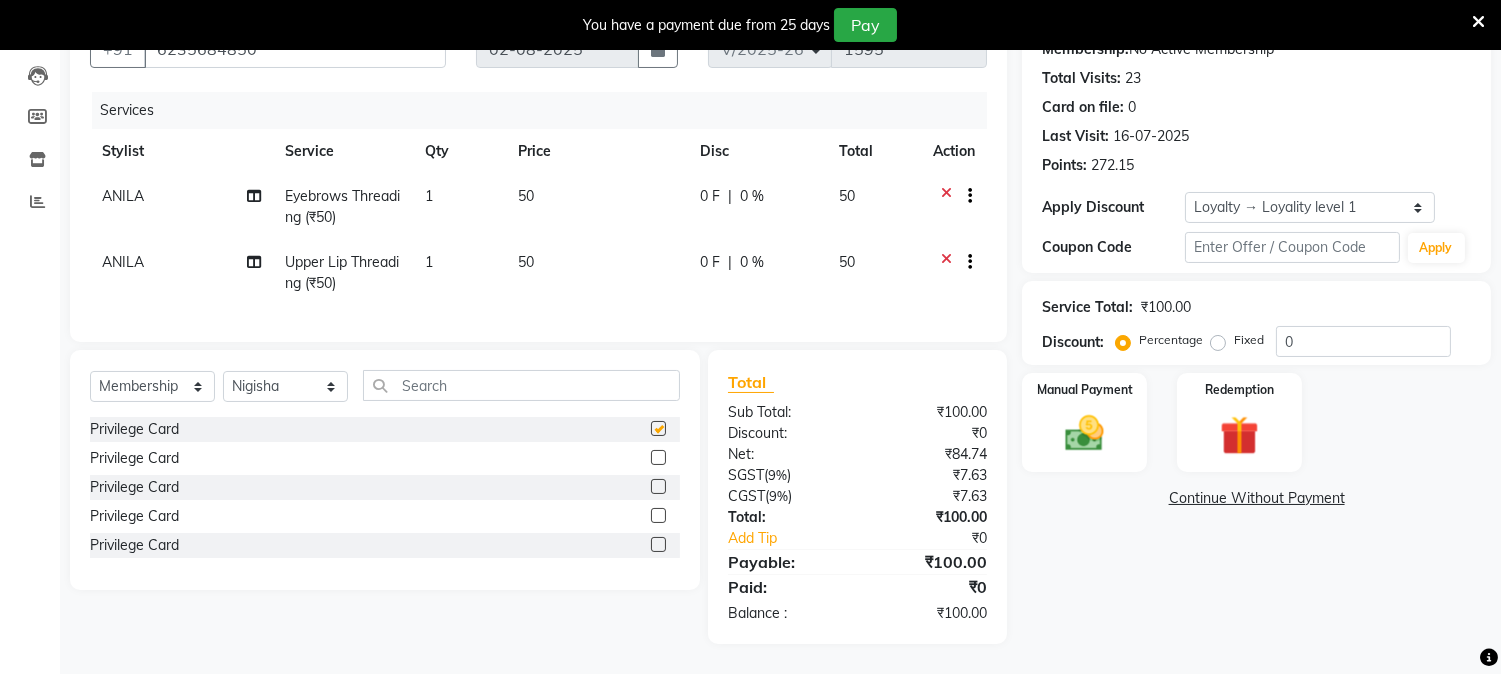 select on "select" 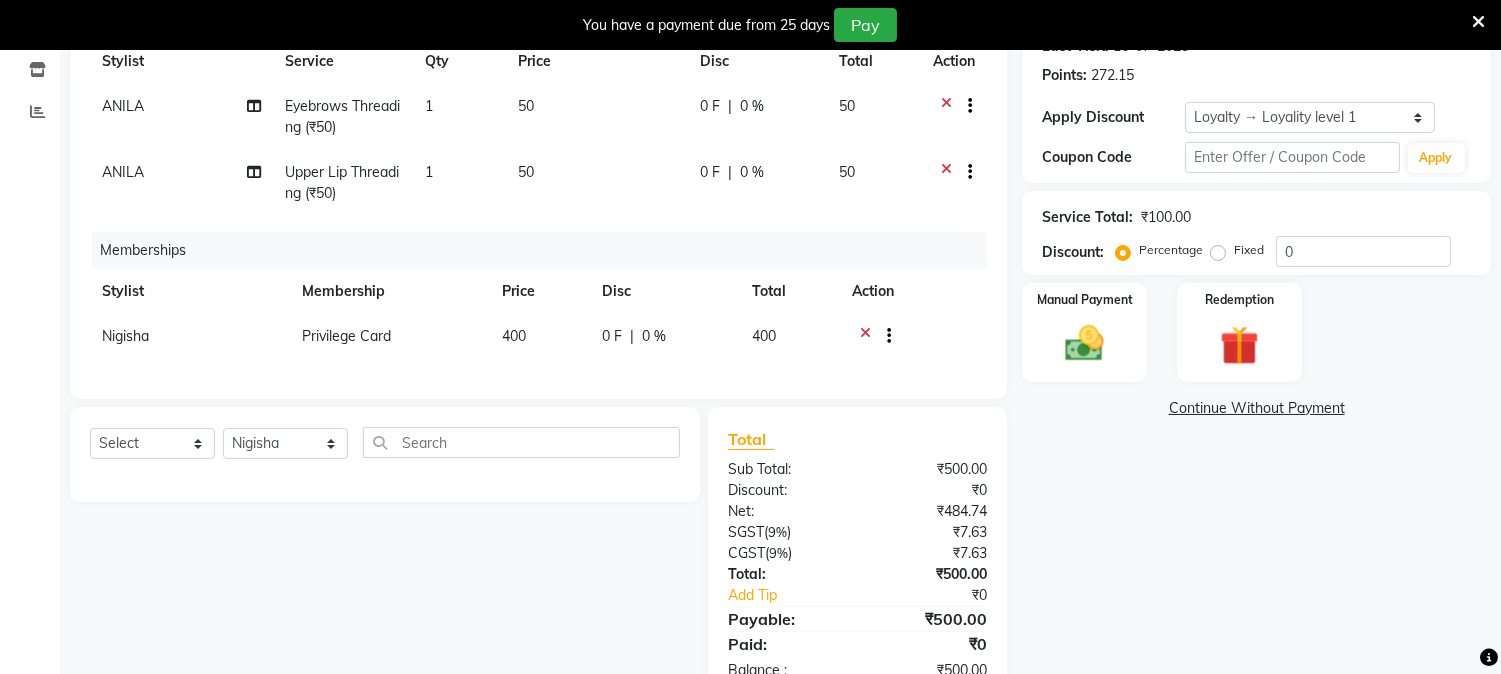 scroll, scrollTop: 257, scrollLeft: 0, axis: vertical 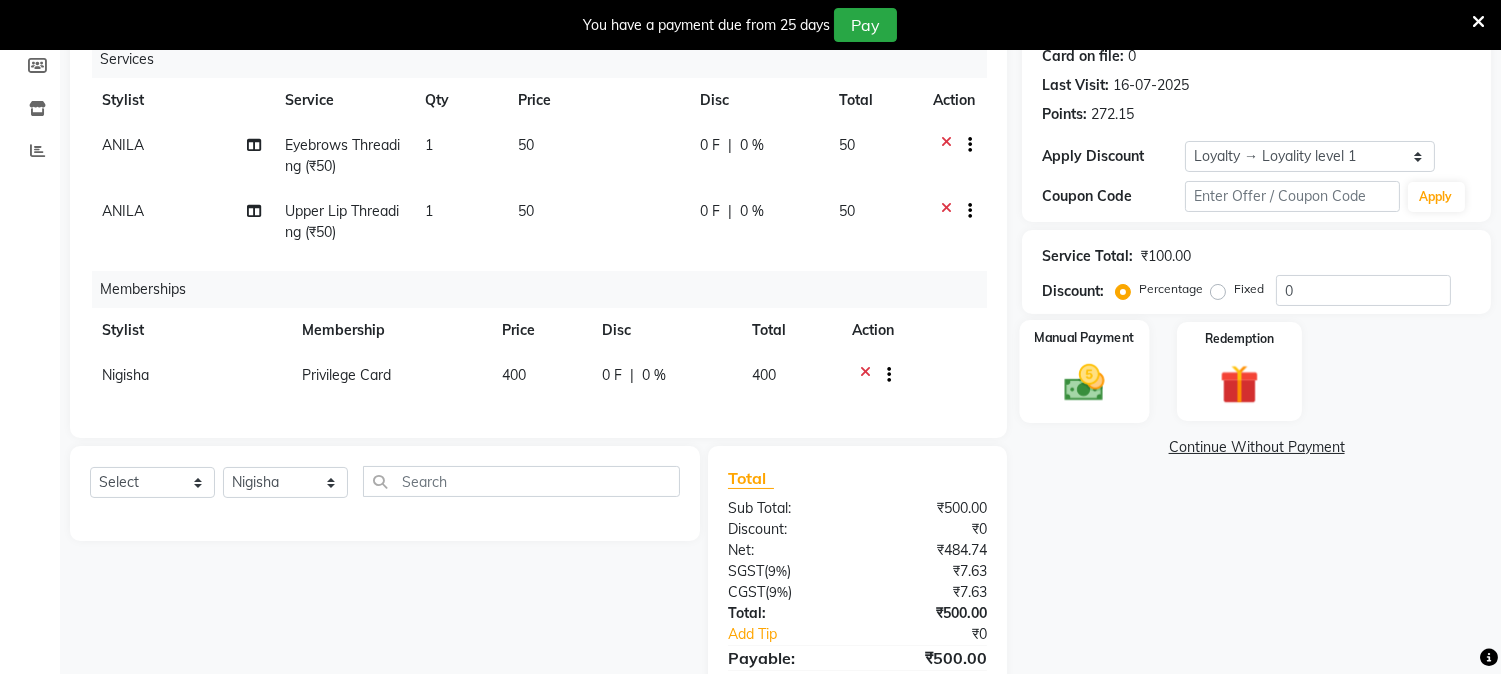 click 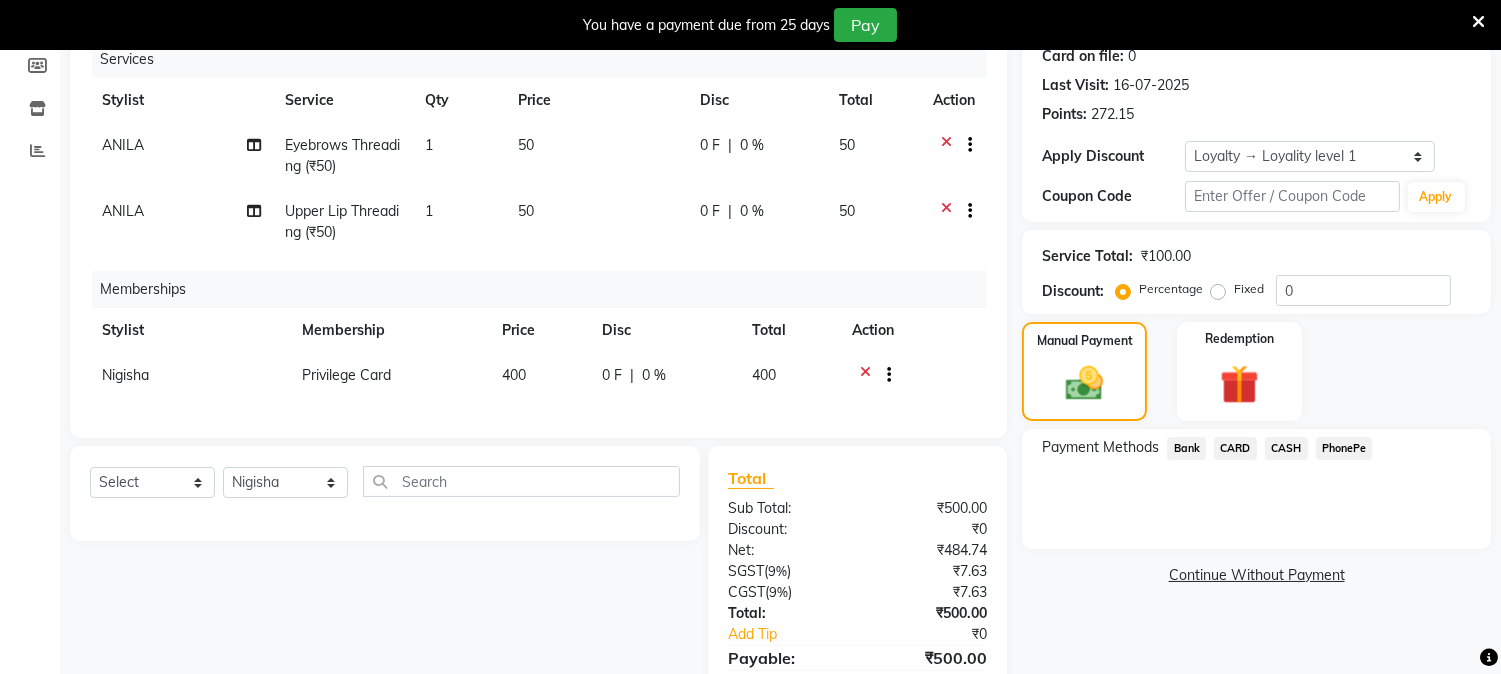 click on "CASH" 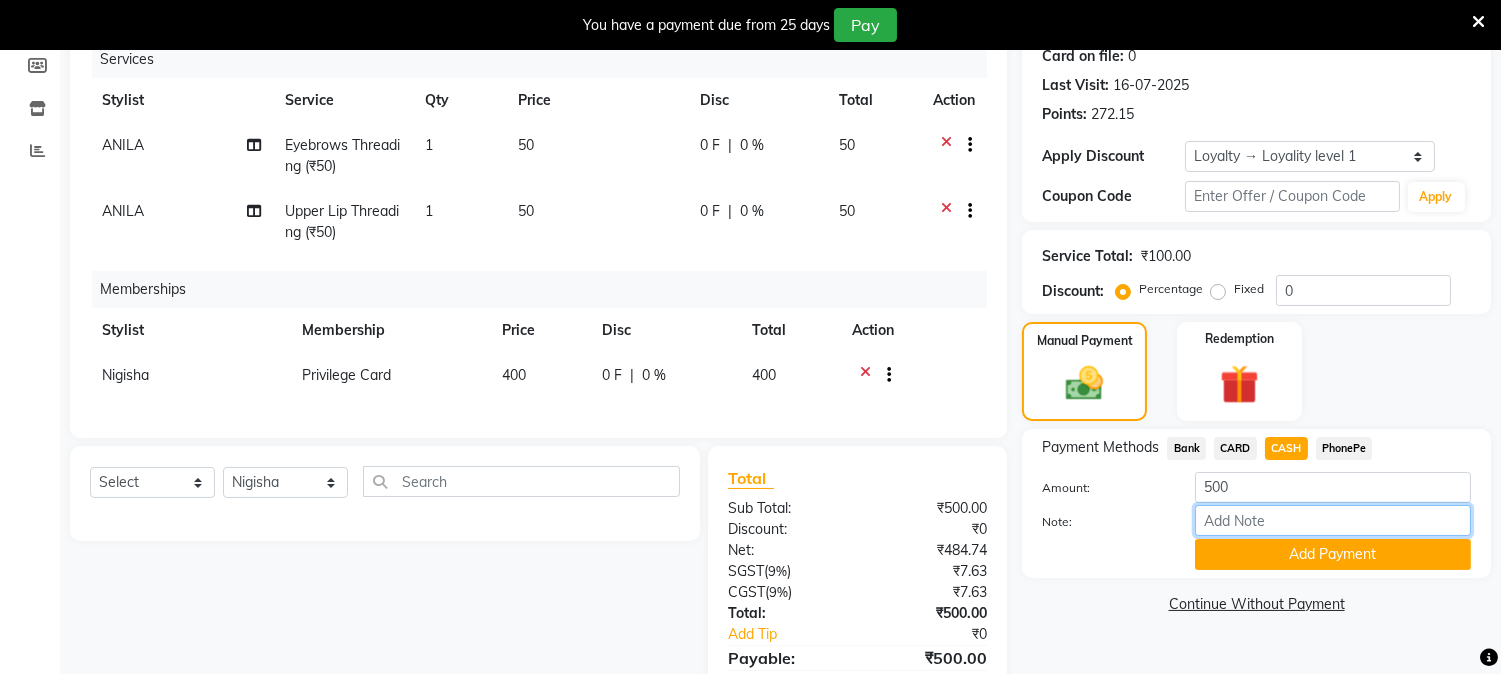 click on "Note:" at bounding box center (1333, 520) 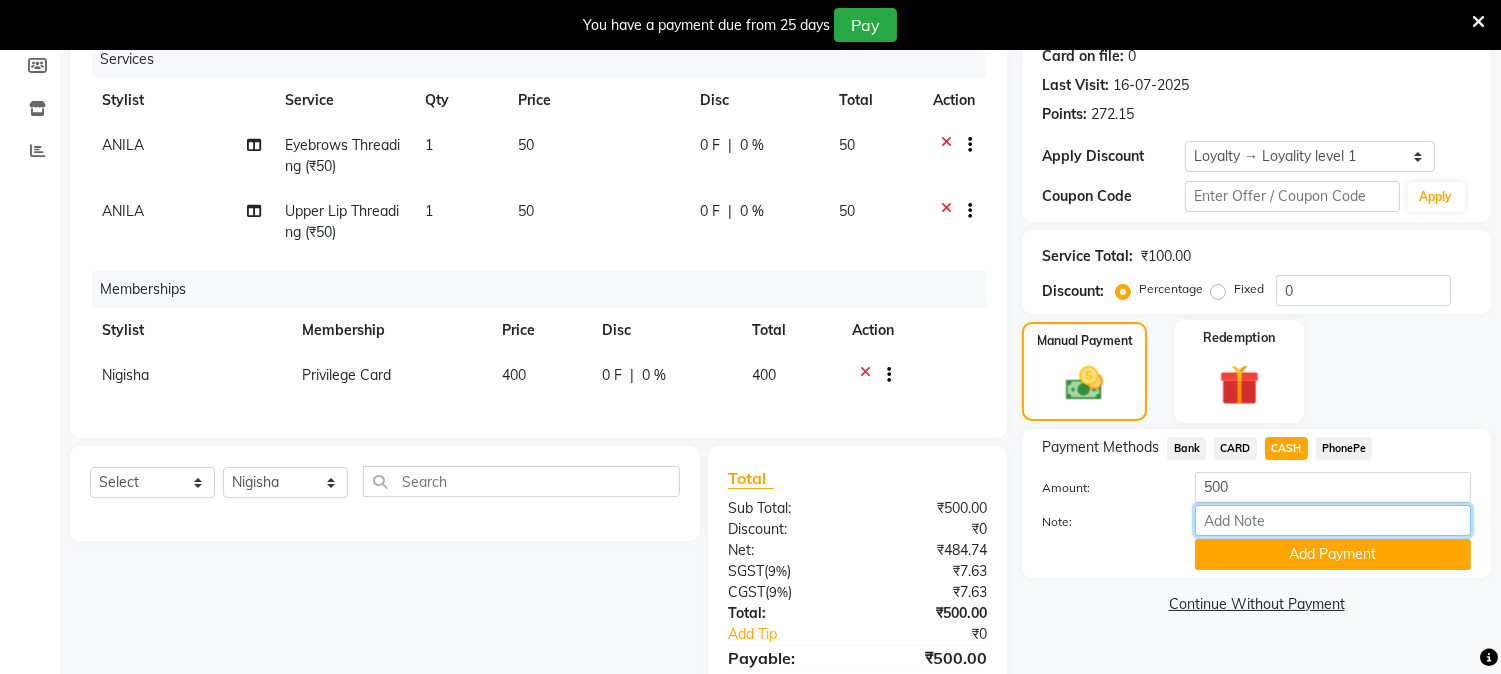 type on "NIGISHA" 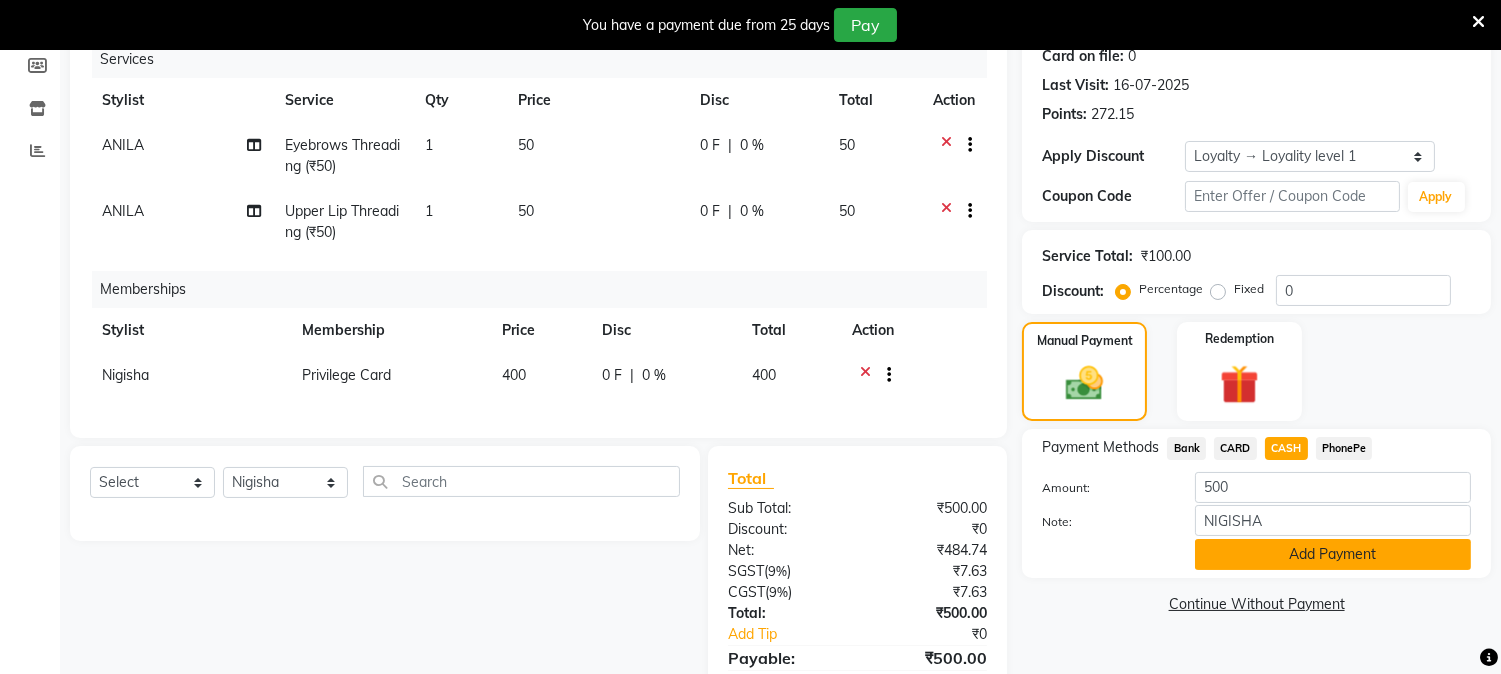 click on "Add Payment" 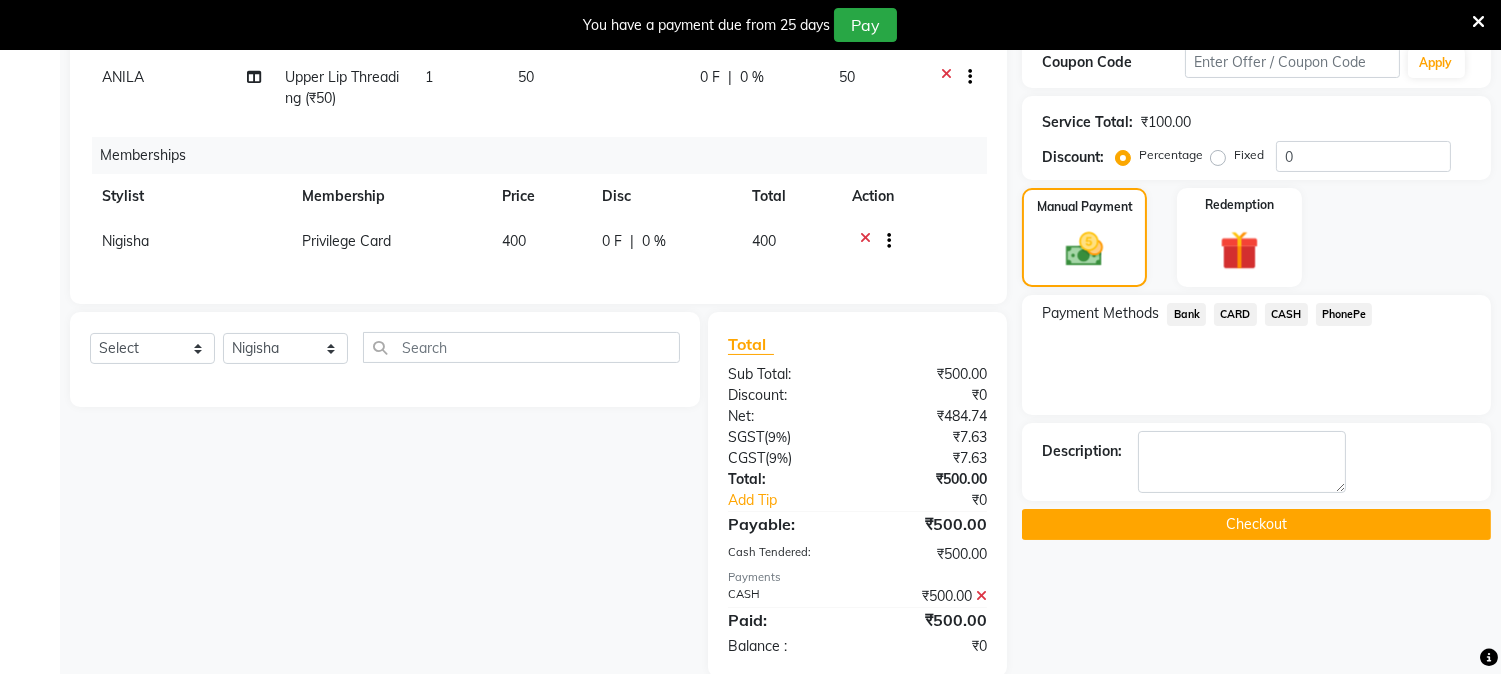 scroll, scrollTop: 538, scrollLeft: 0, axis: vertical 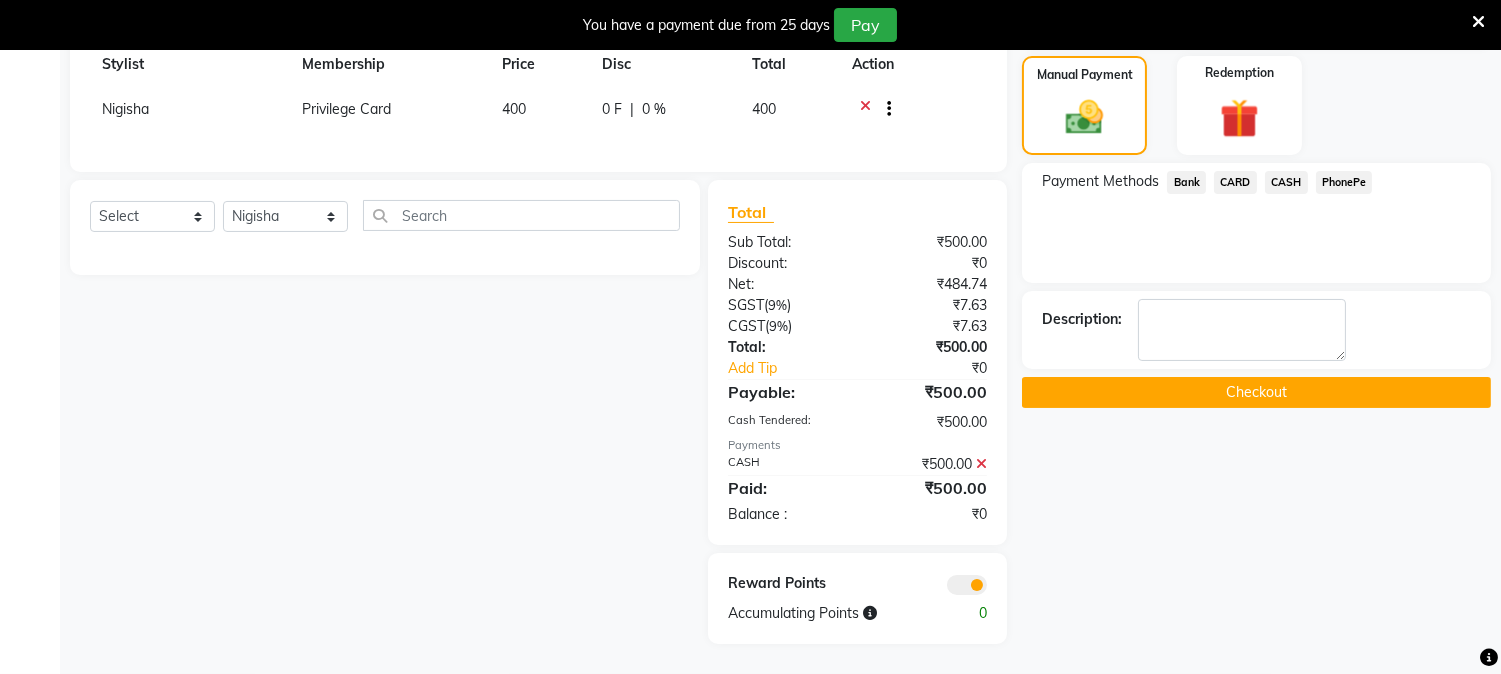 click on "Checkout" 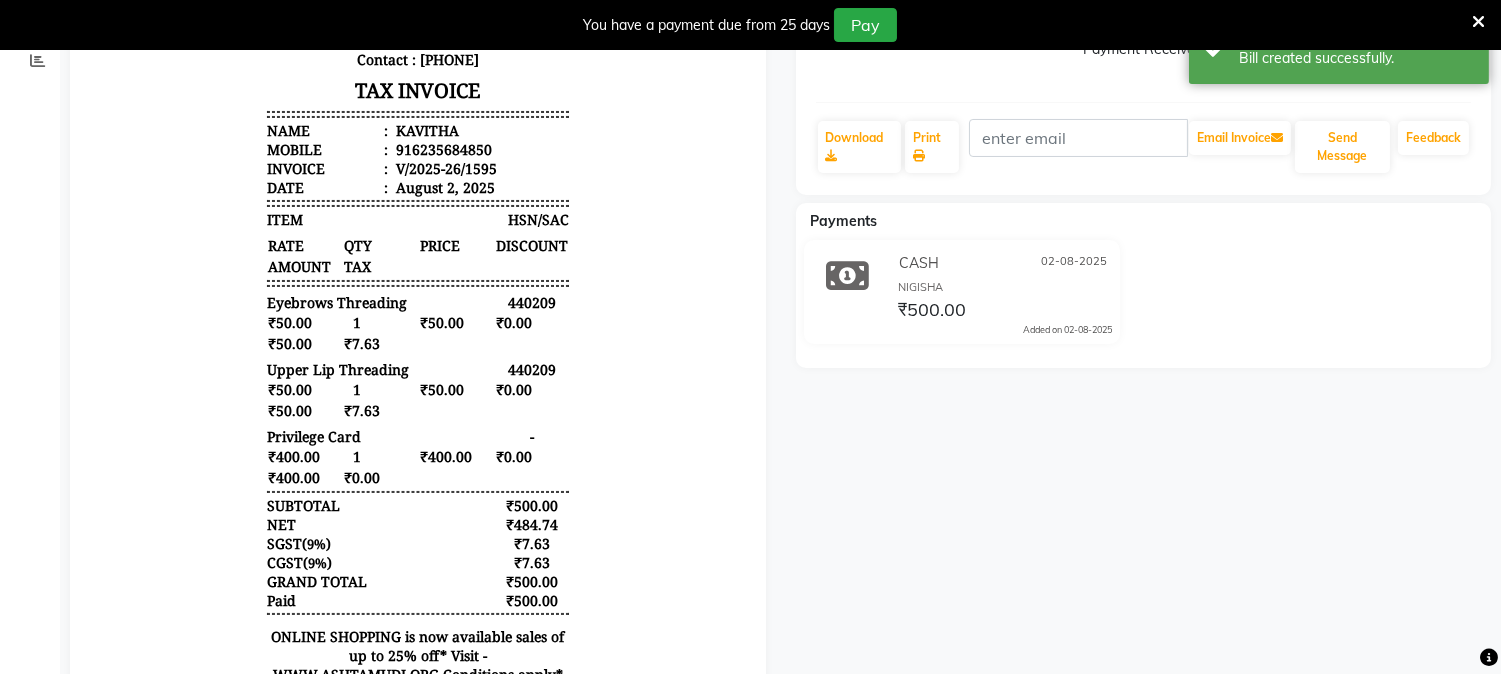 scroll, scrollTop: 32, scrollLeft: 0, axis: vertical 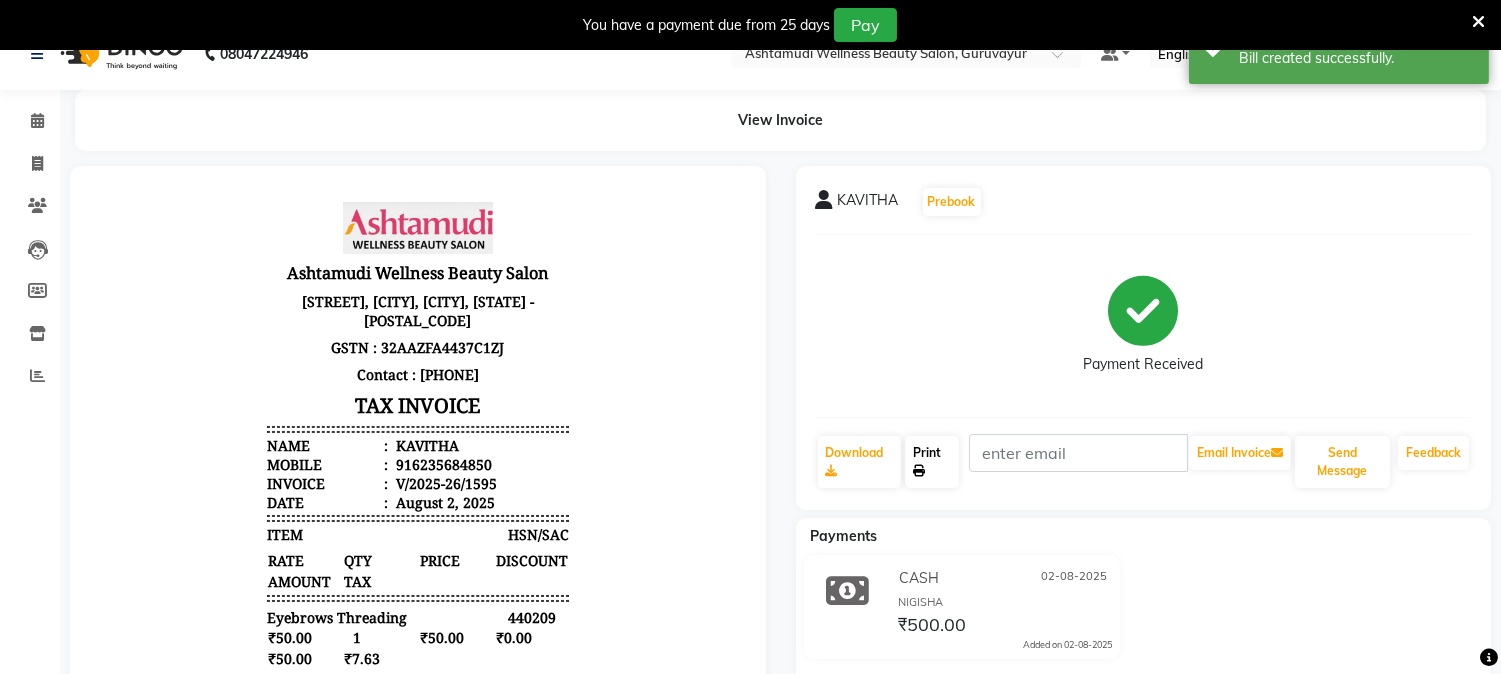 click on "Print" 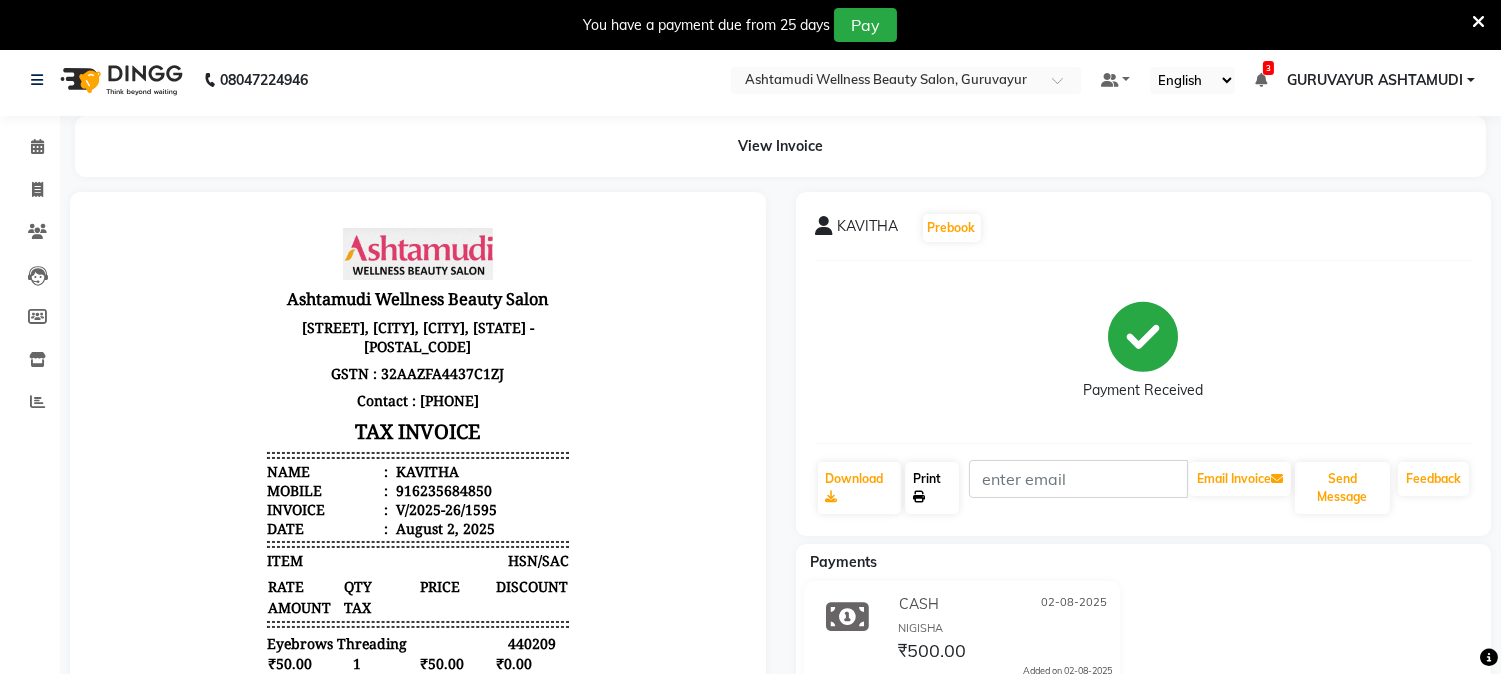 scroll, scrollTop: 0, scrollLeft: 0, axis: both 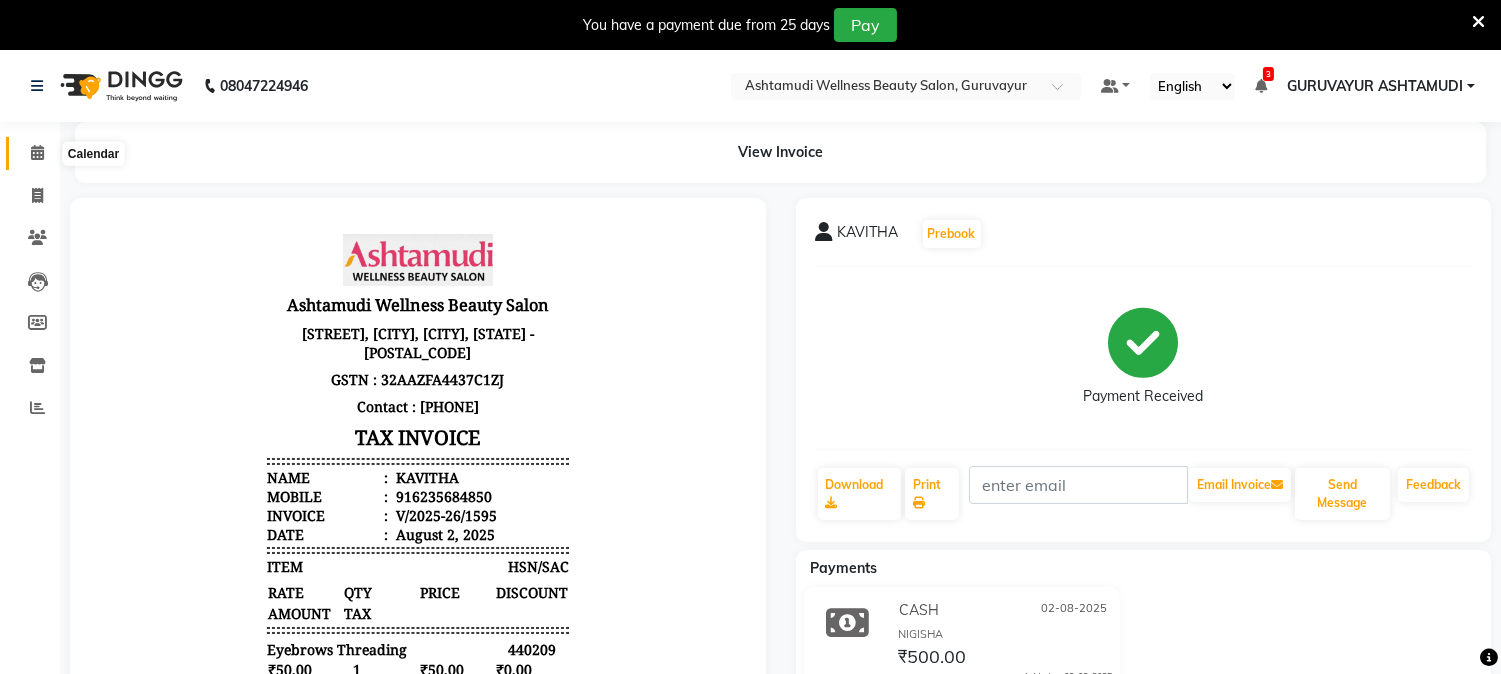 click 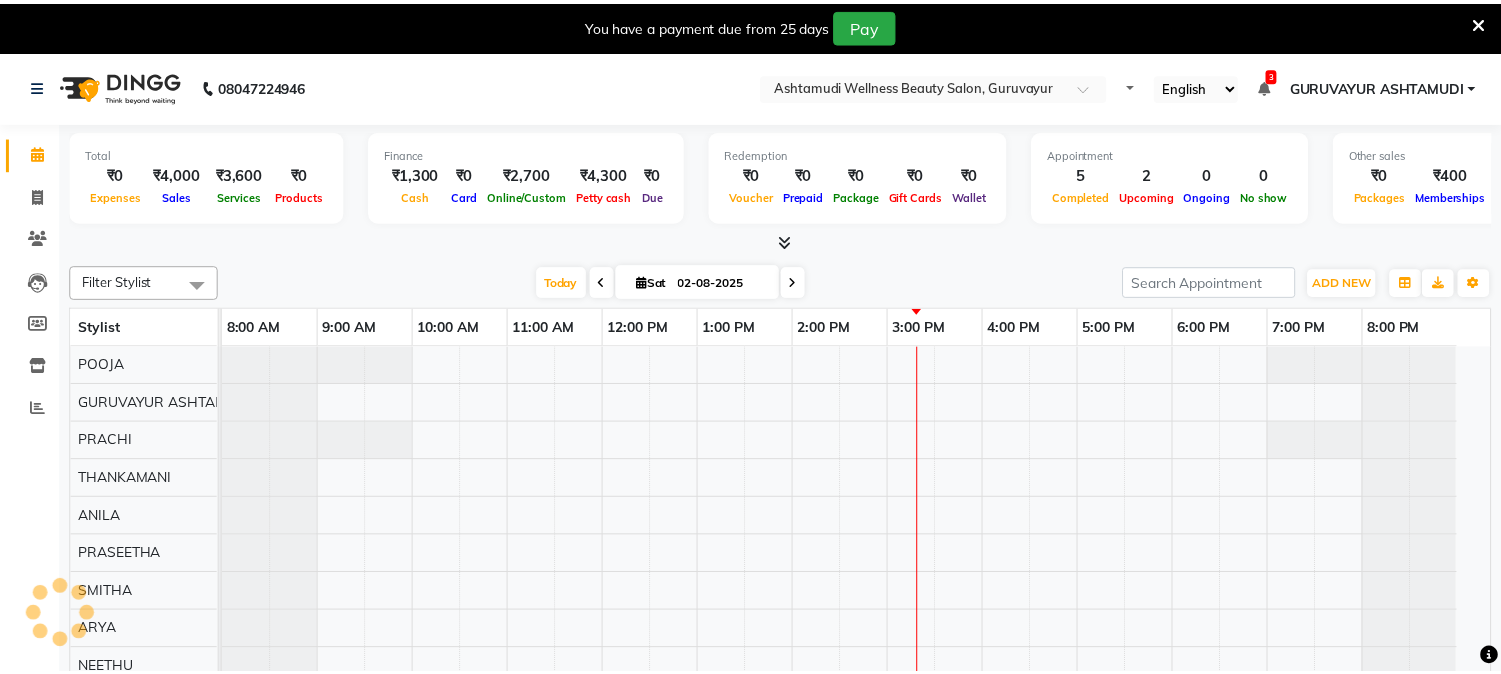 scroll, scrollTop: 0, scrollLeft: 0, axis: both 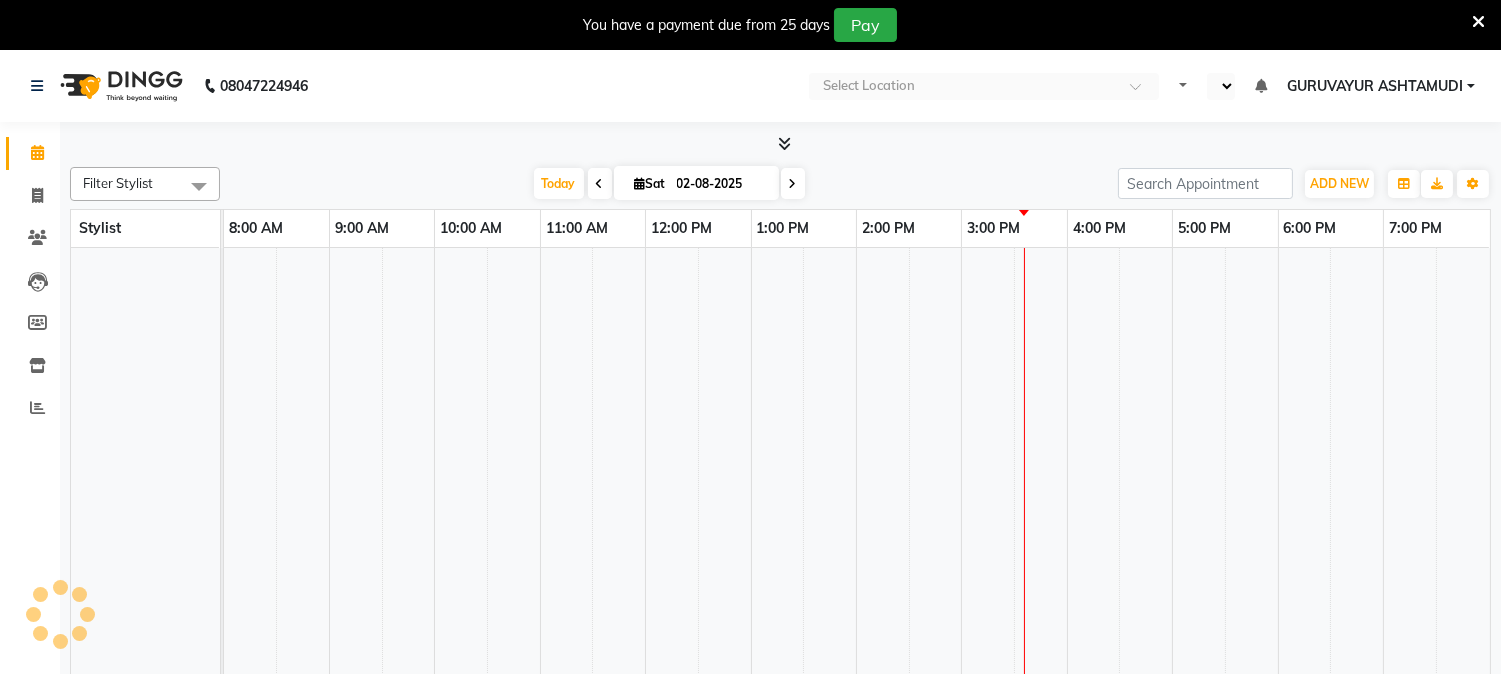 select on "en" 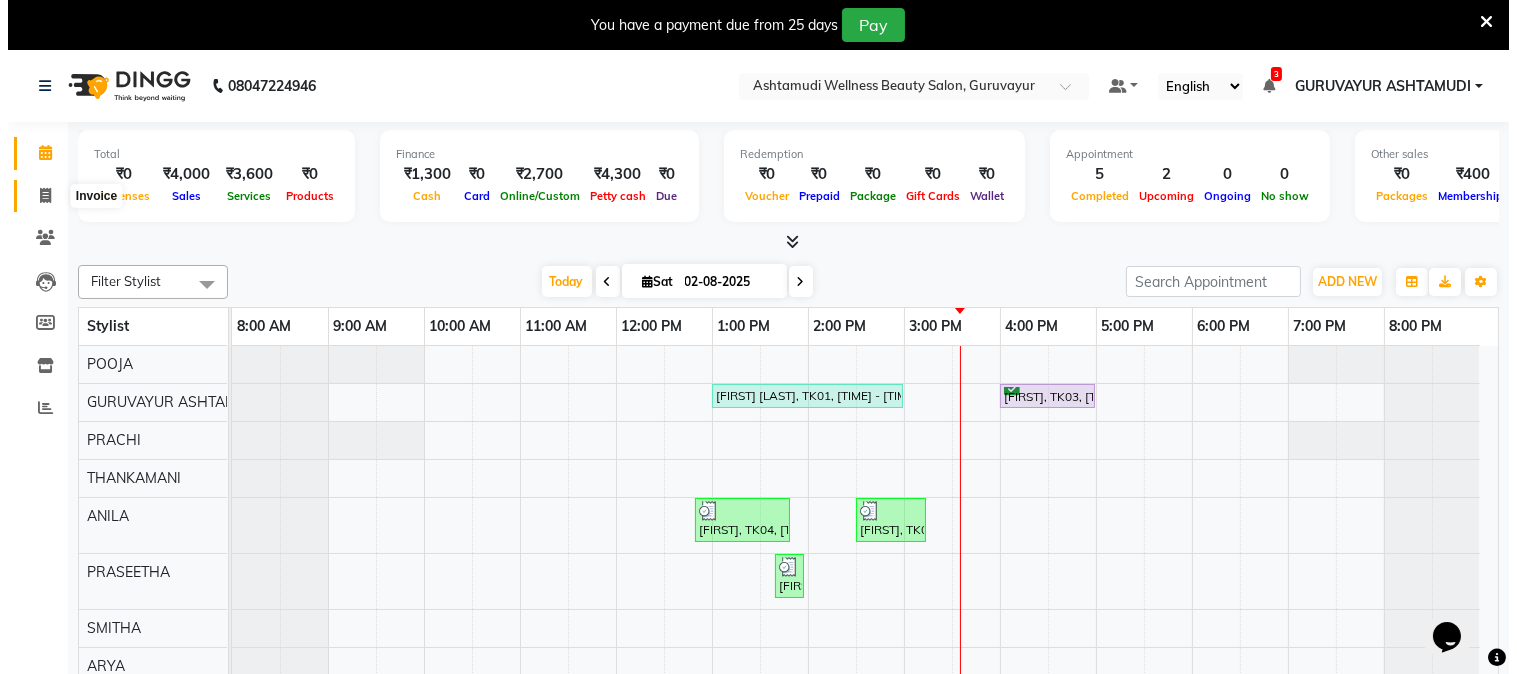 scroll, scrollTop: 0, scrollLeft: 0, axis: both 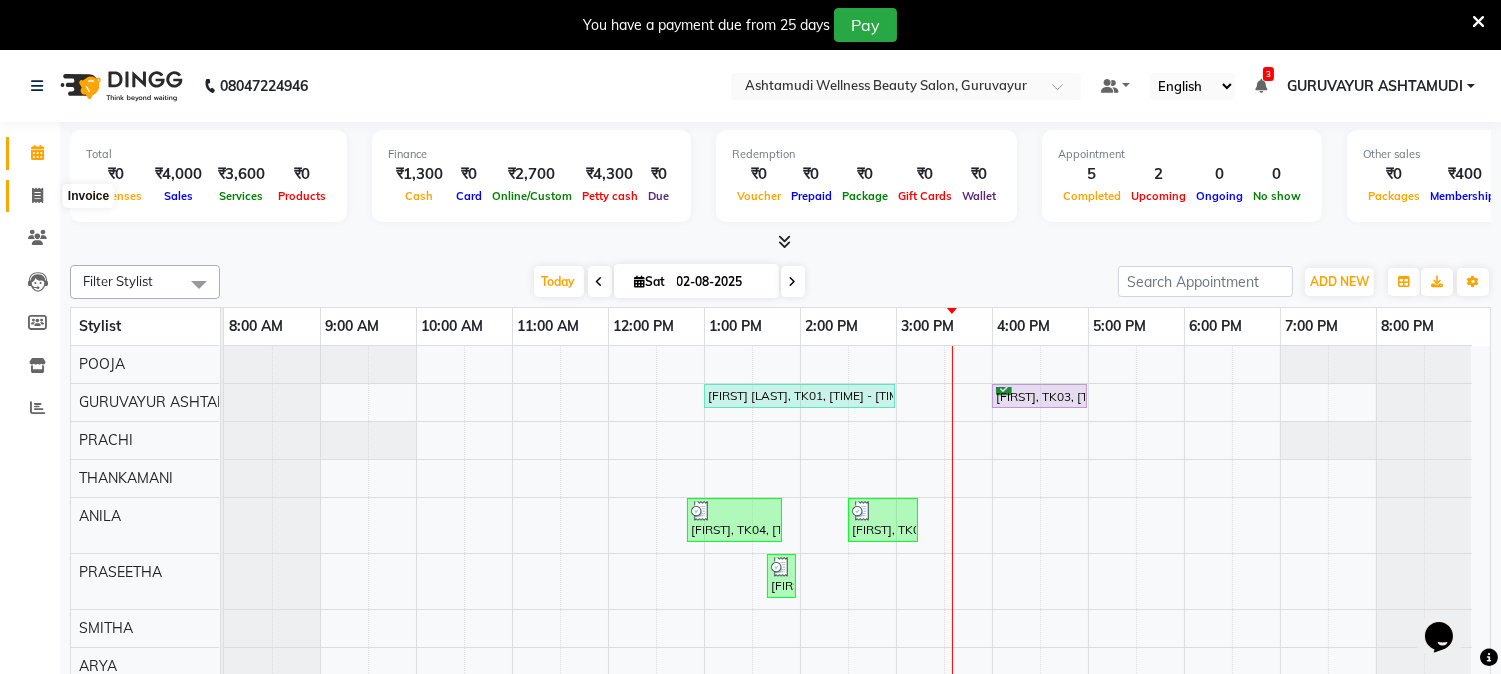 click 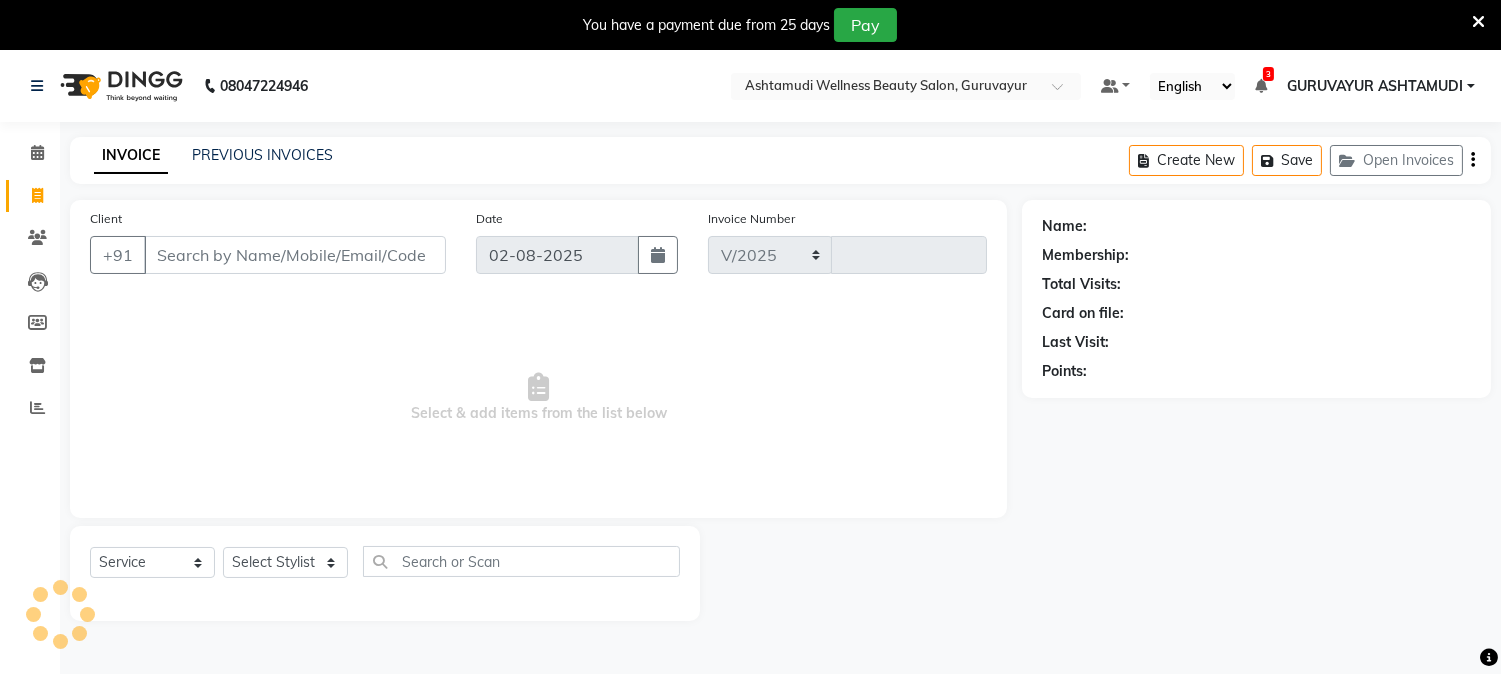 select on "4660" 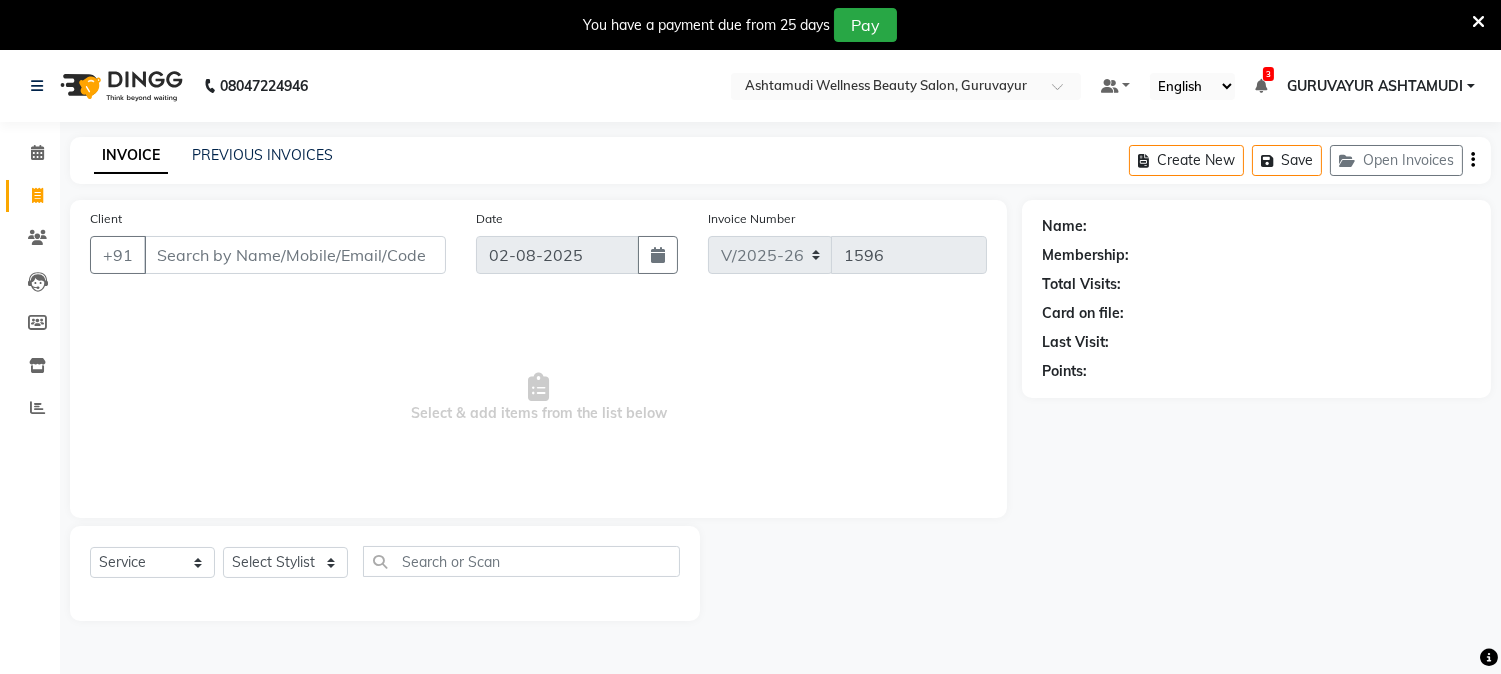 click on "Client" at bounding box center [295, 255] 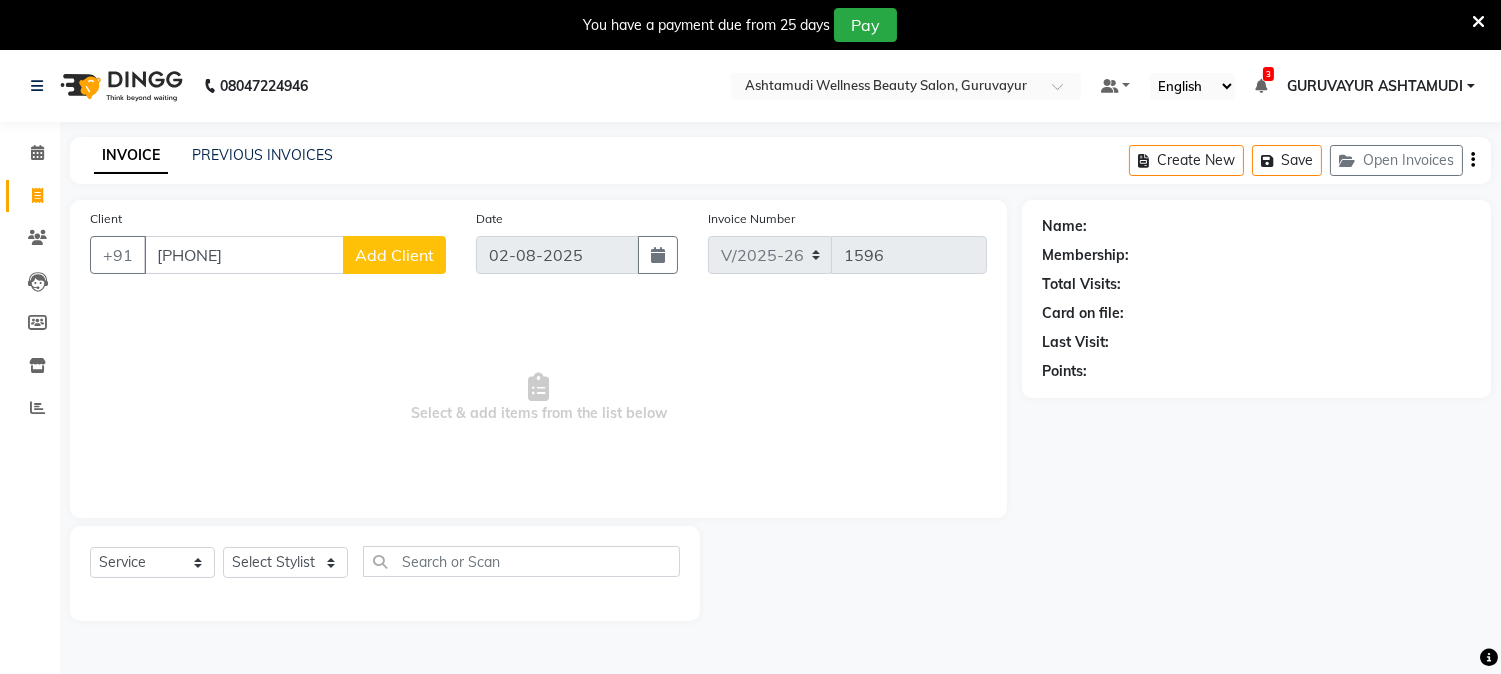type on "9745738976" 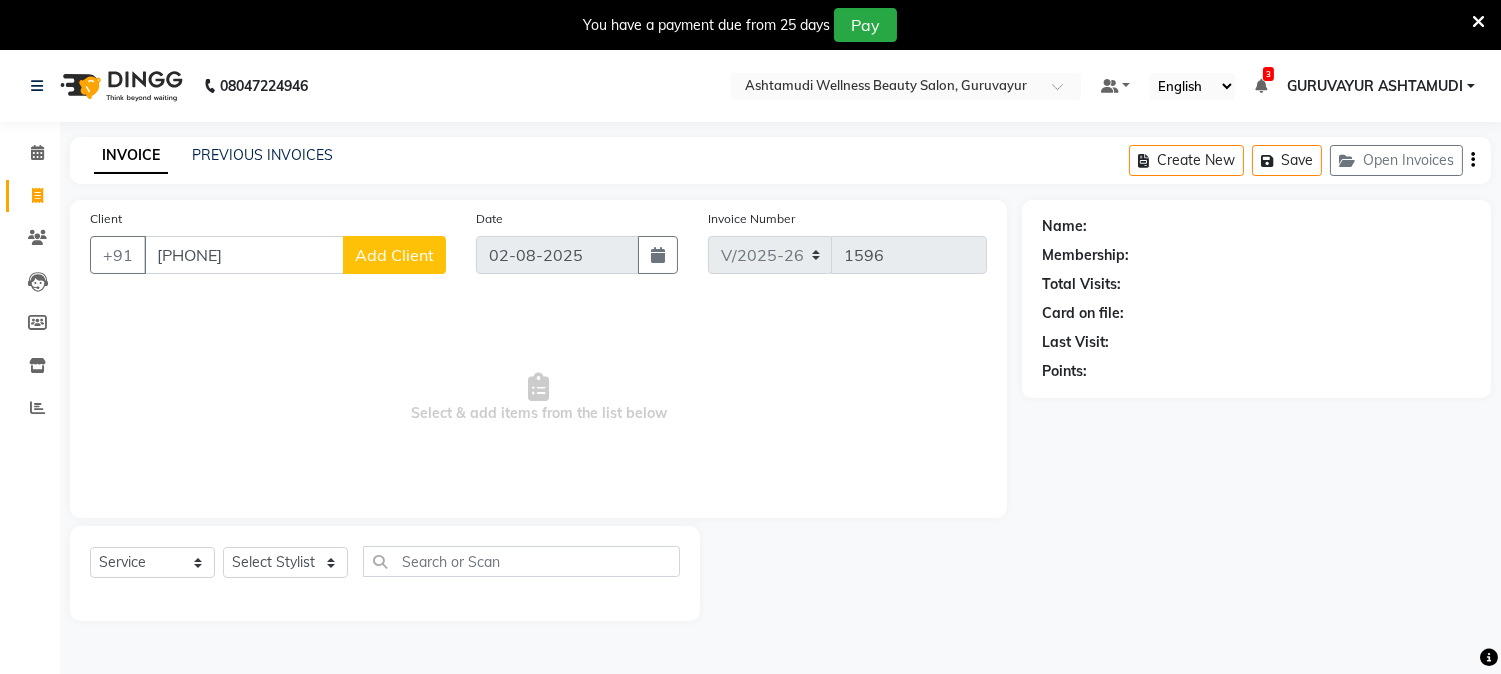 click on "Add Client" 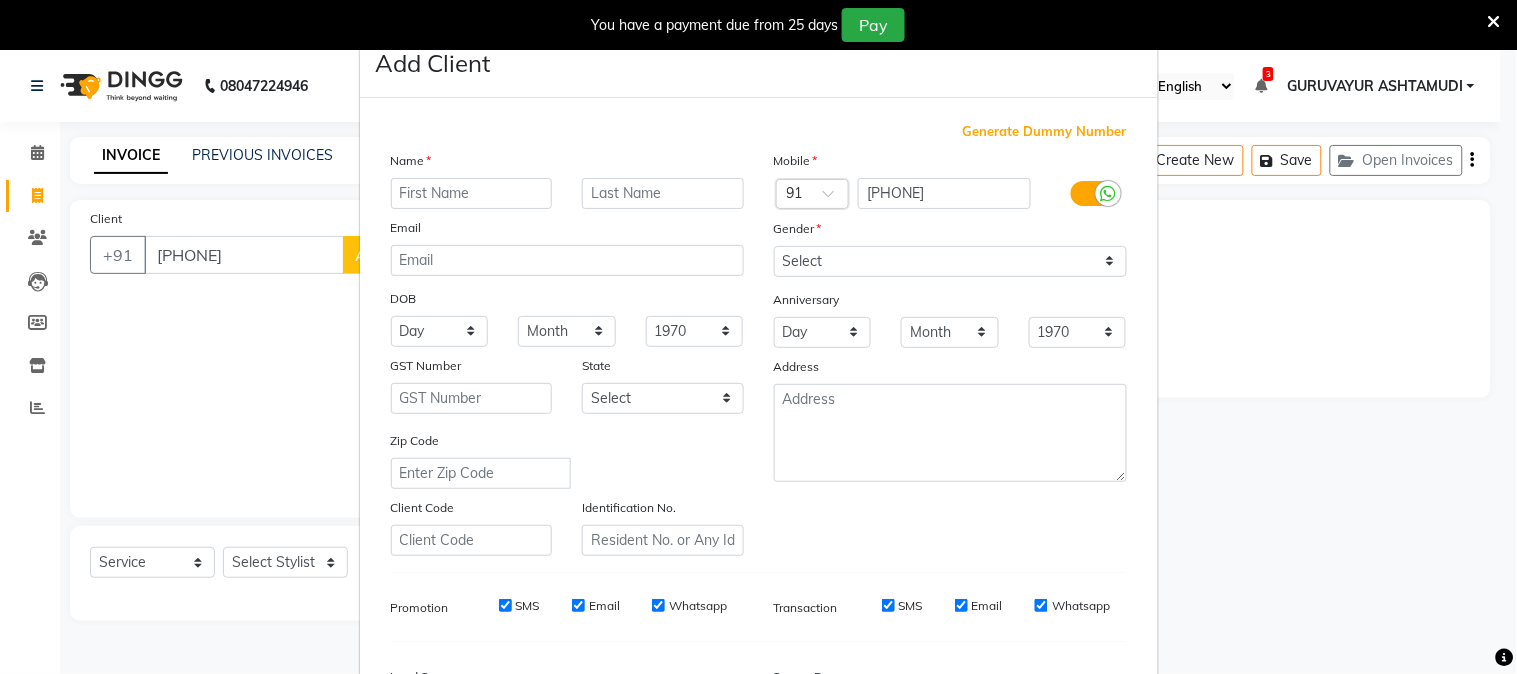 click at bounding box center [472, 193] 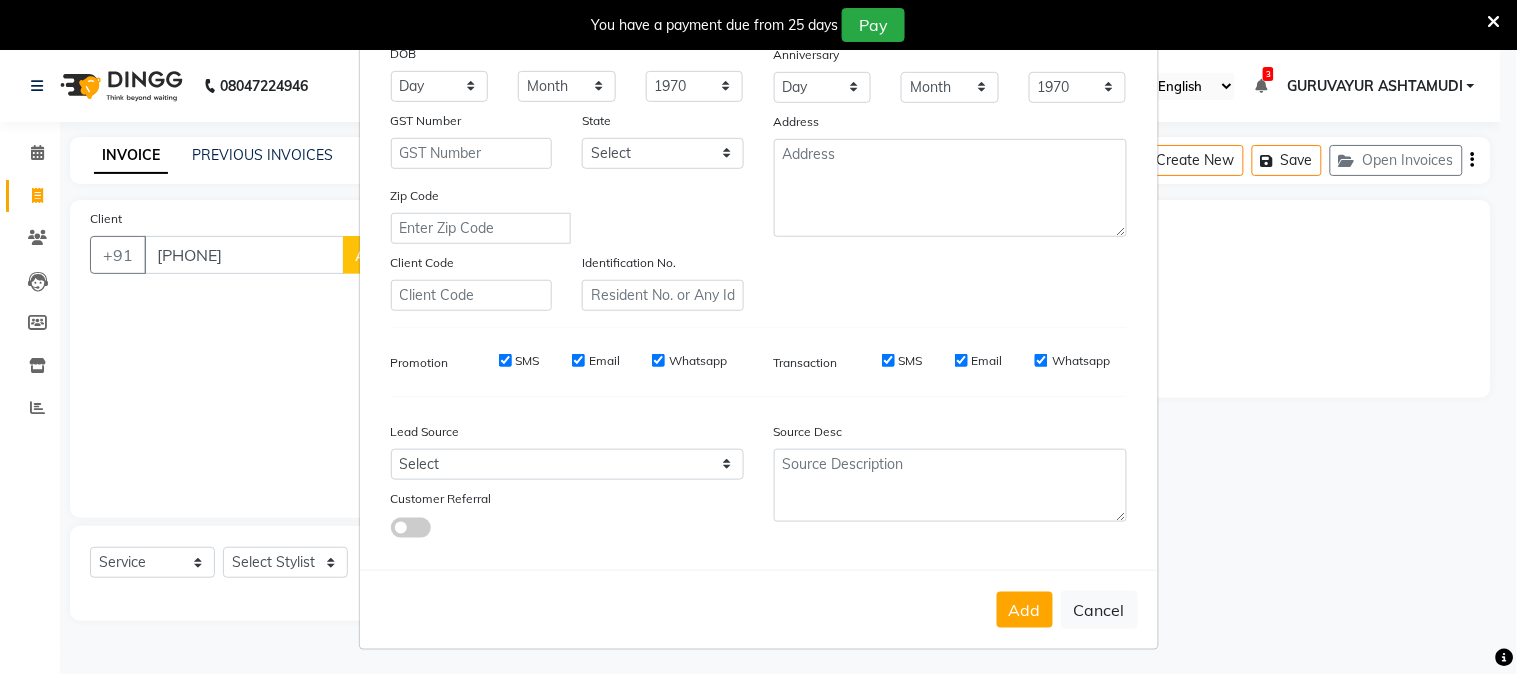 scroll, scrollTop: 250, scrollLeft: 0, axis: vertical 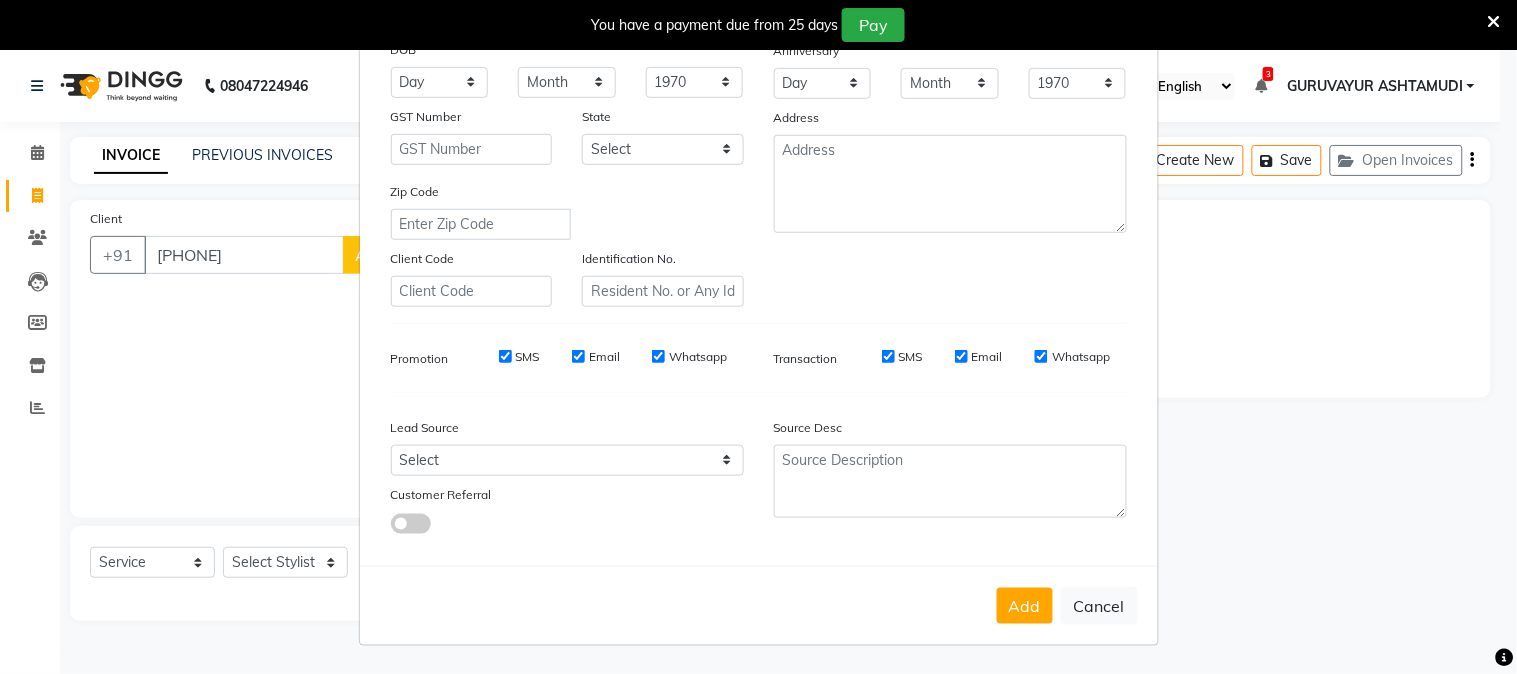 type on "USHA" 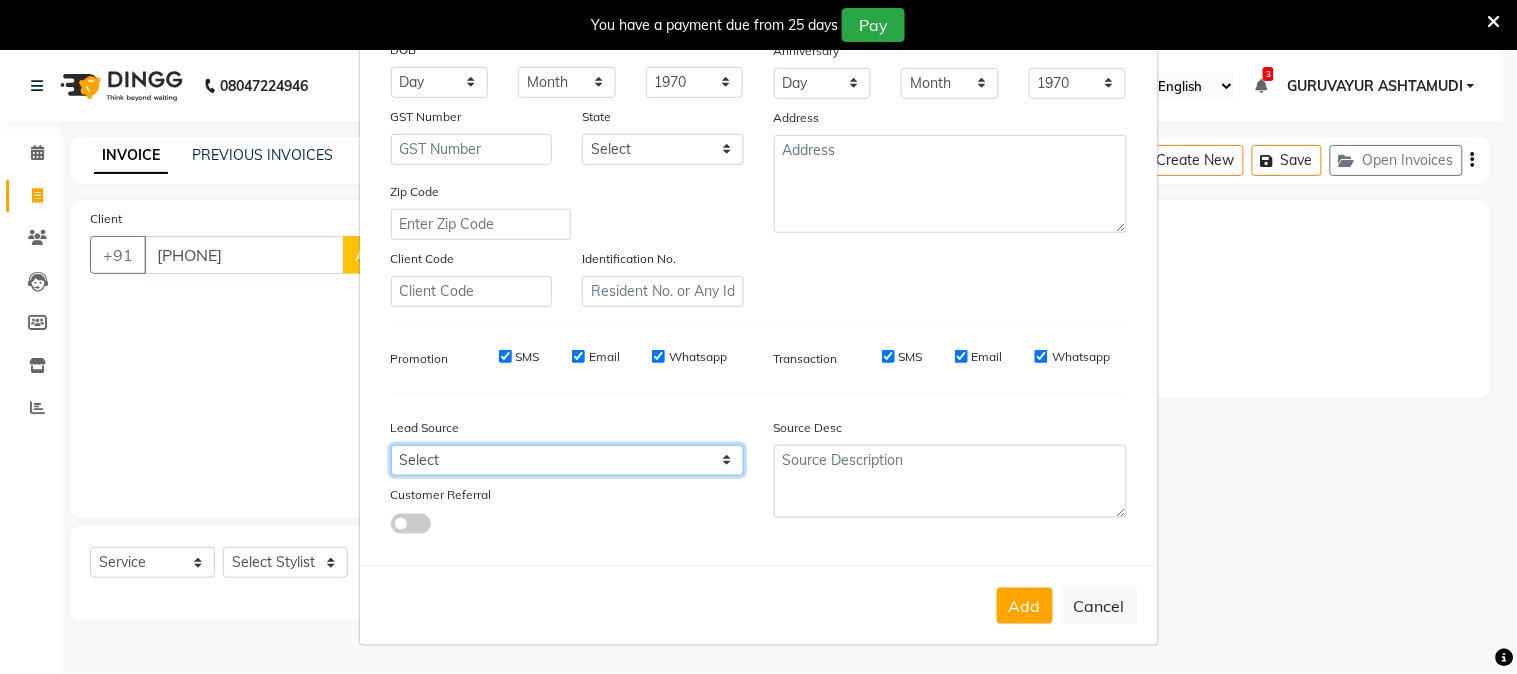 click on "Select Walk-in Referral Internet Friend Word of Mouth Advertisement Facebook JustDial Google Other Instagram  YouTube  WhatsApp" at bounding box center [567, 460] 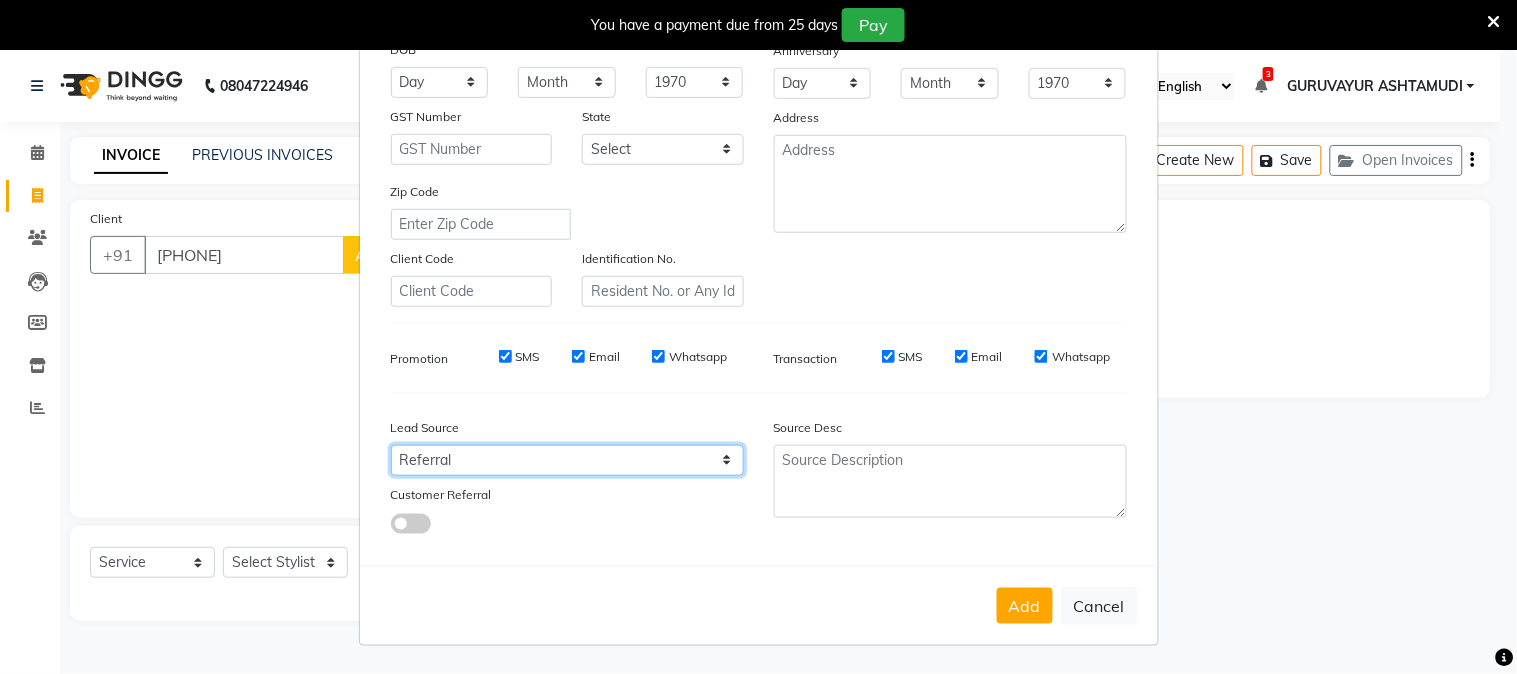 click on "Select Walk-in Referral Internet Friend Word of Mouth Advertisement Facebook JustDial Google Other Instagram  YouTube  WhatsApp" at bounding box center [567, 460] 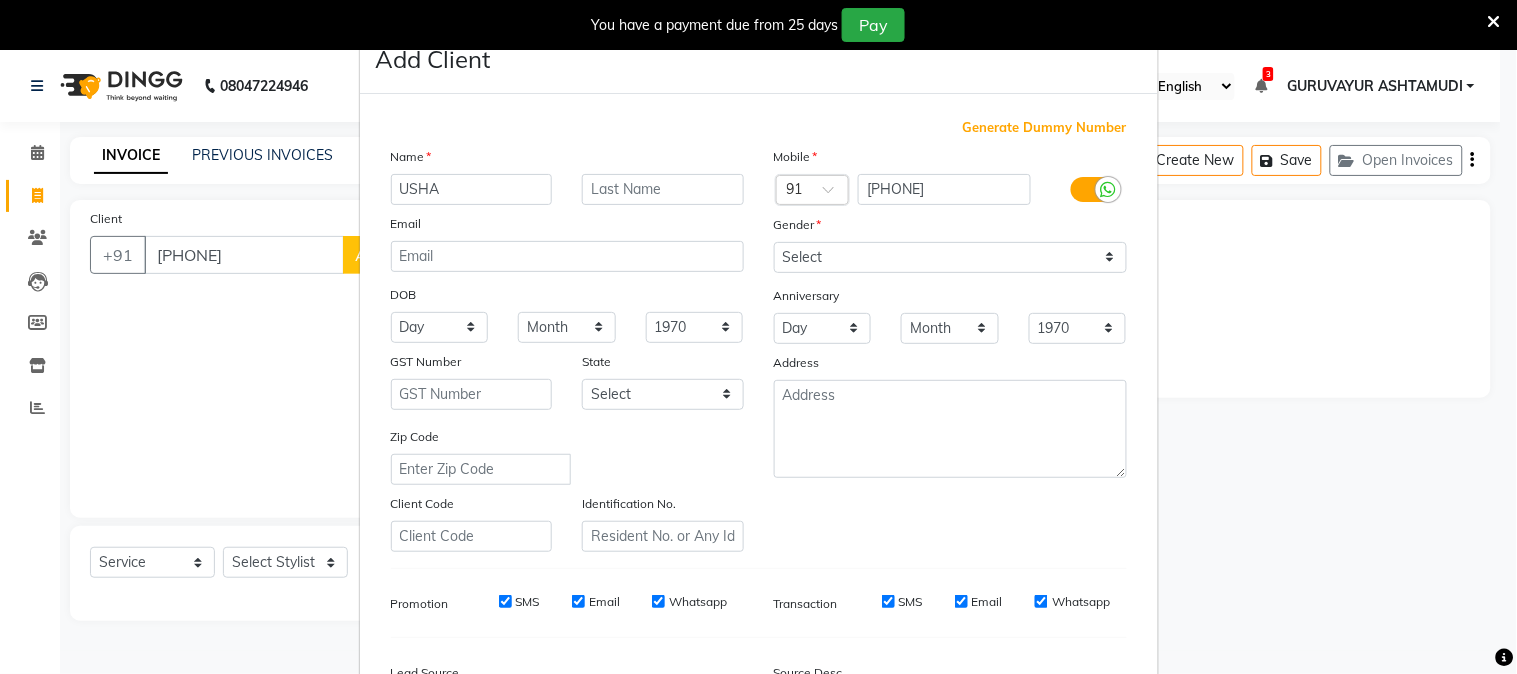 scroll, scrollTop: 0, scrollLeft: 0, axis: both 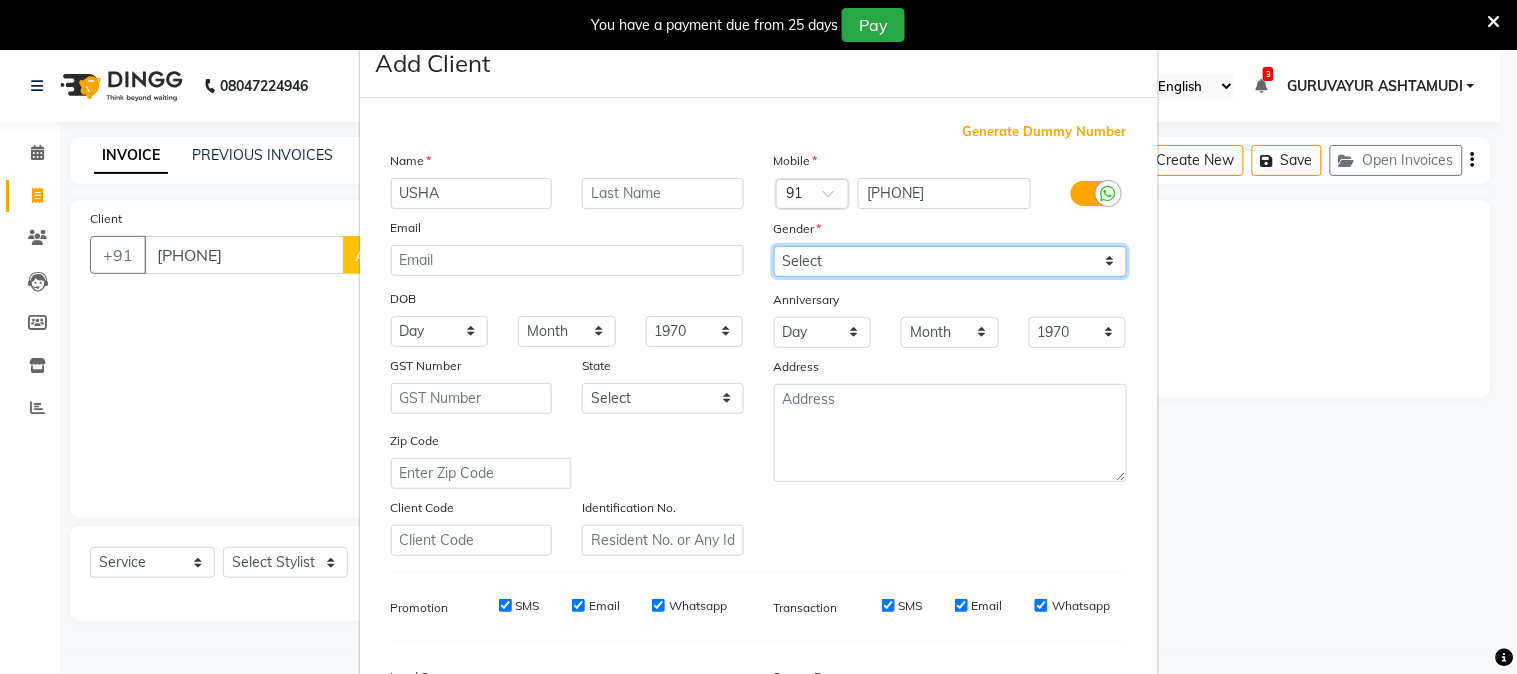 click on "Select Male Female Other Prefer Not To Say" at bounding box center (950, 261) 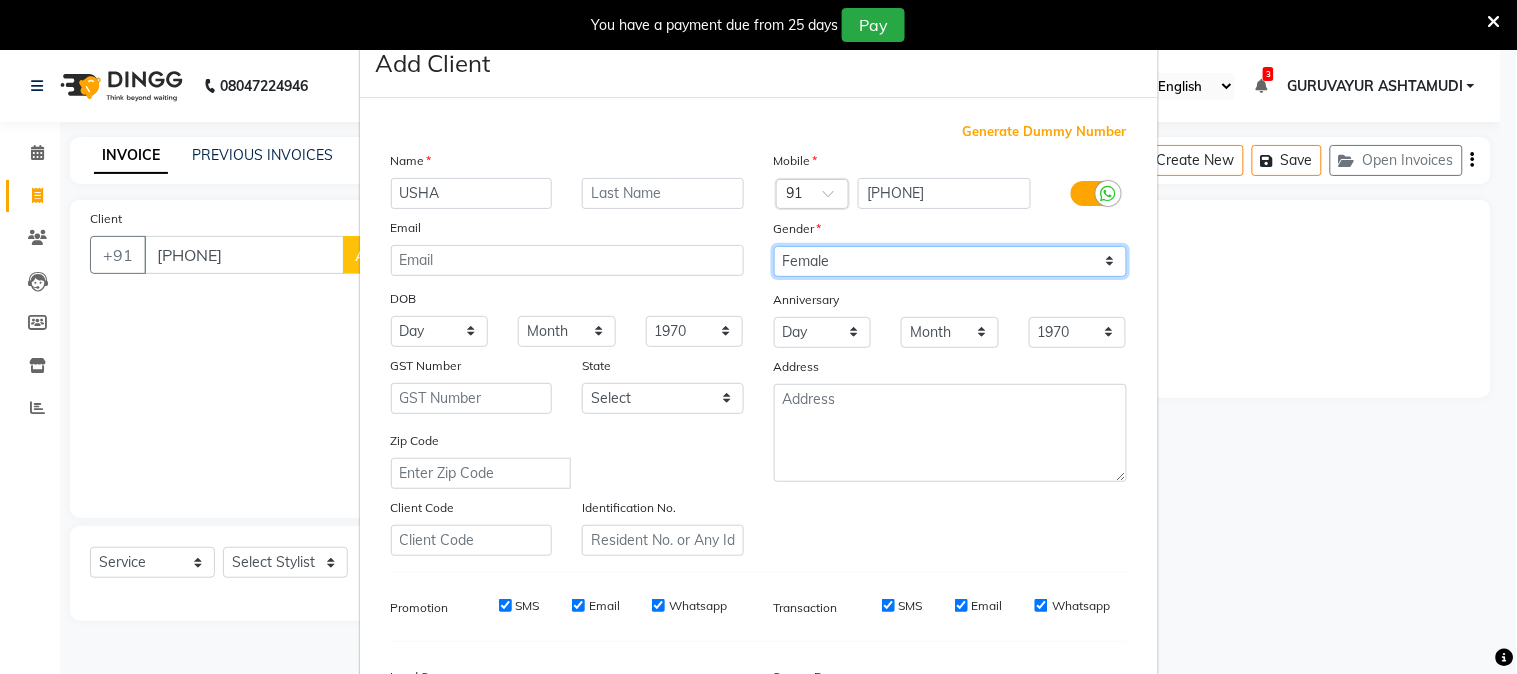 click on "Select Male Female Other Prefer Not To Say" at bounding box center [950, 261] 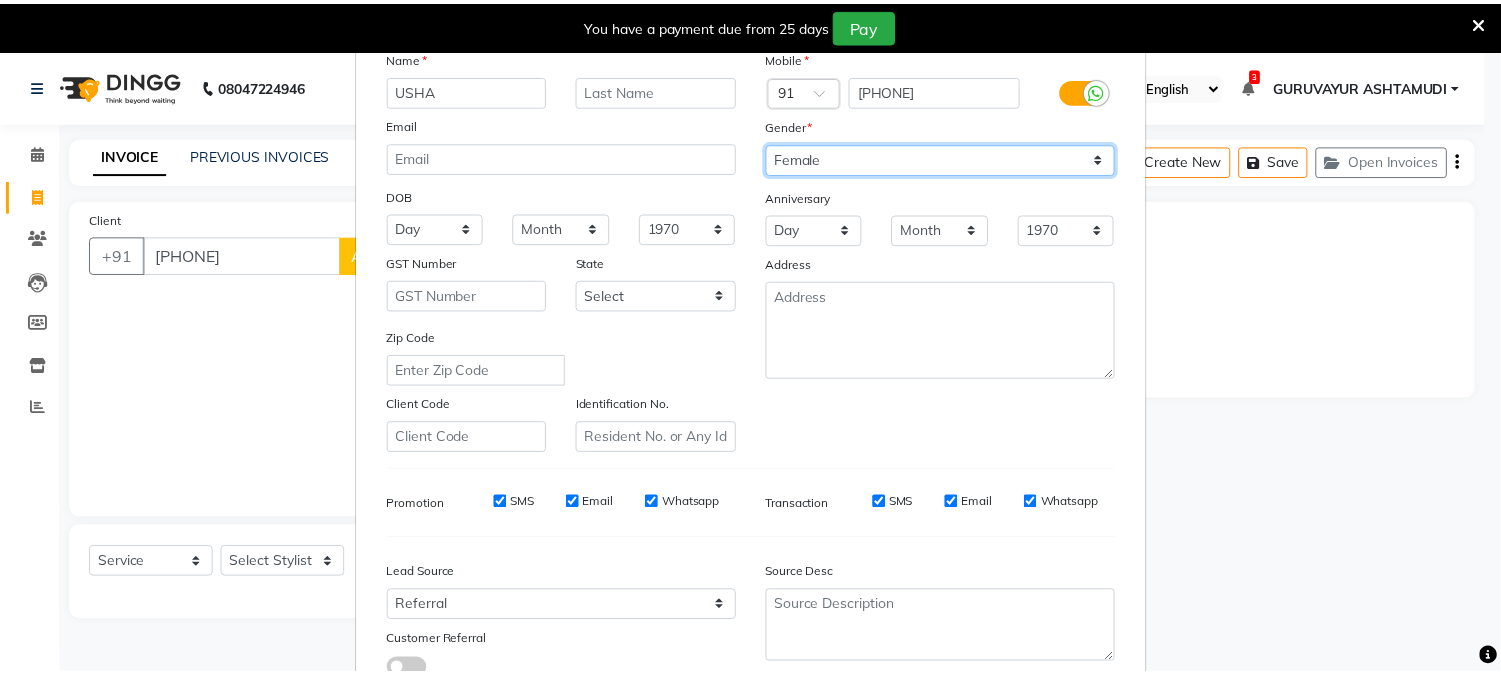 scroll, scrollTop: 250, scrollLeft: 0, axis: vertical 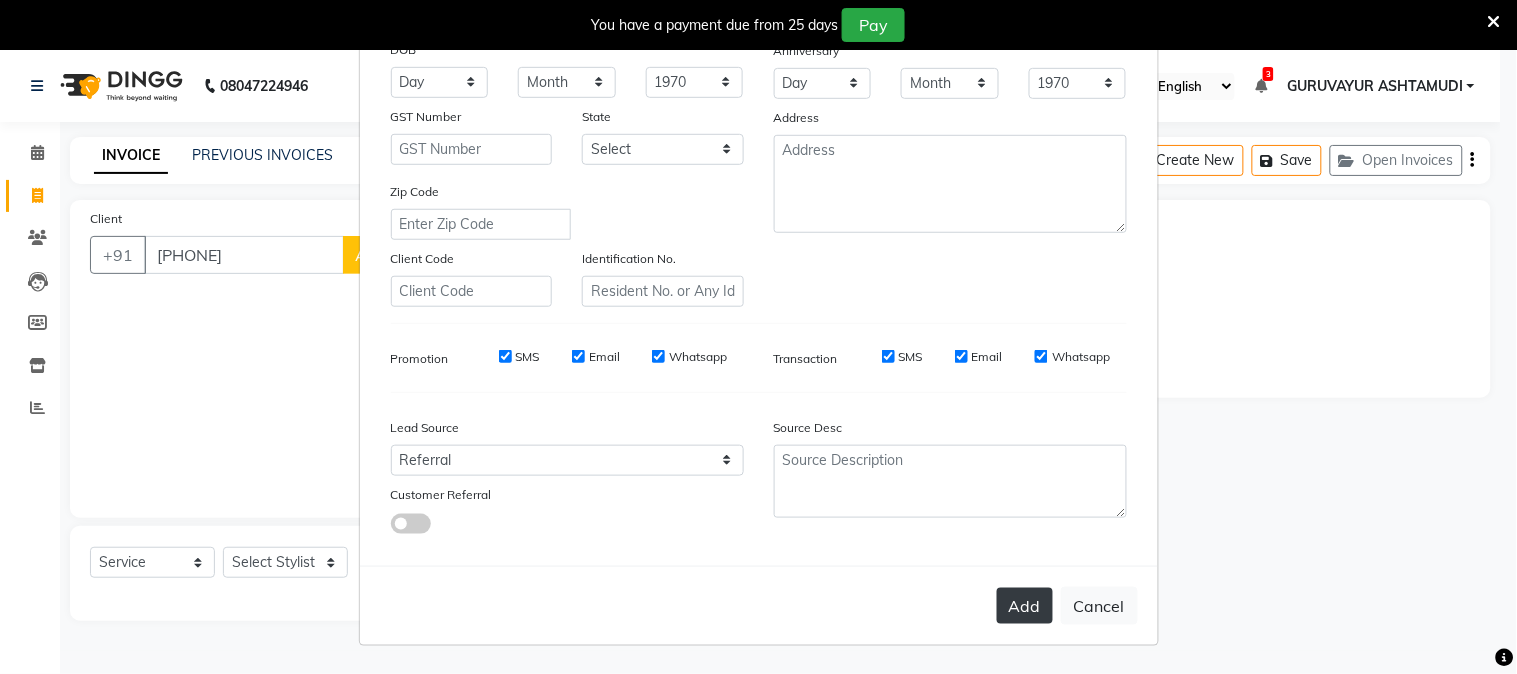 click on "Add" at bounding box center (1025, 606) 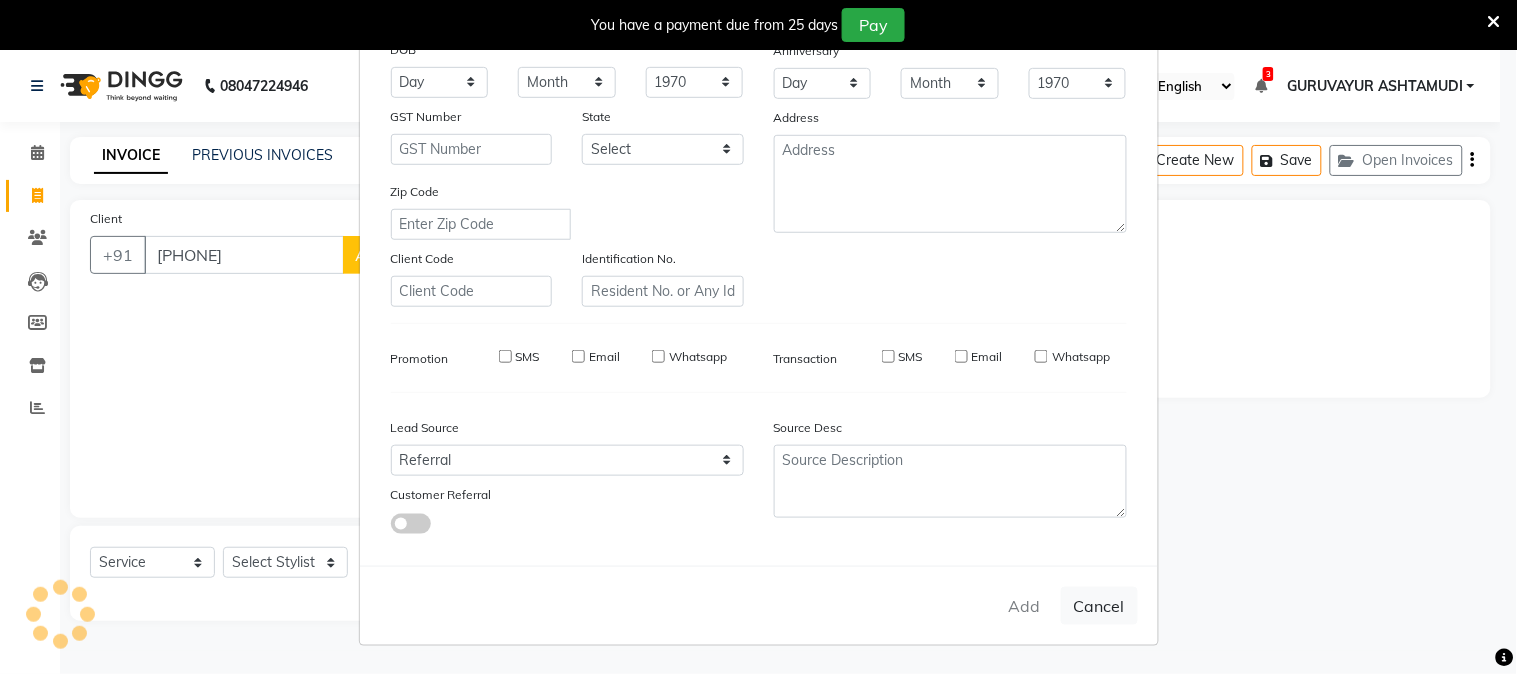 type 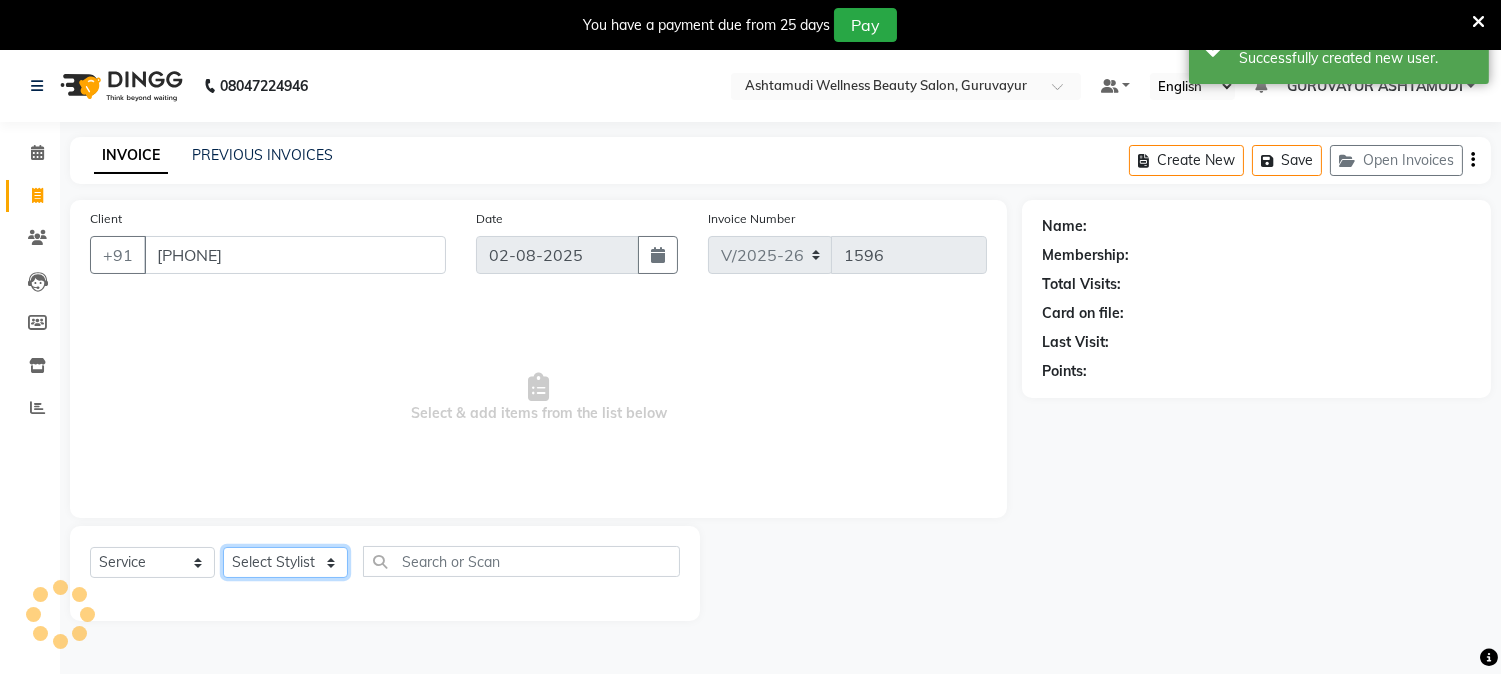 click on "Select Stylist Aathithya ANILA Anjana Das ARYA GURUVAYUR ASHTAMUDI NEETHU Nigisha POOJA PRACHI PRASEETHA REESHMA  Rini SMITHA THANKAMANI" 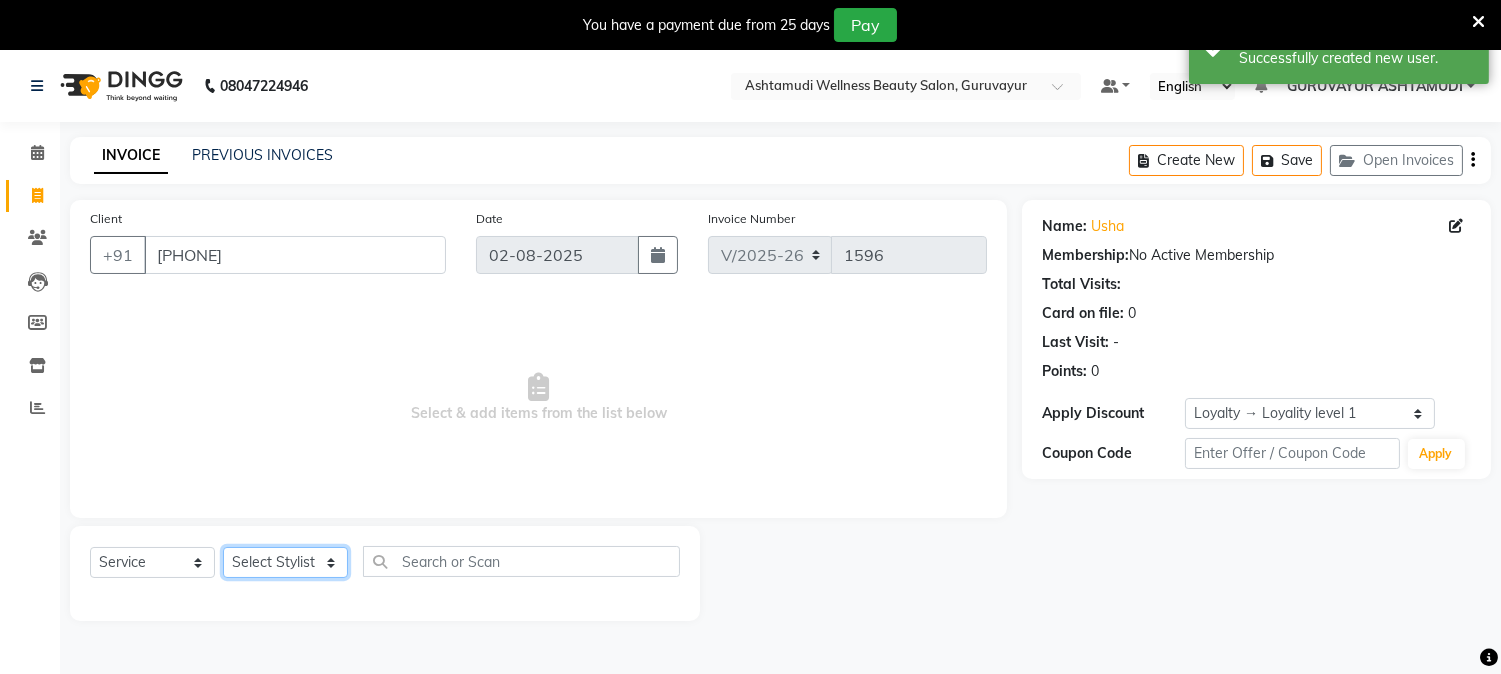 select on "39865" 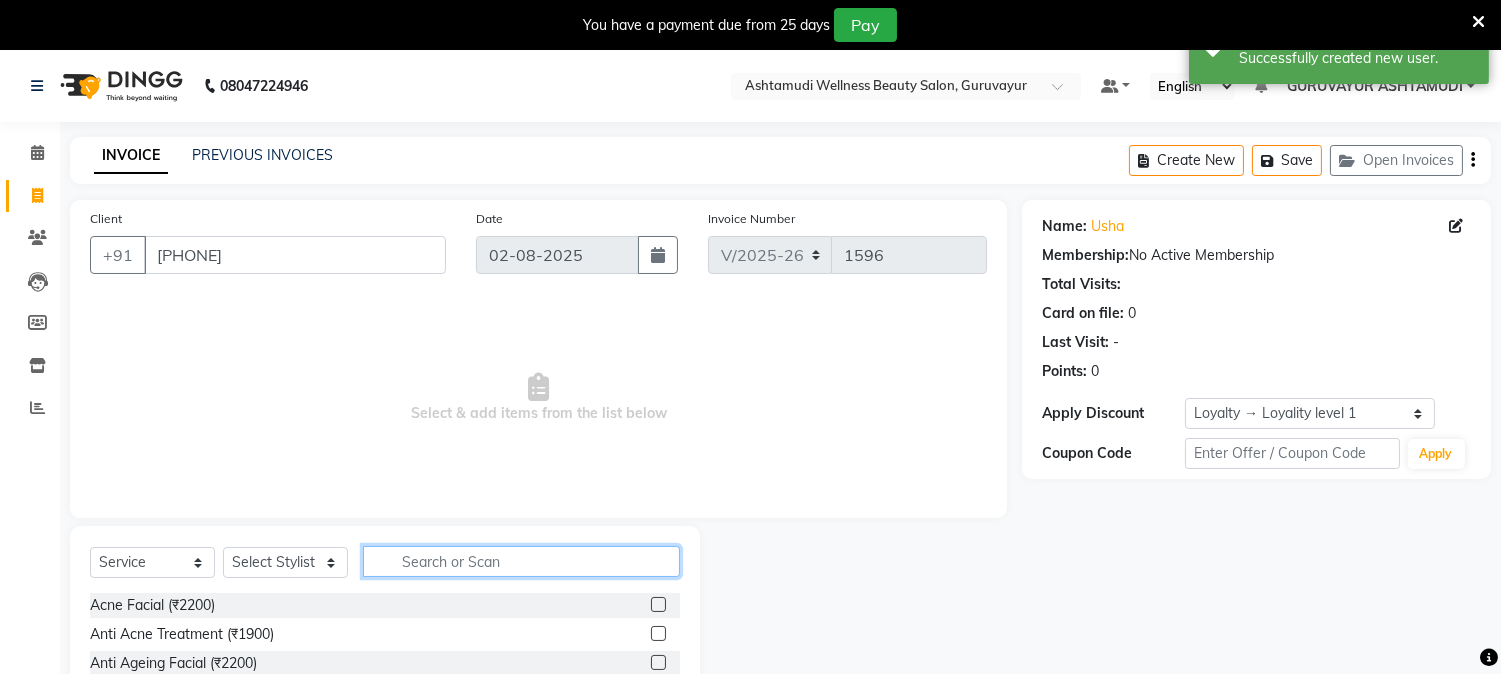 click 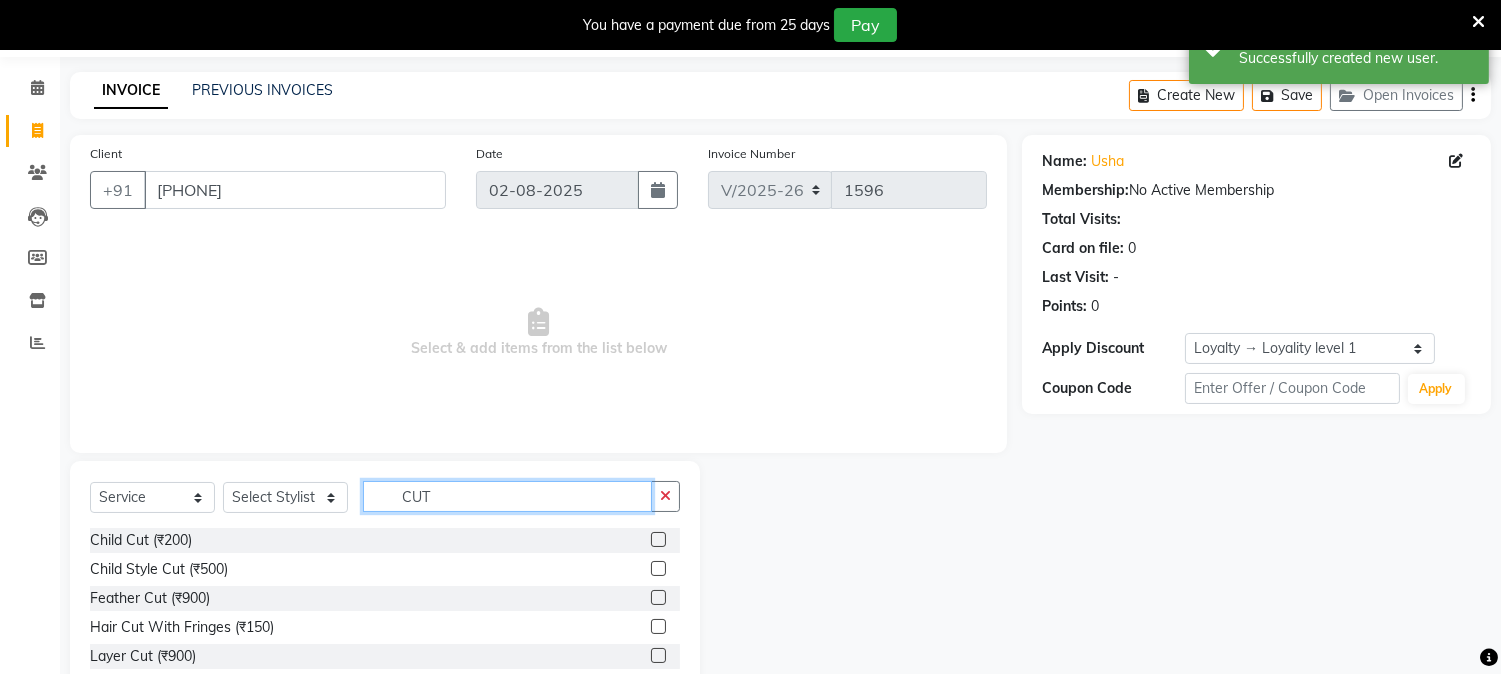 scroll, scrollTop: 176, scrollLeft: 0, axis: vertical 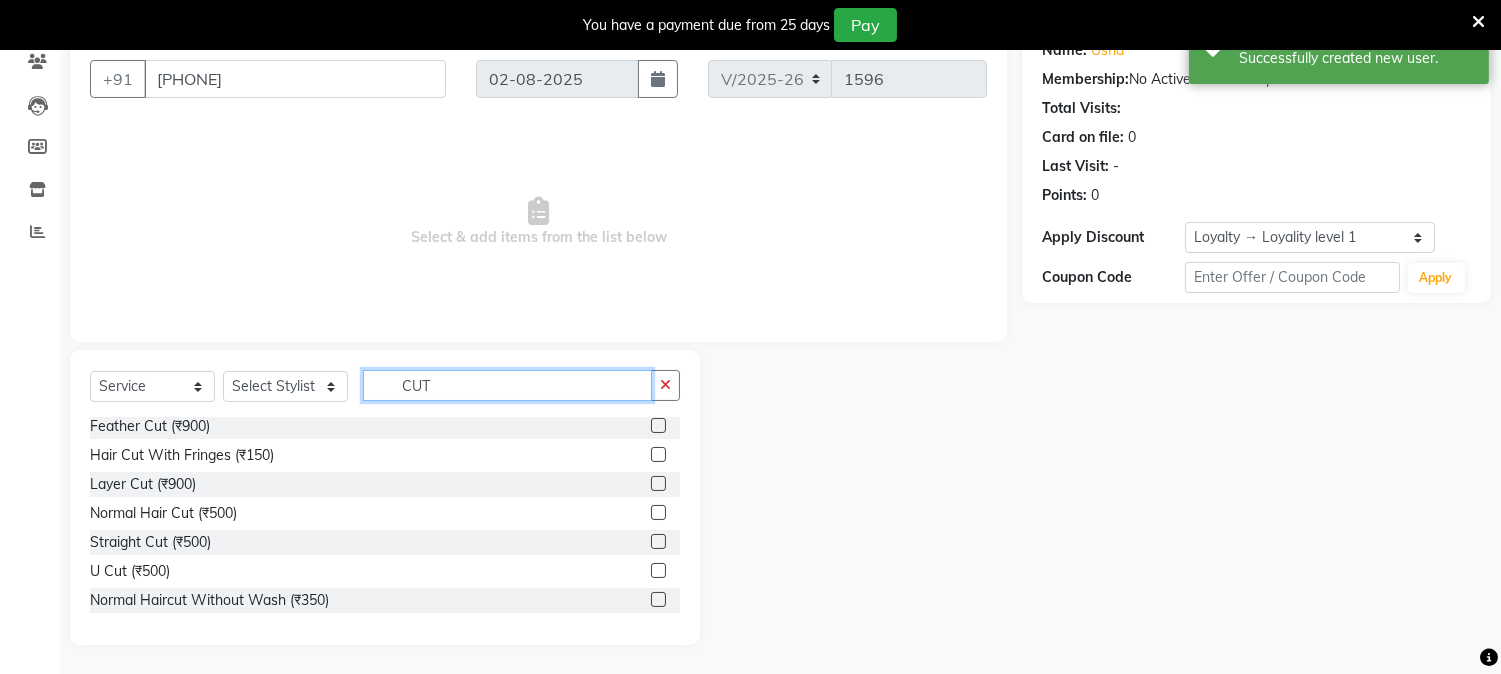 type on "CUT" 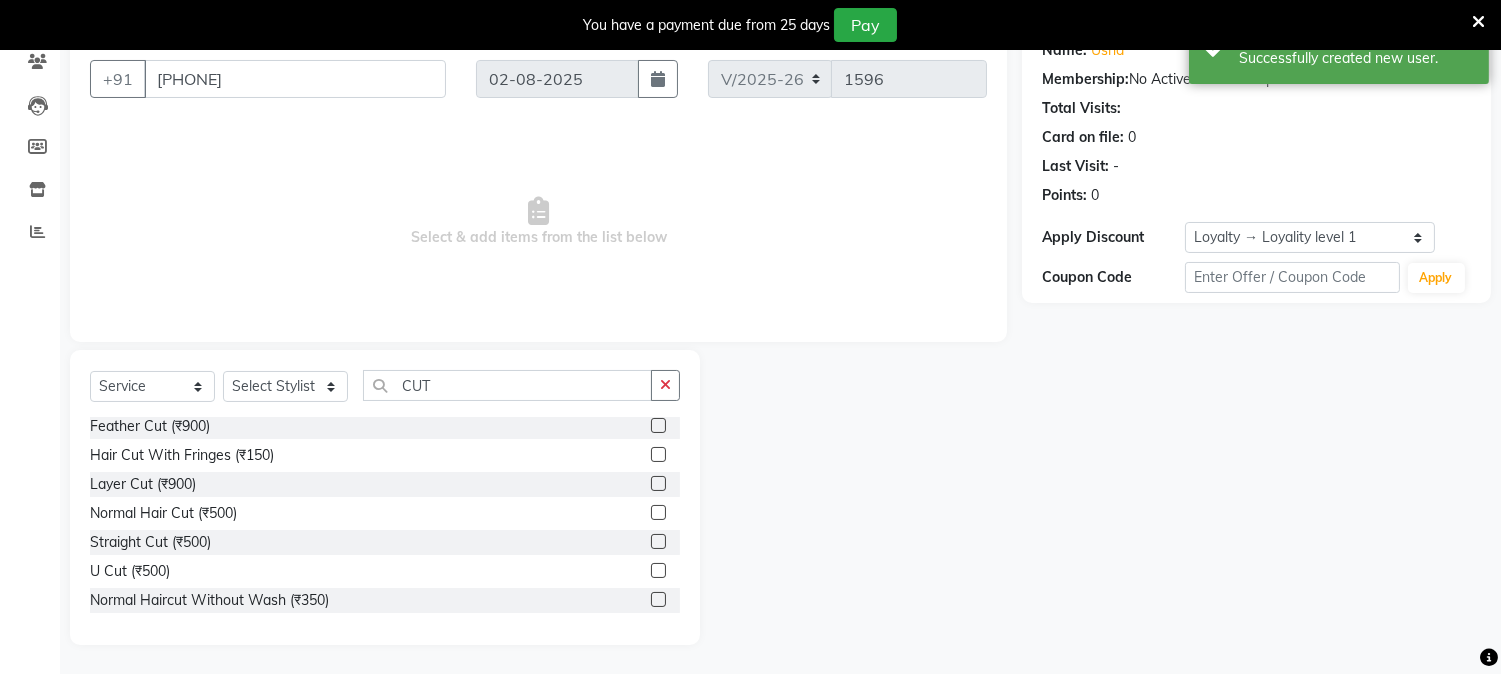 click 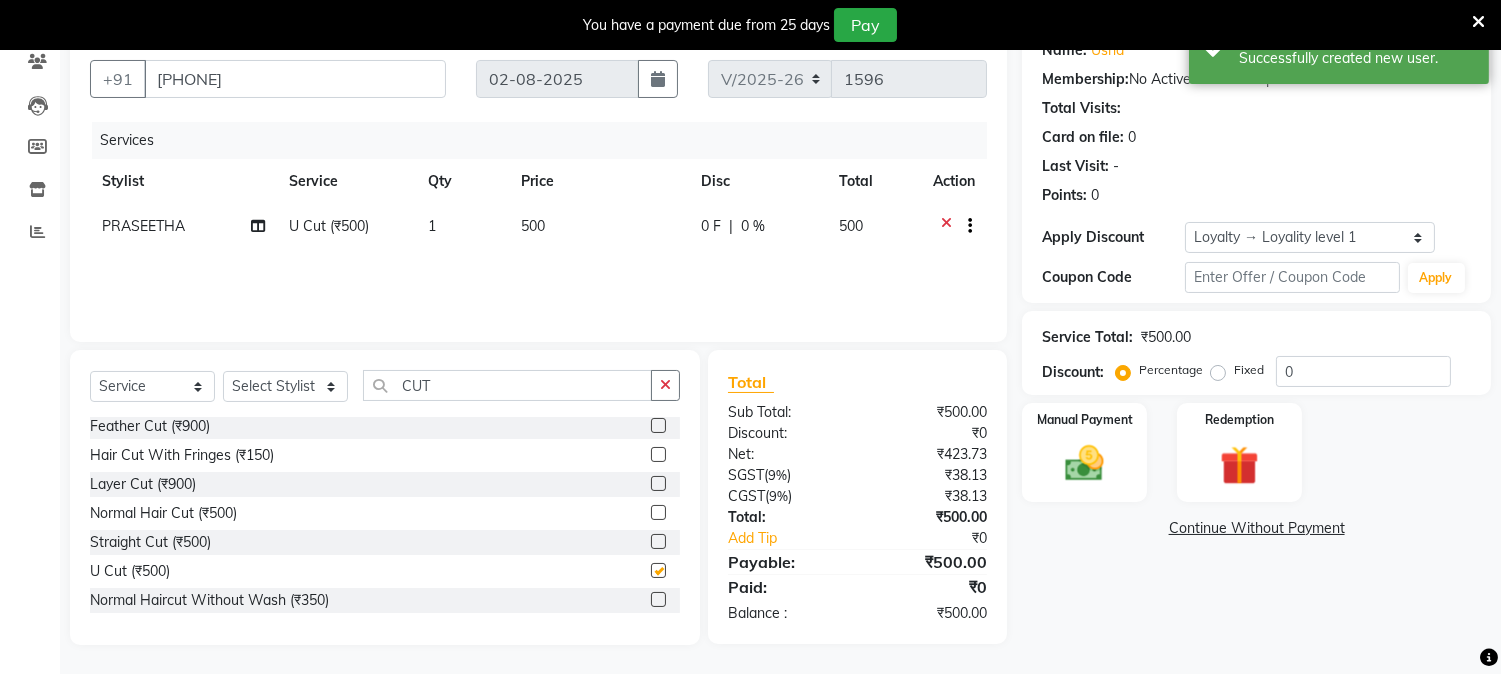 checkbox on "false" 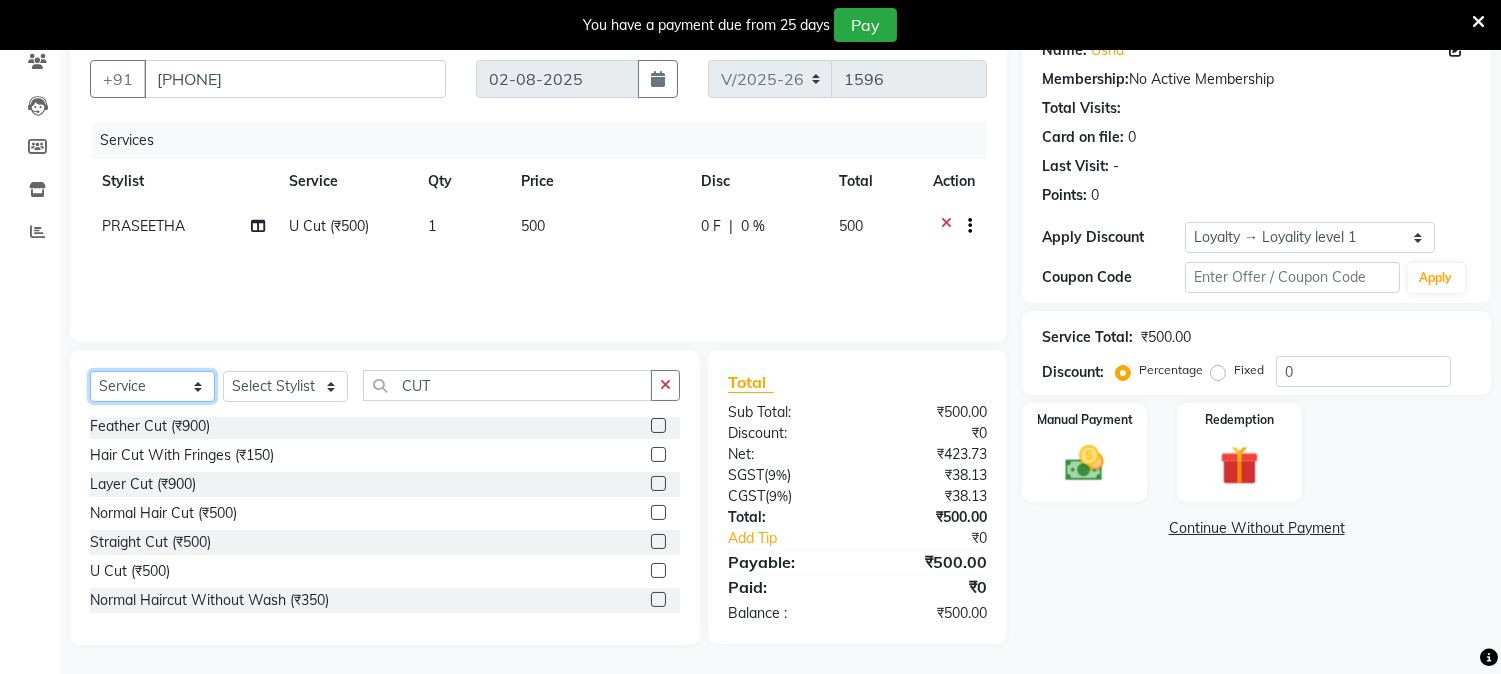 click on "Select  Service  Product  Membership  Package Voucher Prepaid Gift Card" 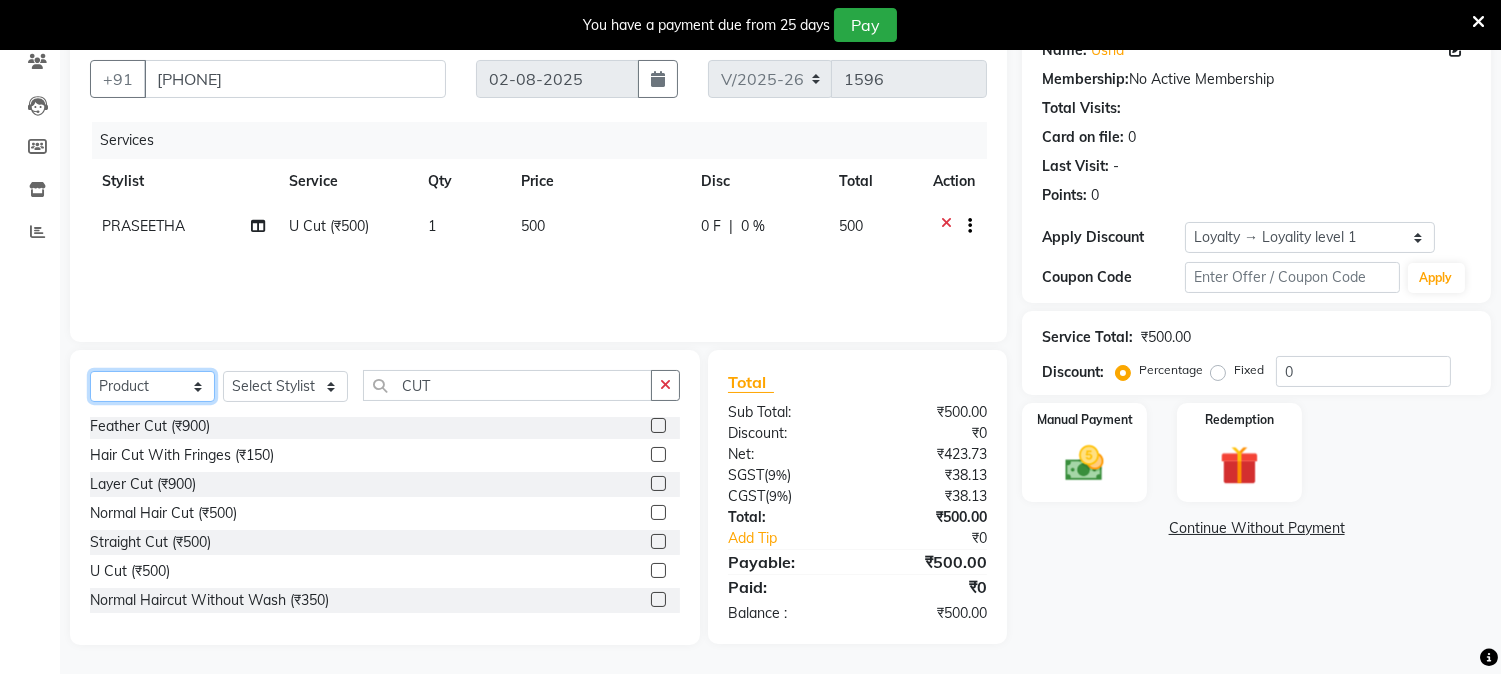 click on "Select  Service  Product  Membership  Package Voucher Prepaid Gift Card" 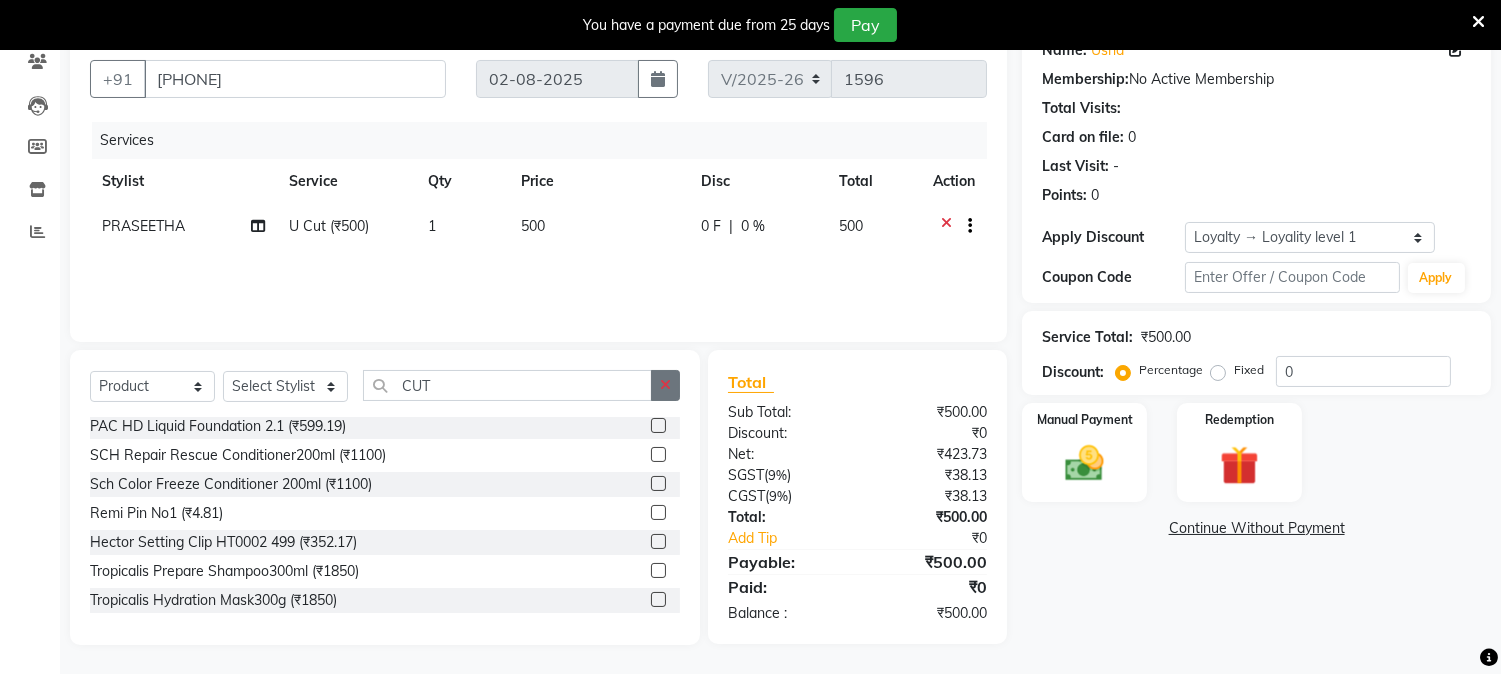 click 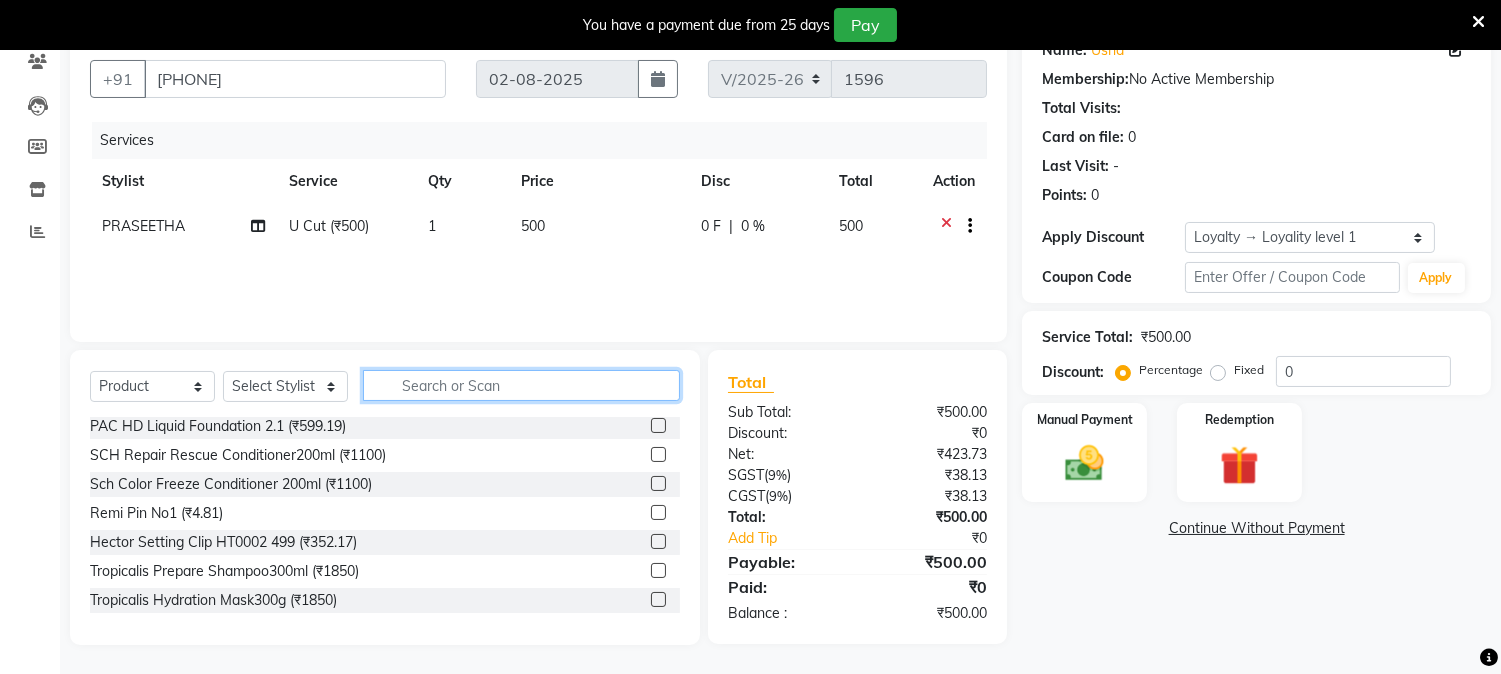 click 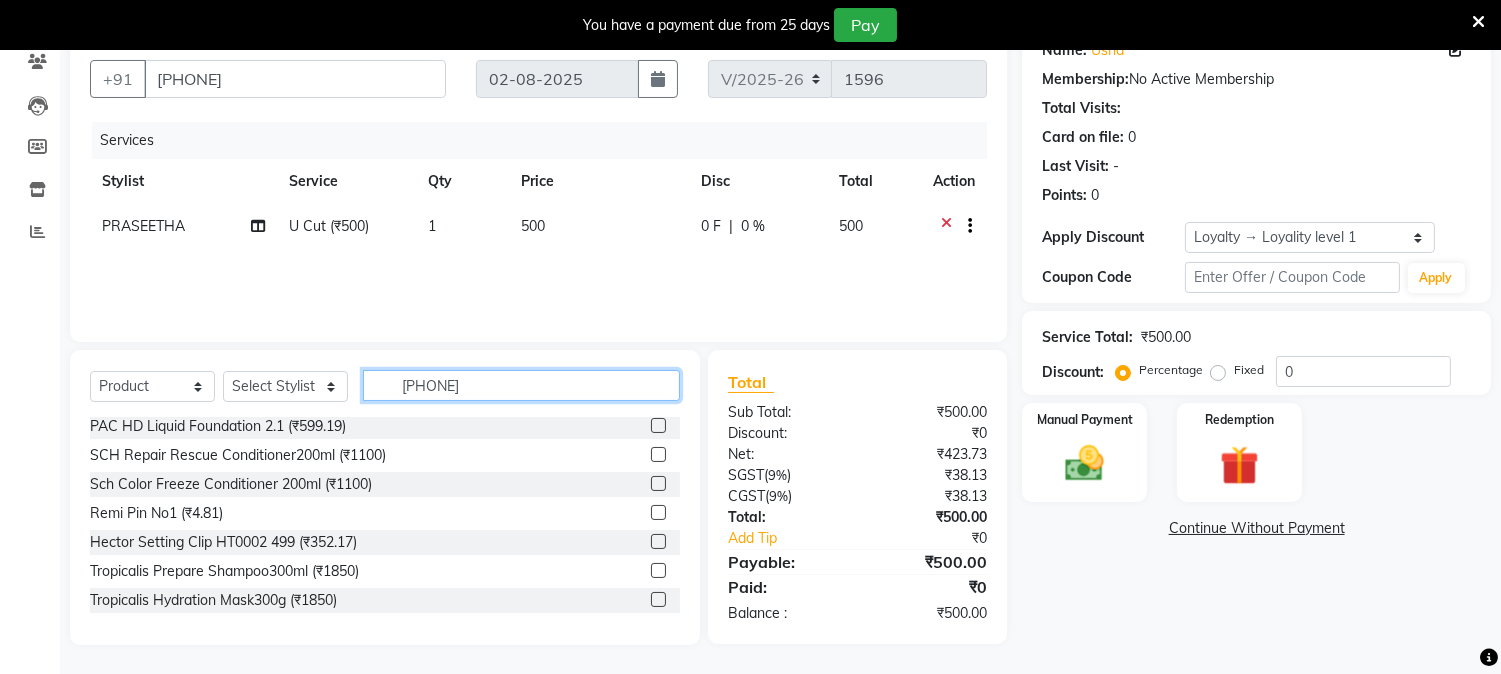 type on "8901526979332" 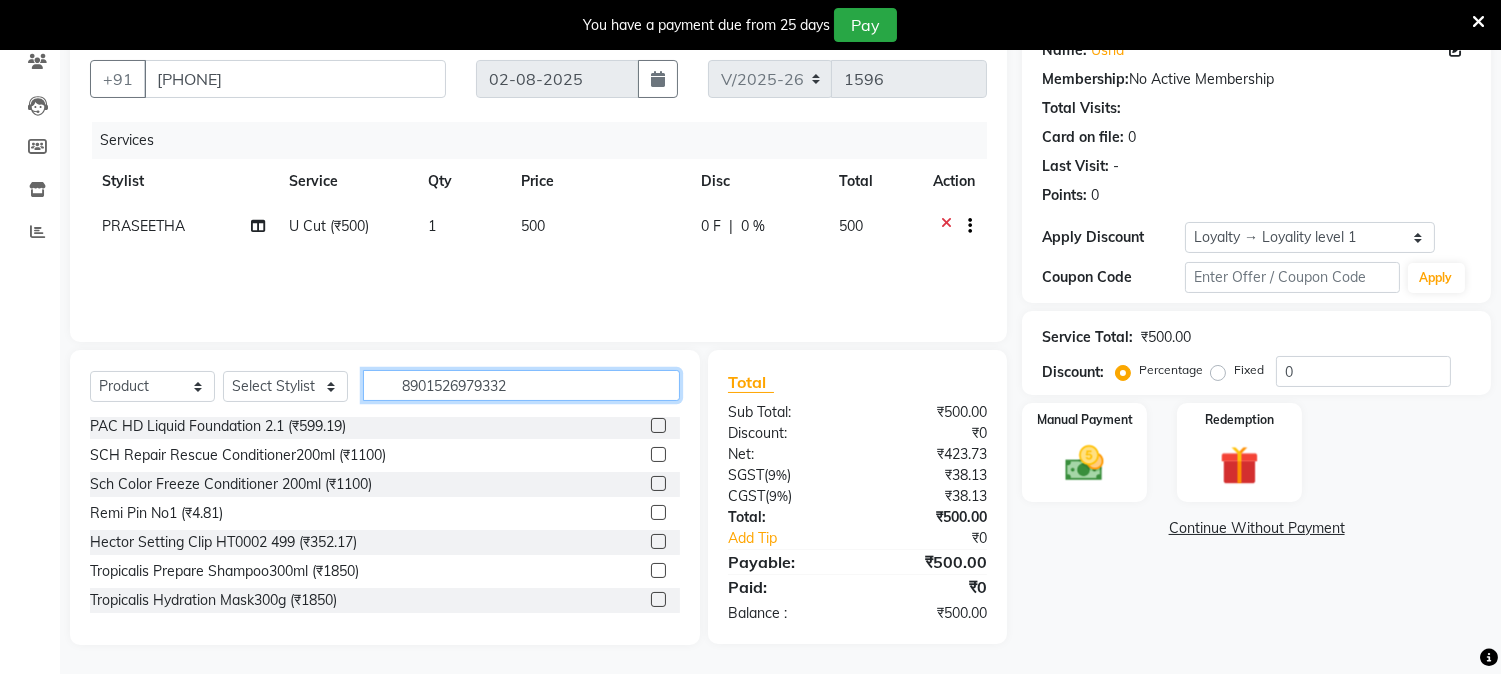scroll, scrollTop: 176, scrollLeft: 0, axis: vertical 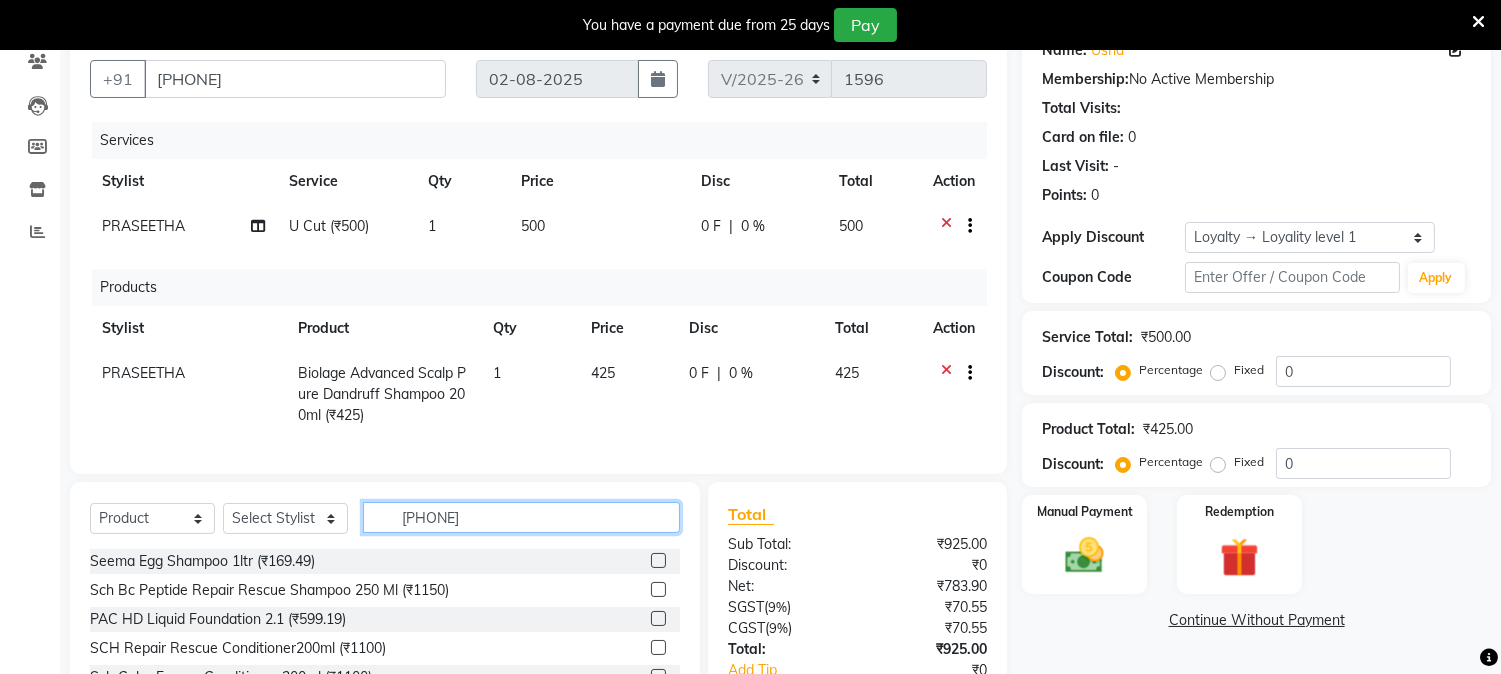 type on "8901526980963" 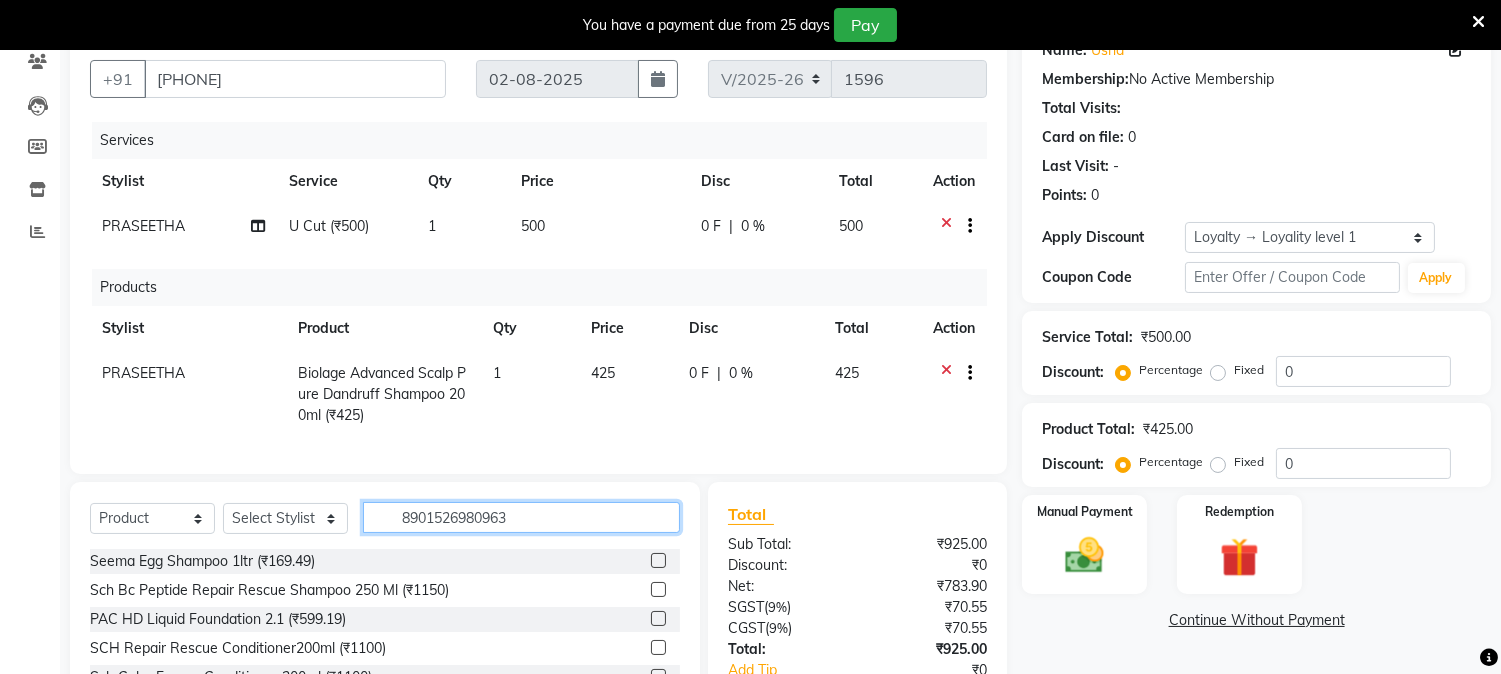 type 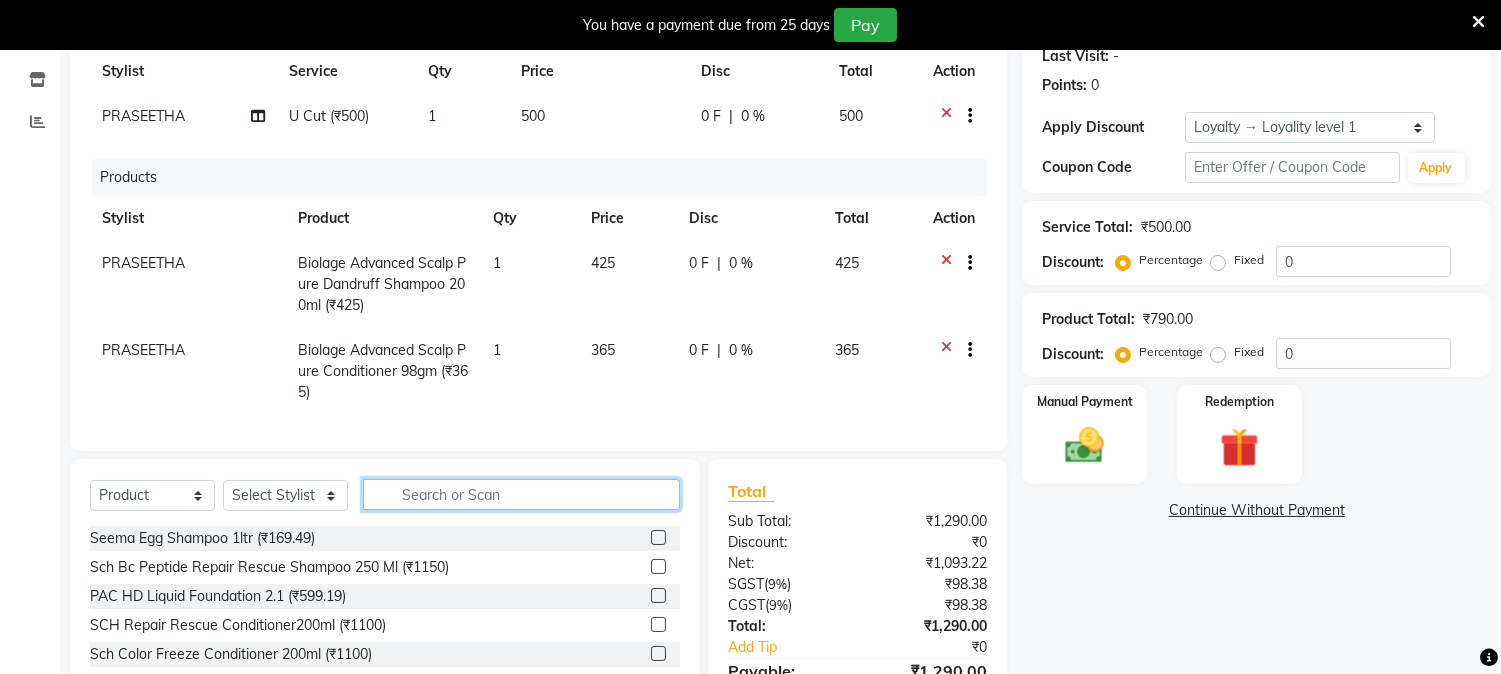 scroll, scrollTop: 412, scrollLeft: 0, axis: vertical 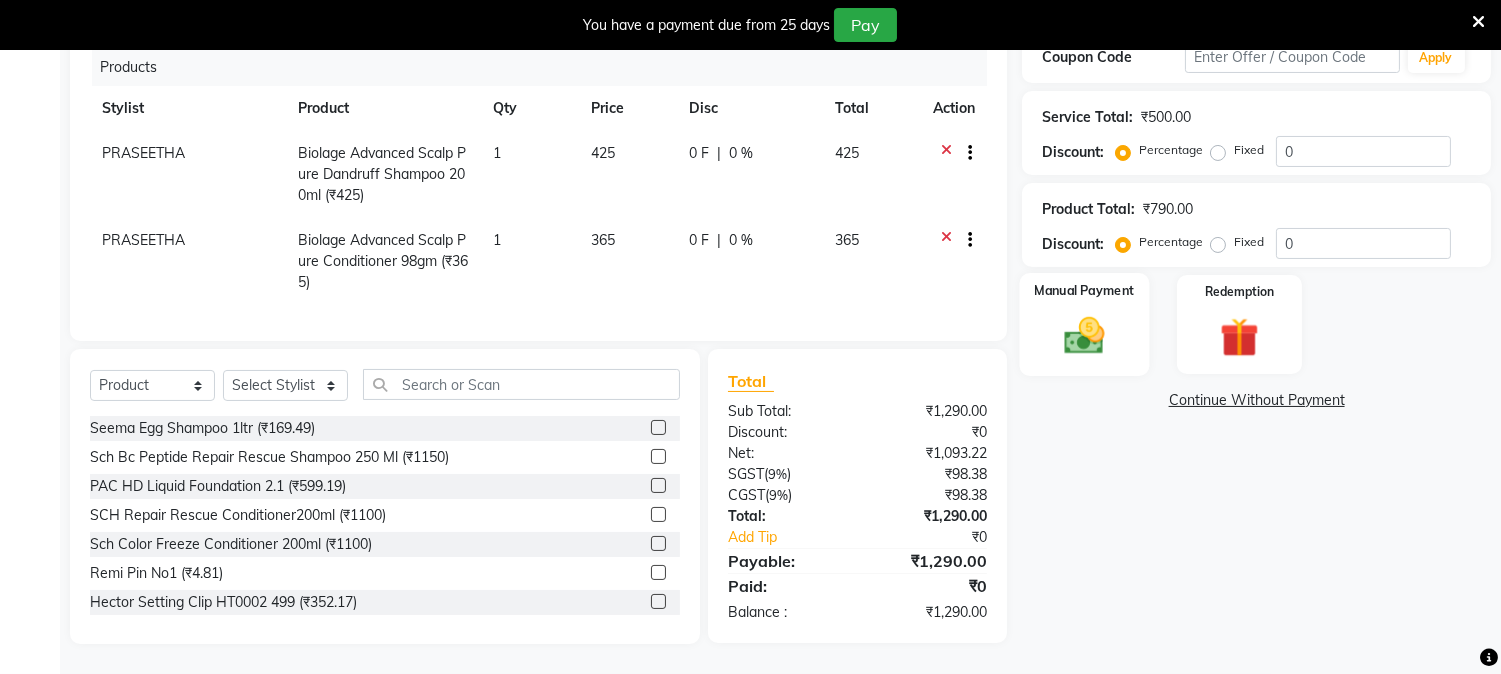 click on "Manual Payment" 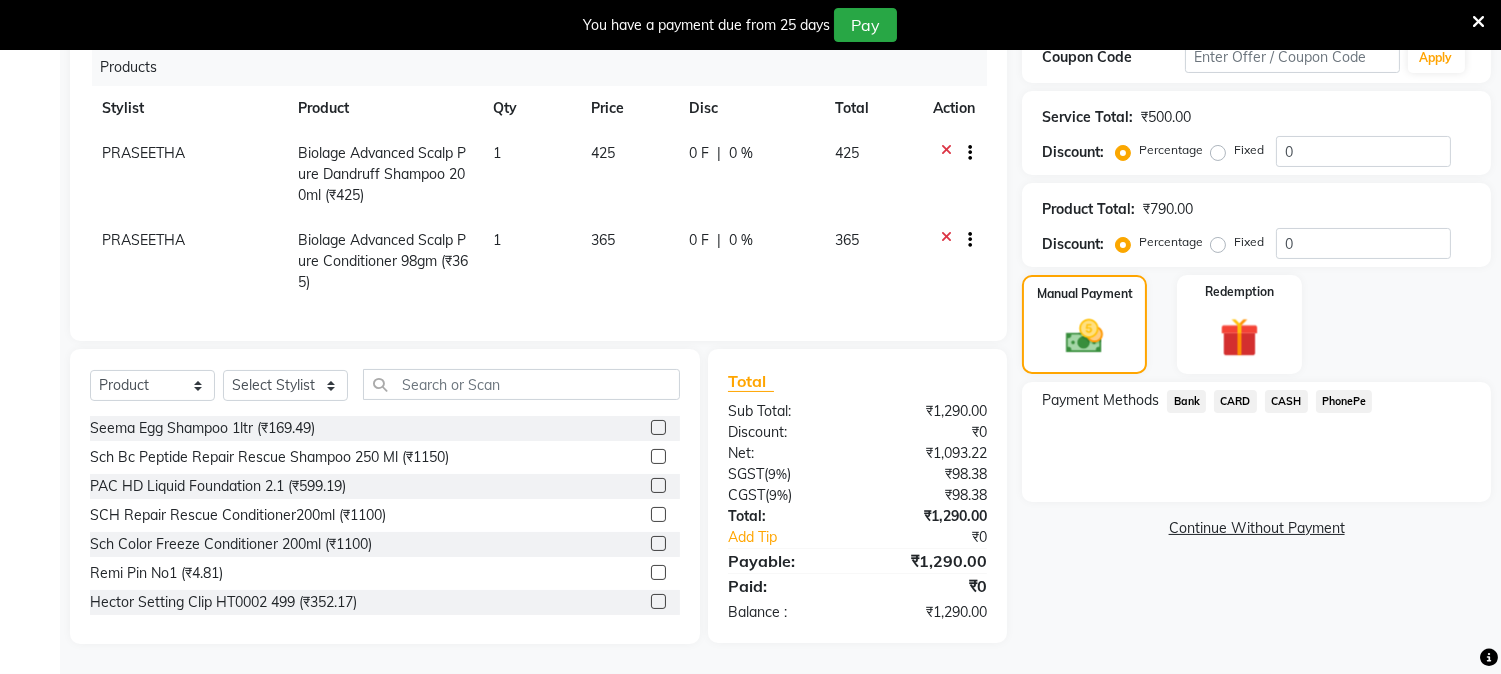 click on "PhonePe" 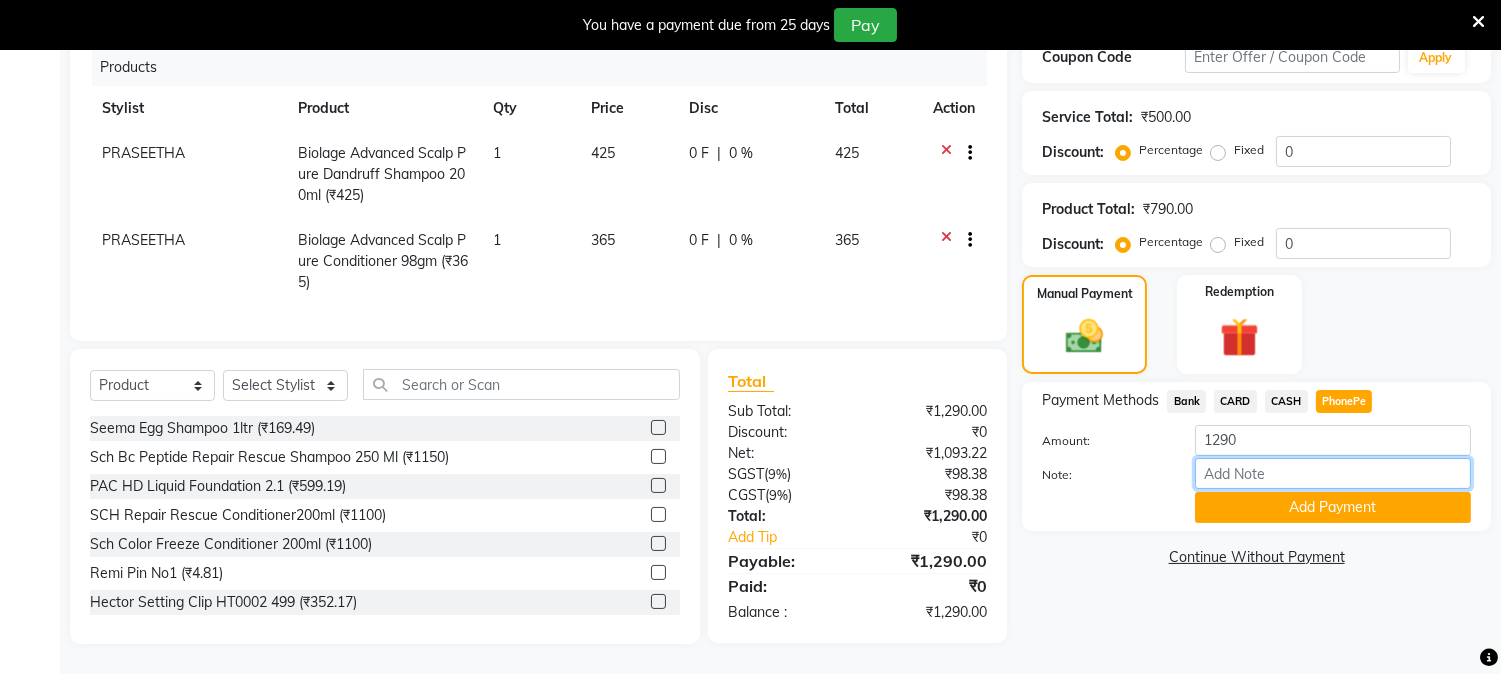 click on "Note:" at bounding box center (1333, 473) 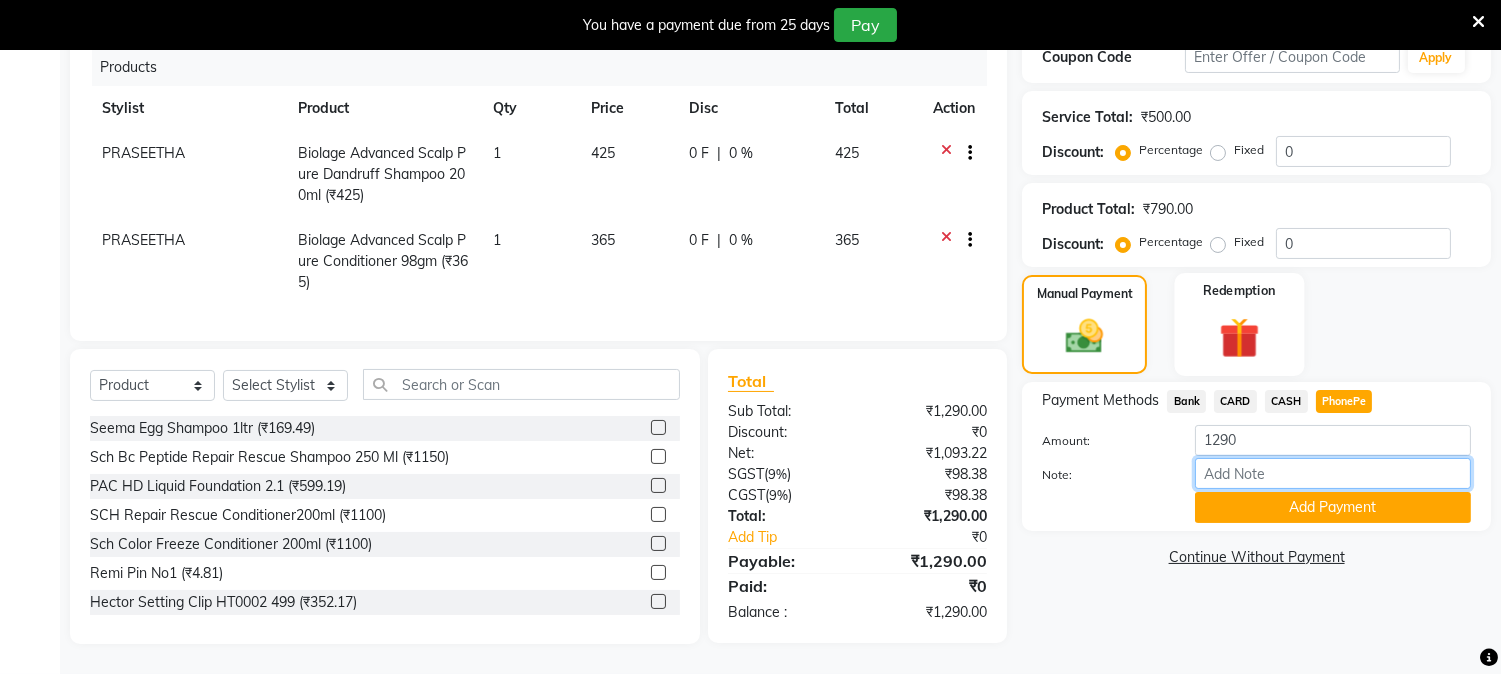 type on "NIGISHA" 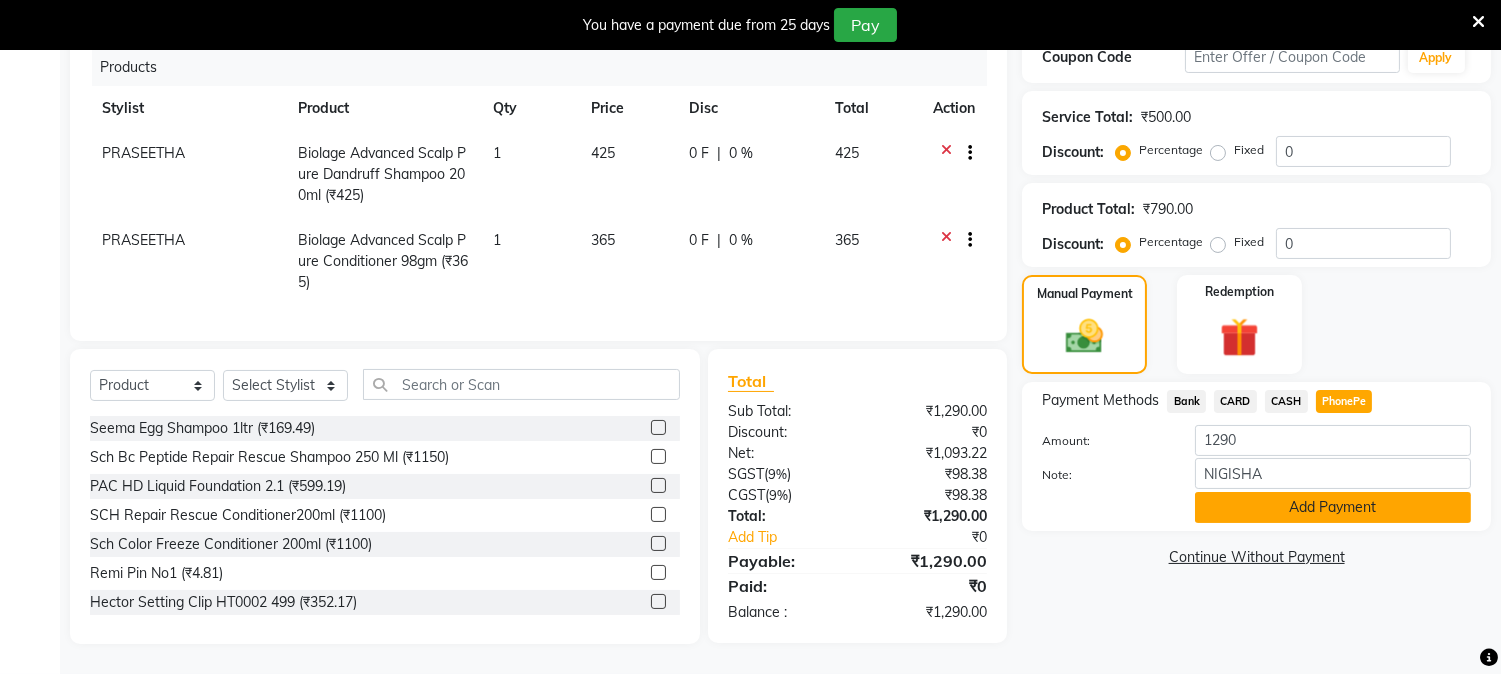 click on "Add Payment" 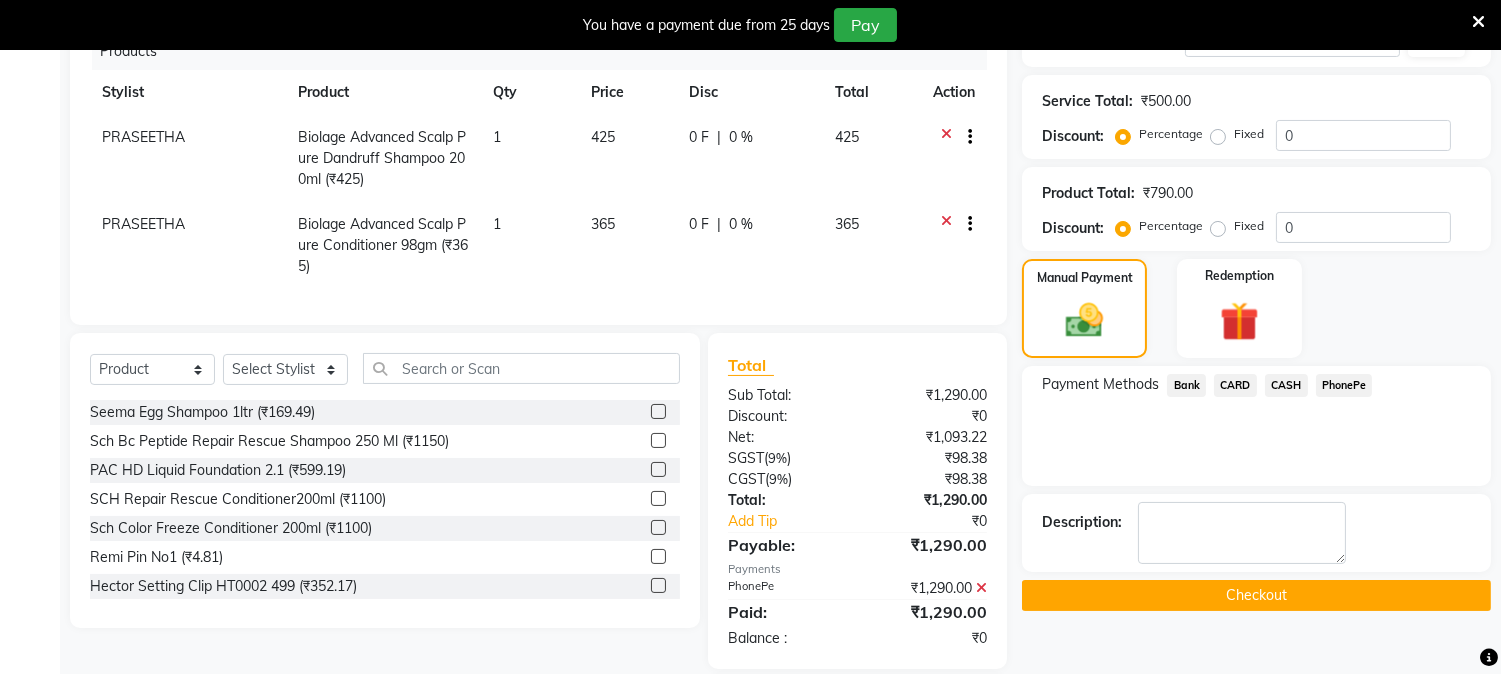 click on "Checkout" 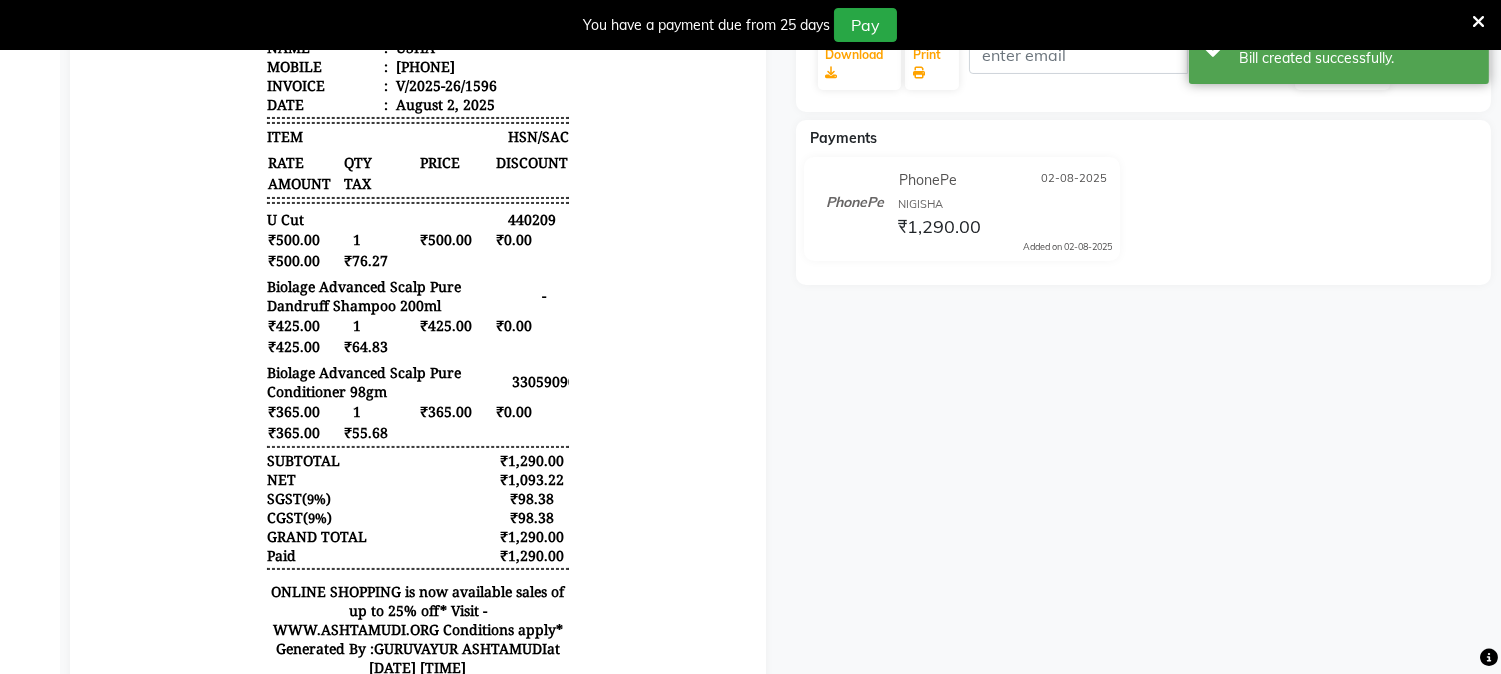 scroll, scrollTop: 180, scrollLeft: 0, axis: vertical 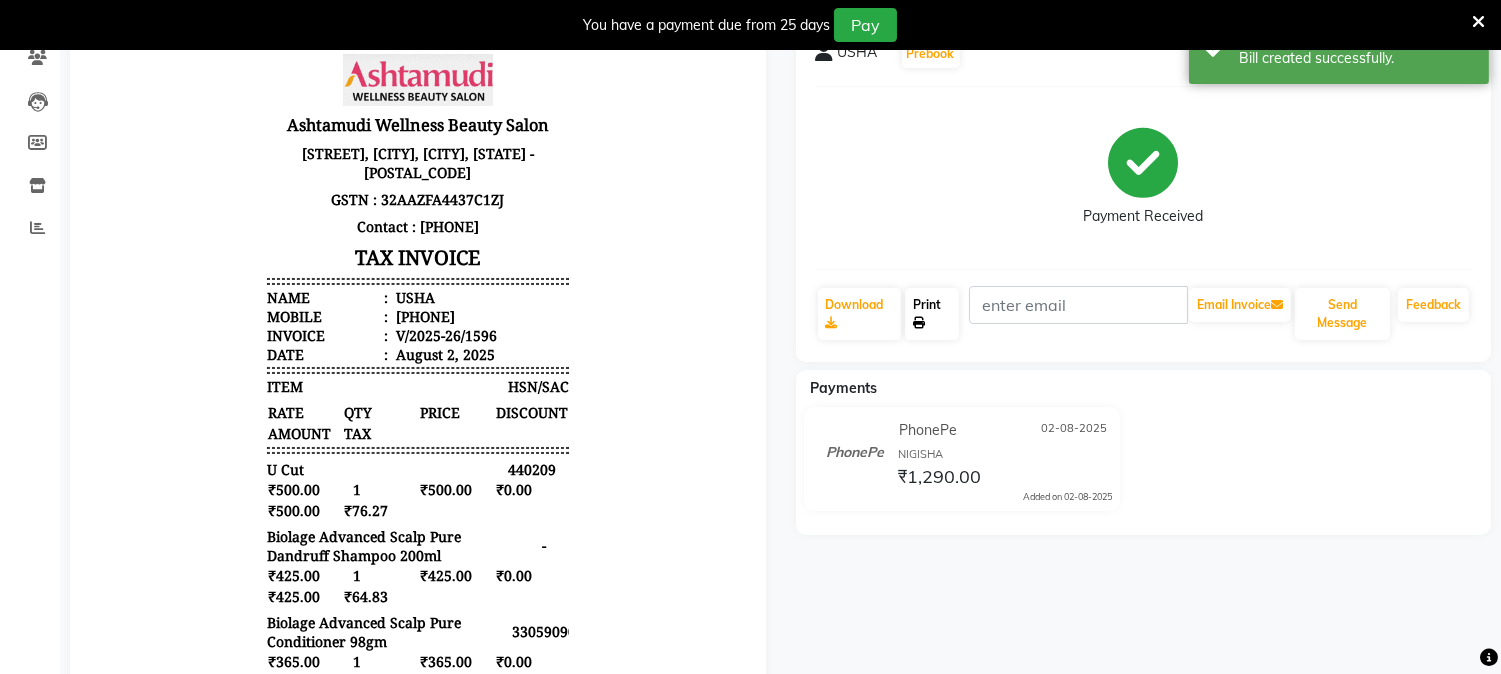 click on "Print" 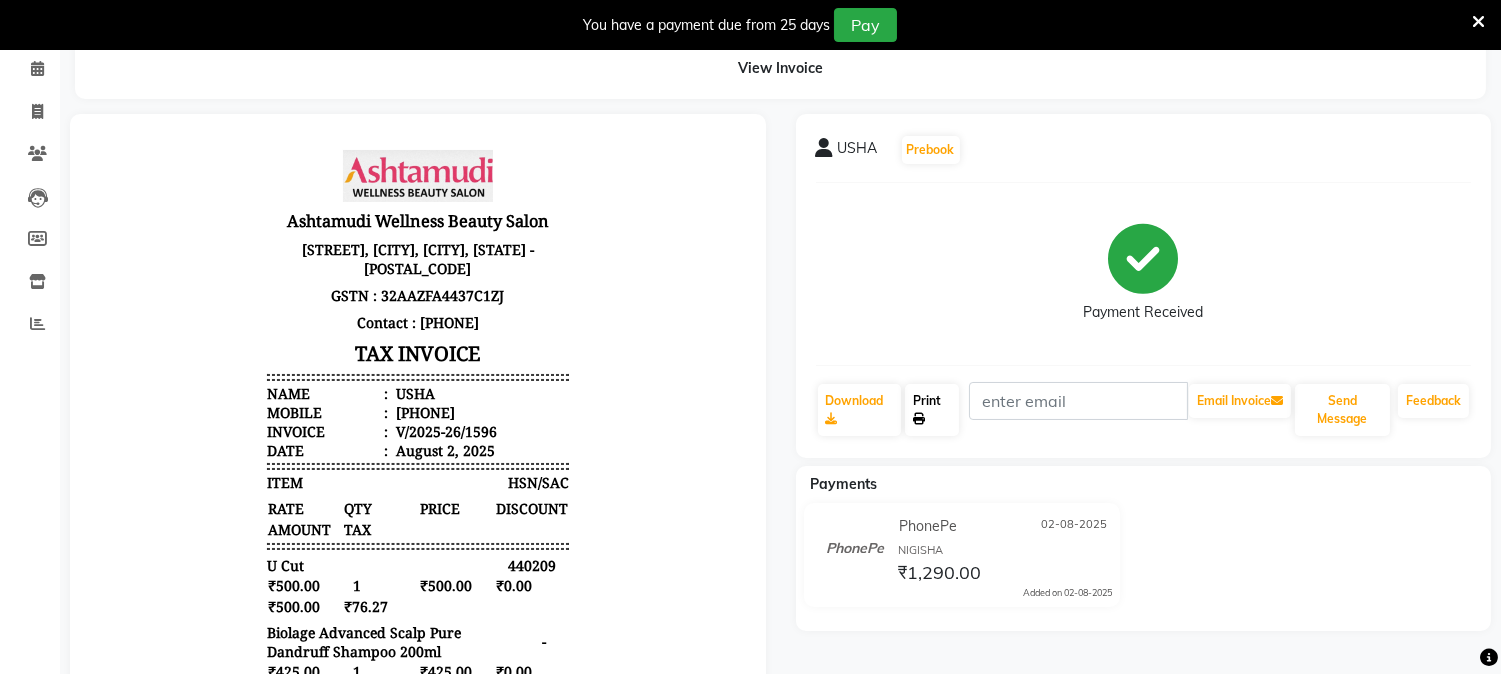 scroll, scrollTop: 0, scrollLeft: 0, axis: both 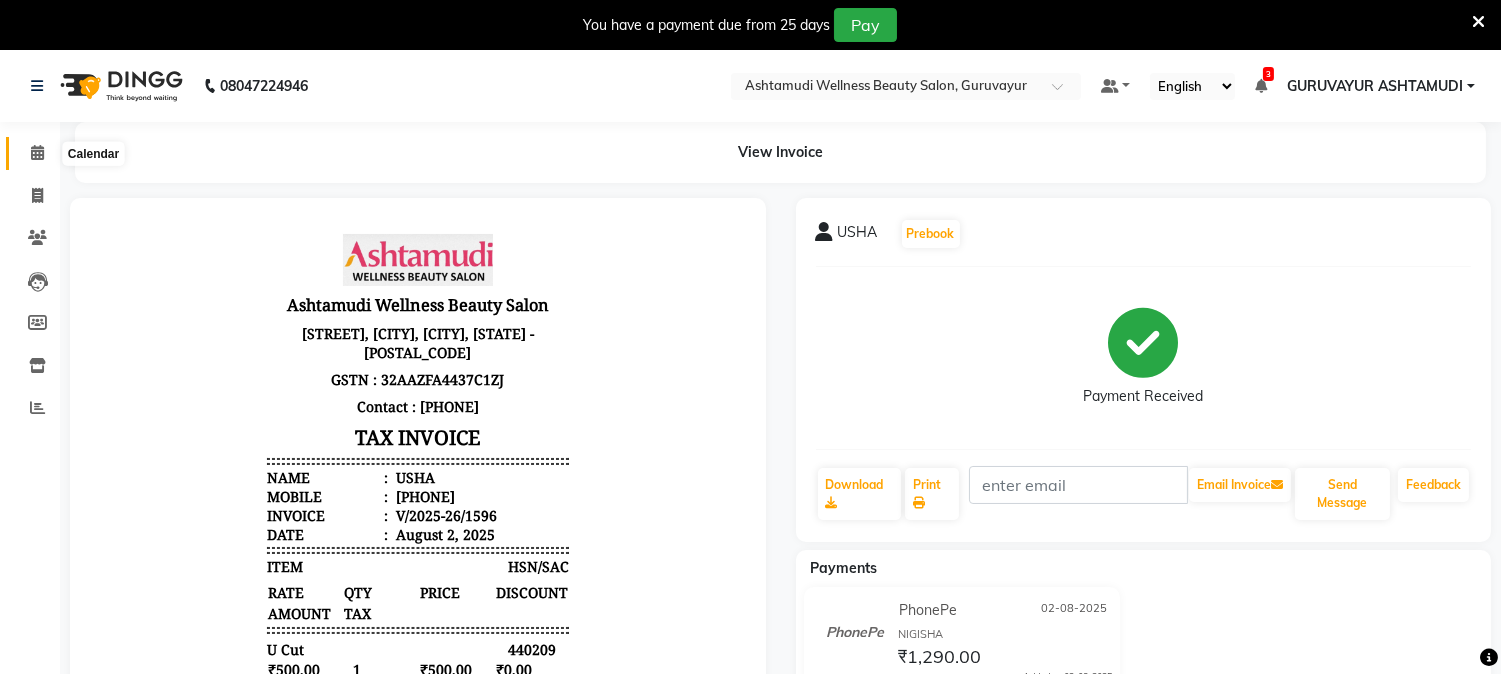 click 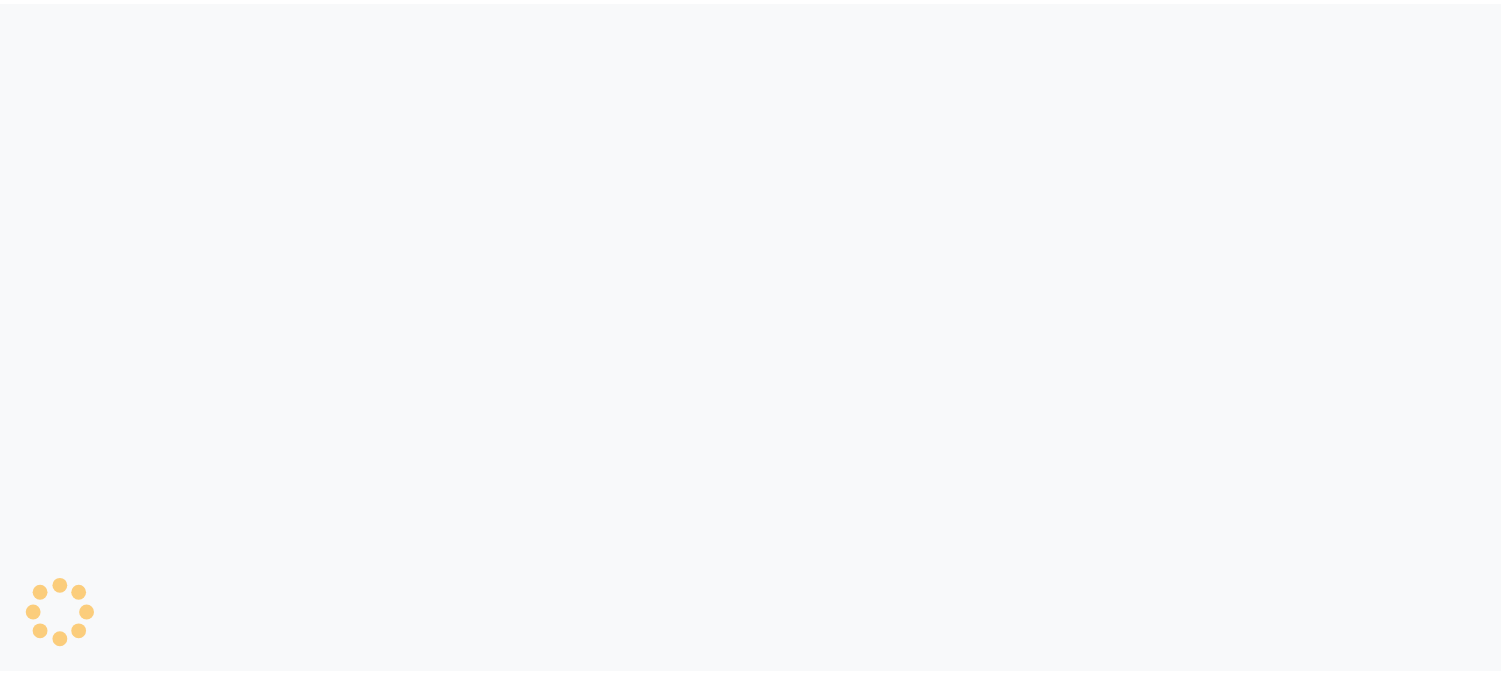 scroll, scrollTop: 0, scrollLeft: 0, axis: both 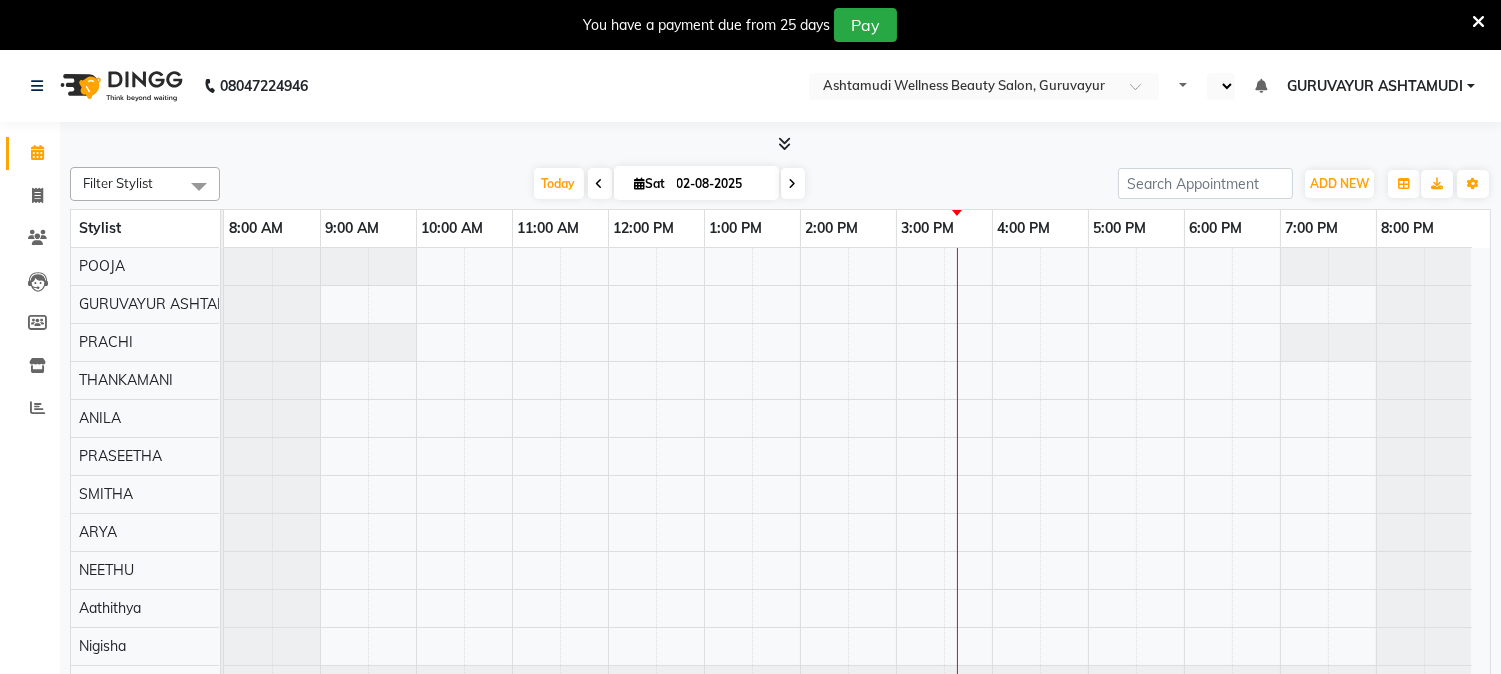 select on "en" 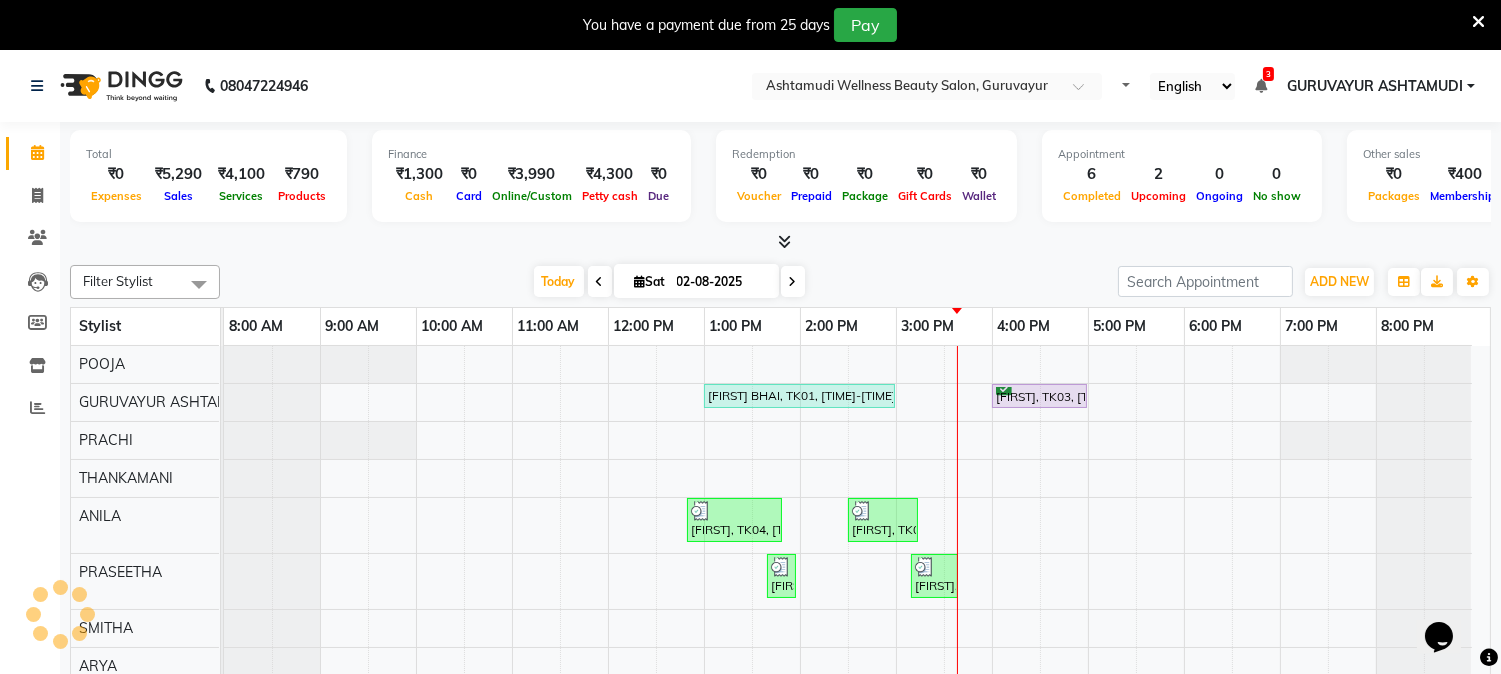 scroll, scrollTop: 0, scrollLeft: 0, axis: both 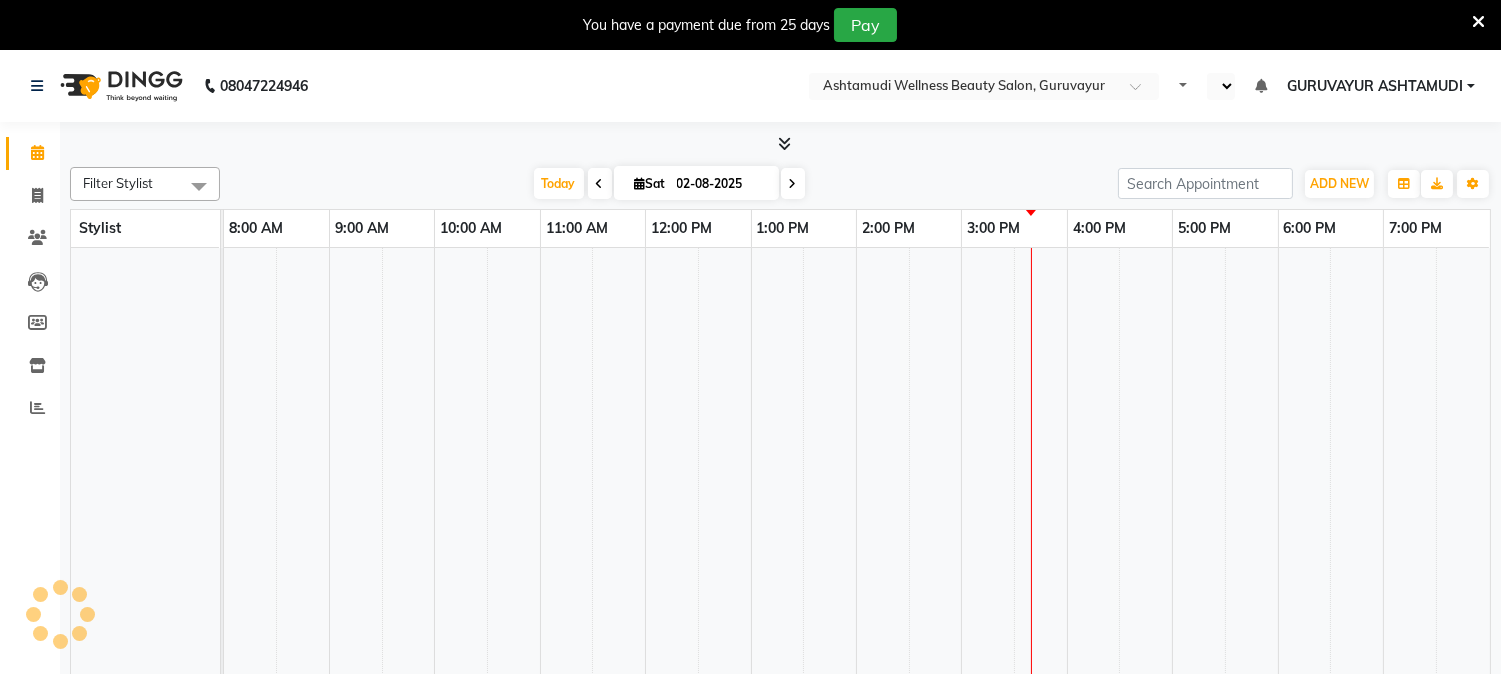 select on "en" 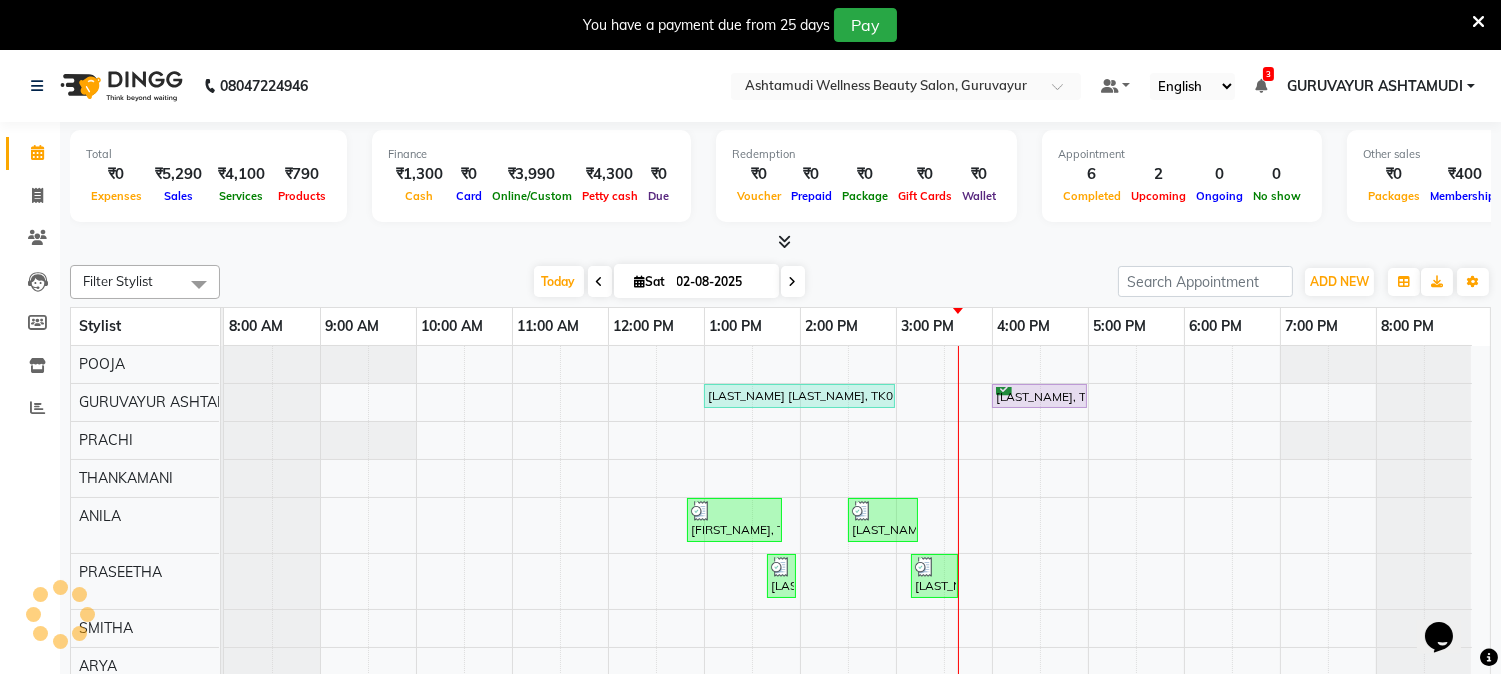scroll, scrollTop: 0, scrollLeft: 0, axis: both 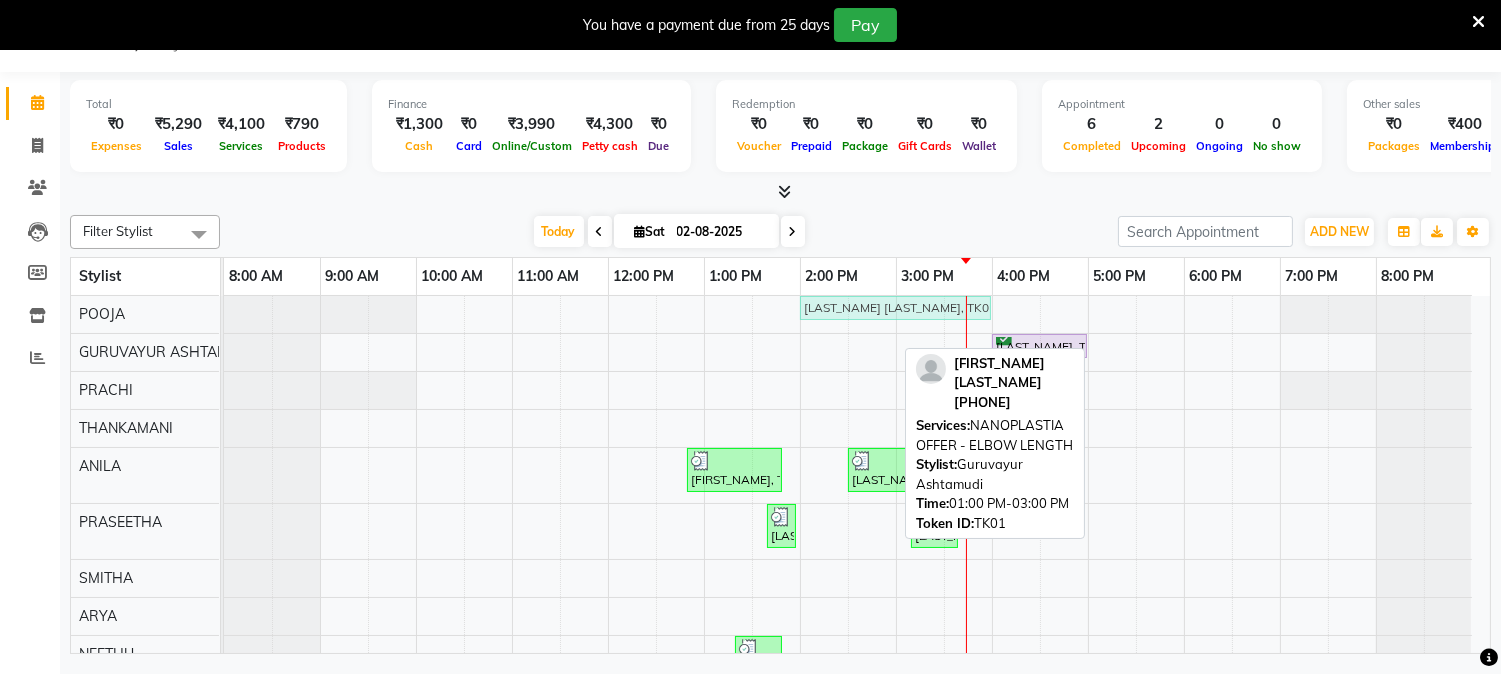 drag, startPoint x: 782, startPoint y: 347, endPoint x: 855, endPoint y: 317, distance: 78.92401 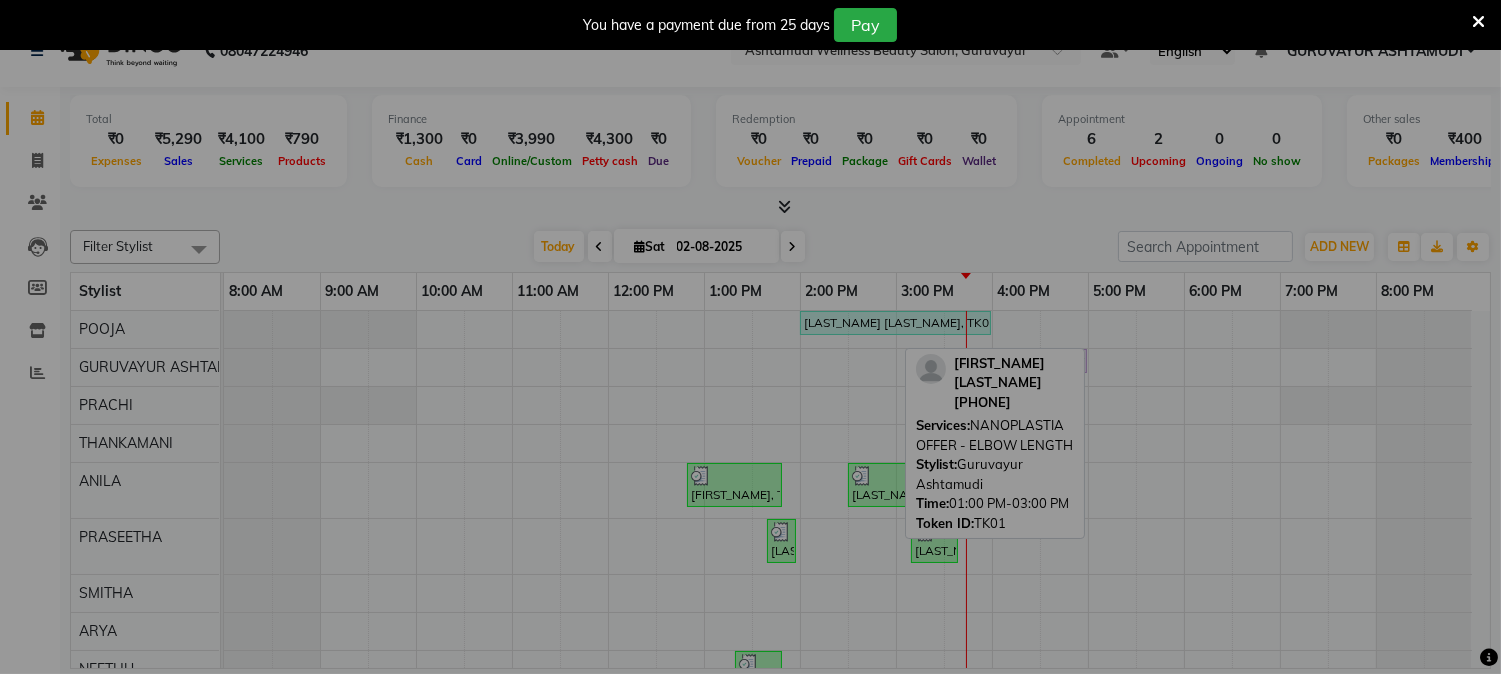 scroll, scrollTop: 34, scrollLeft: 0, axis: vertical 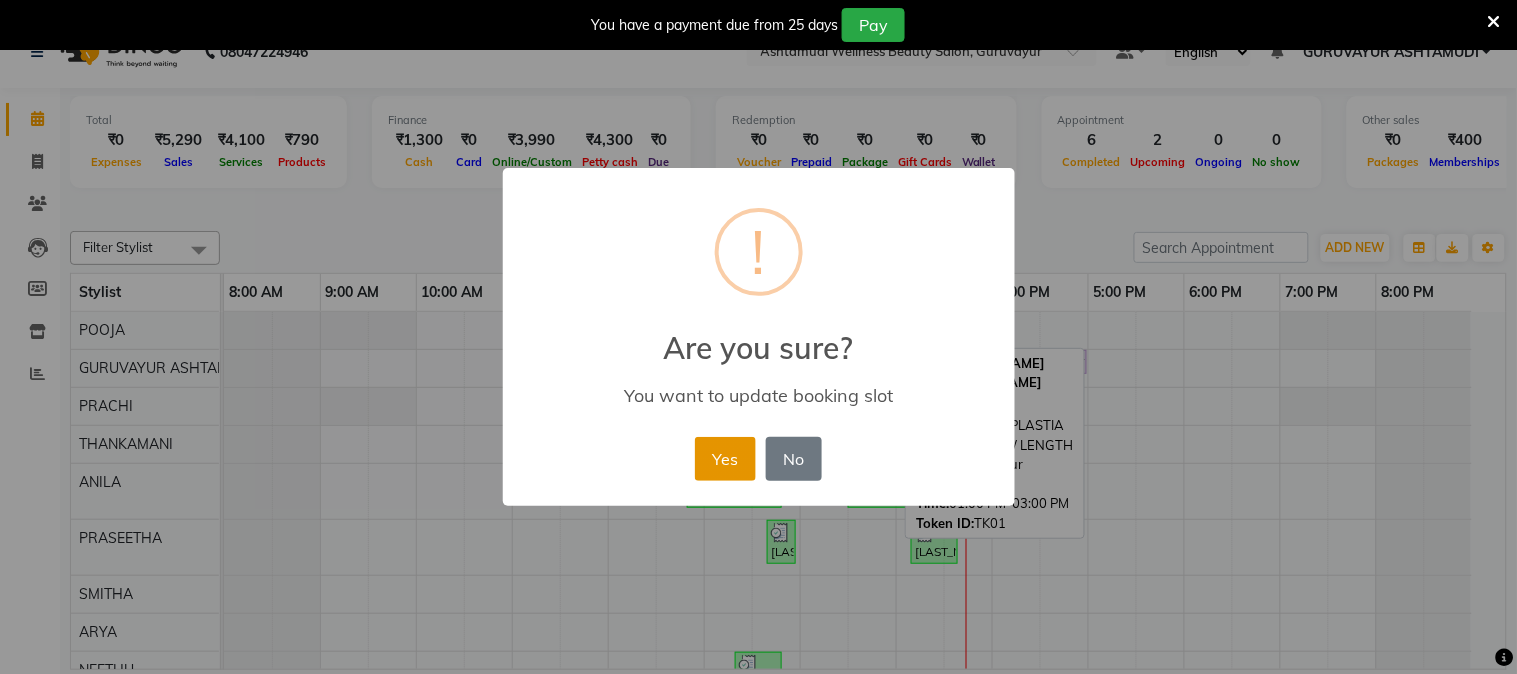 click on "Yes" at bounding box center (725, 459) 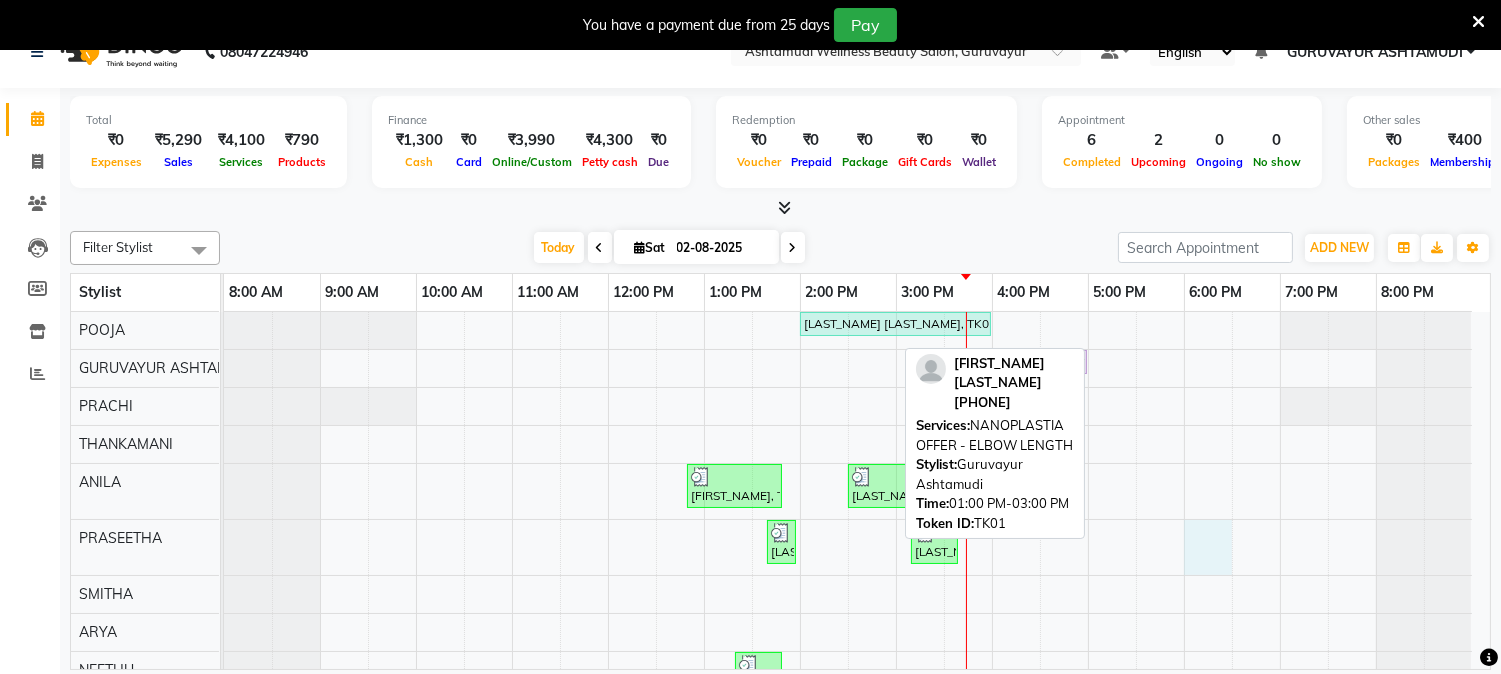 click on "[LAST_NAME] [LAST_NAME], TK01, [TIME]-[TIME], NANOPLASTIA OFFER - ELBOW LENGTH     [LAST_NAME], TK03, [TIME]-[TIME], Keratin Spa     [FIRST_NAME], TK04, [TIME]-[TIME], D-Tan Cleanup ([CURRENCY][PRICE])     [LAST_NAME], TK07, [TIME]-[TIME], Eyebrows Threading ([CURRENCY][PRICE]),Upper Lip Threading ([CURRENCY][PRICE])     [LAST_NAME], TK06, [TIME]-[TIME], Eyebrows Threading ([CURRENCY][PRICE])     [LAST_NAME], TK08, [TIME]-[TIME], U Cut ([CURRENCY][PRICE])     [FIRST_NAME], TK05, [TIME]-[TIME], Eyebrows Threading ([CURRENCY][PRICE]),Forehead Threading ([CURRENCY][PRICE])     [LAST_NAME], TK02, [TIME]-[TIME], D-Tan Pack ([CURRENCY][PRICE]),Fruit Facial ([CURRENCY][PRICE]),Eyebrows Threading ([CURRENCY][PRICE]),Hair Spa ([CURRENCY][PRICE])" at bounding box center (857, 613) 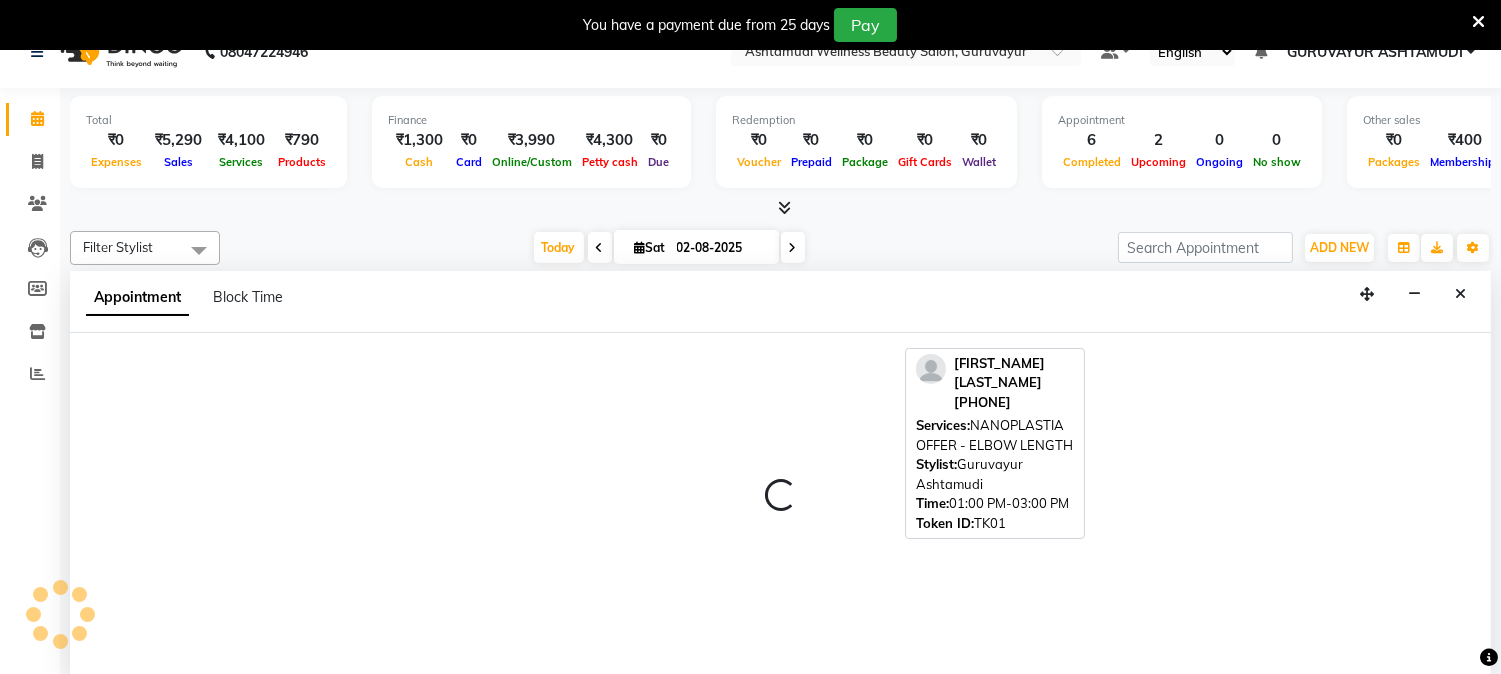 scroll, scrollTop: 50, scrollLeft: 0, axis: vertical 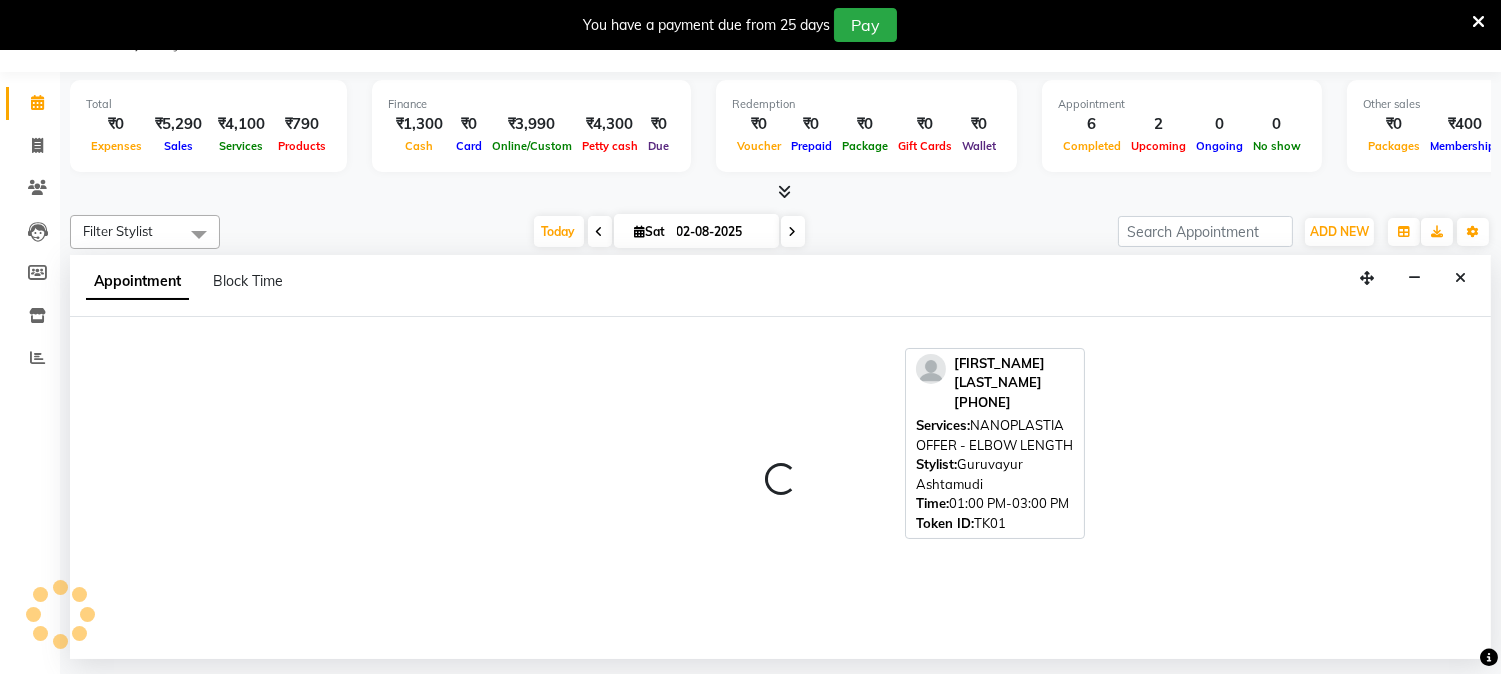 select on "39865" 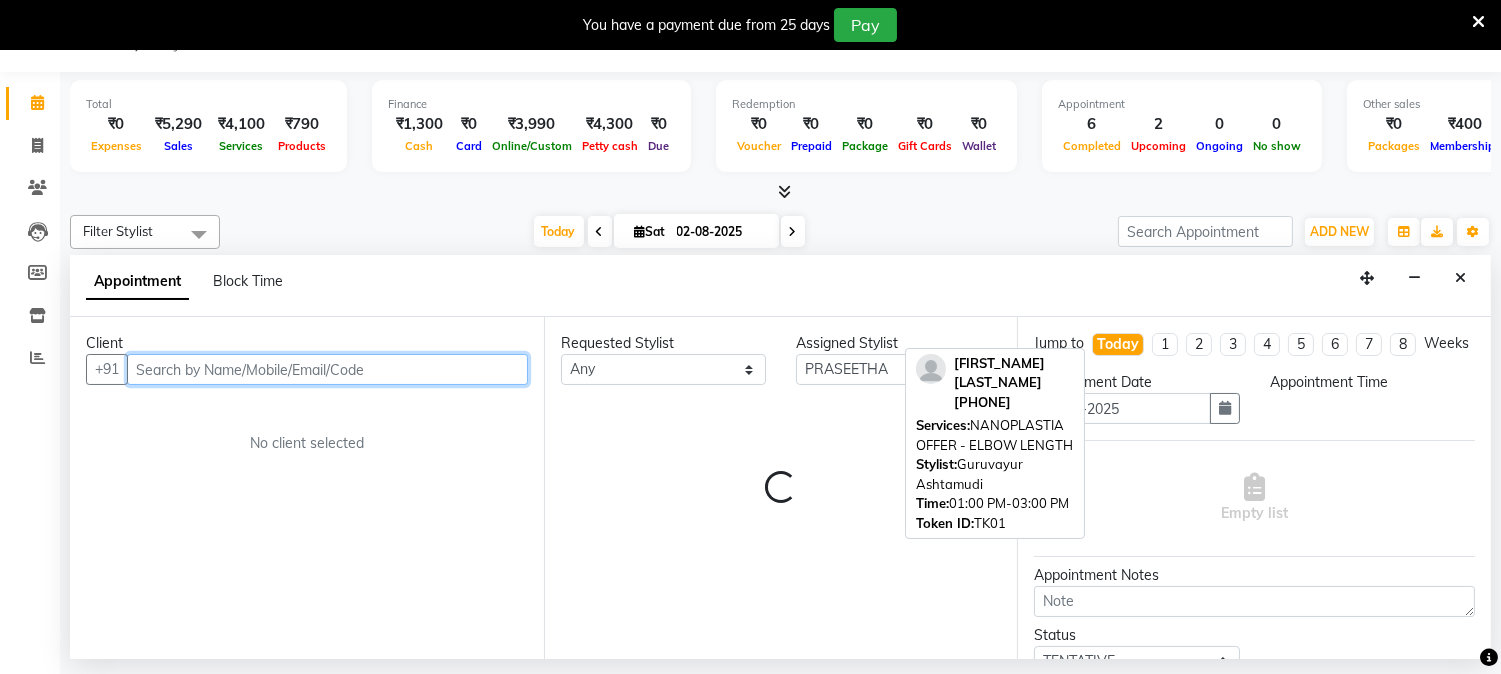select on "1080" 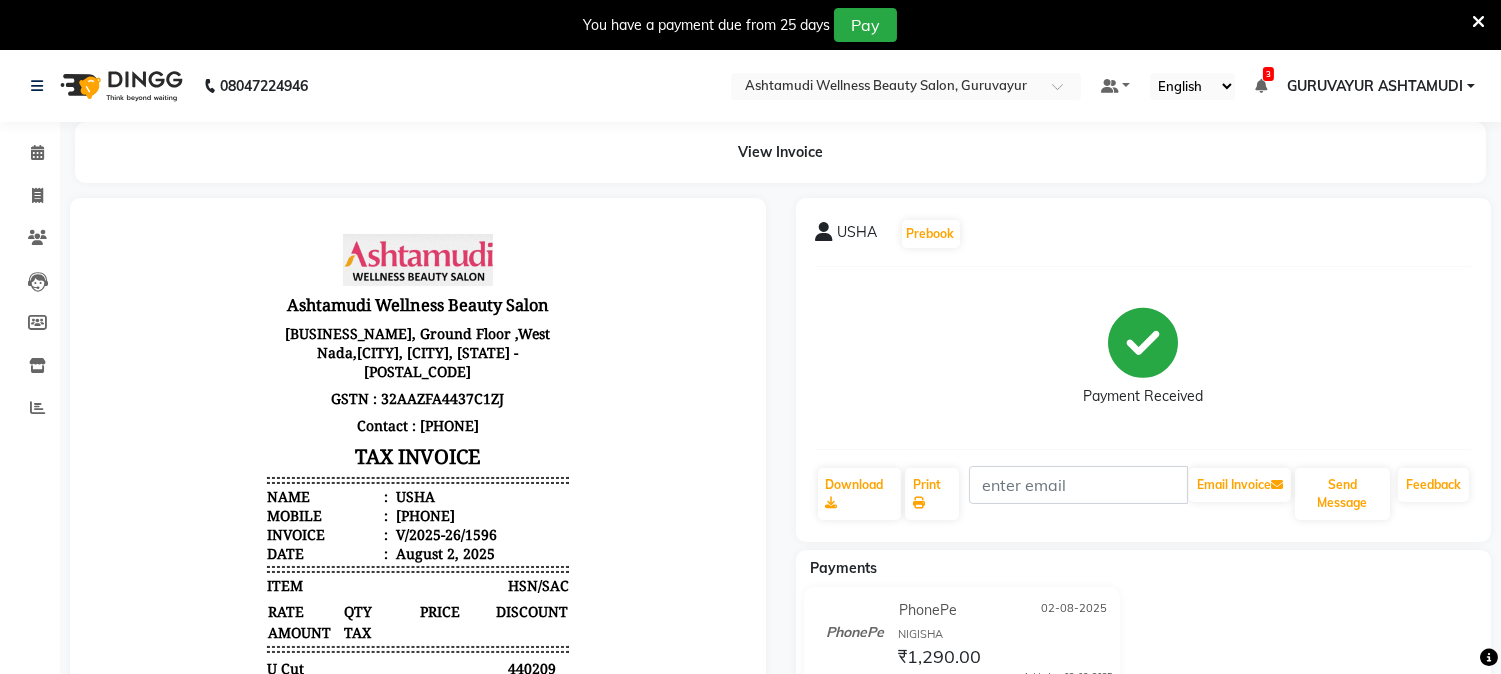 scroll, scrollTop: 0, scrollLeft: 0, axis: both 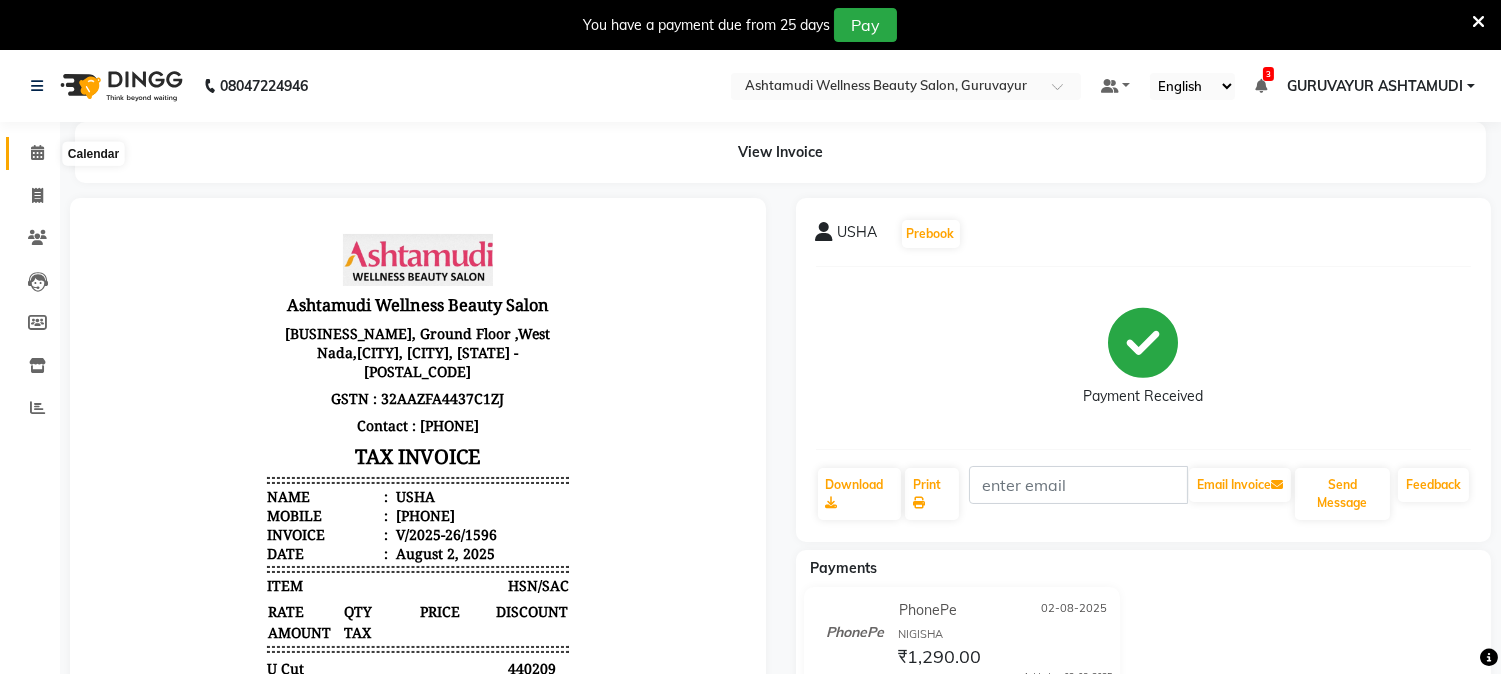 click 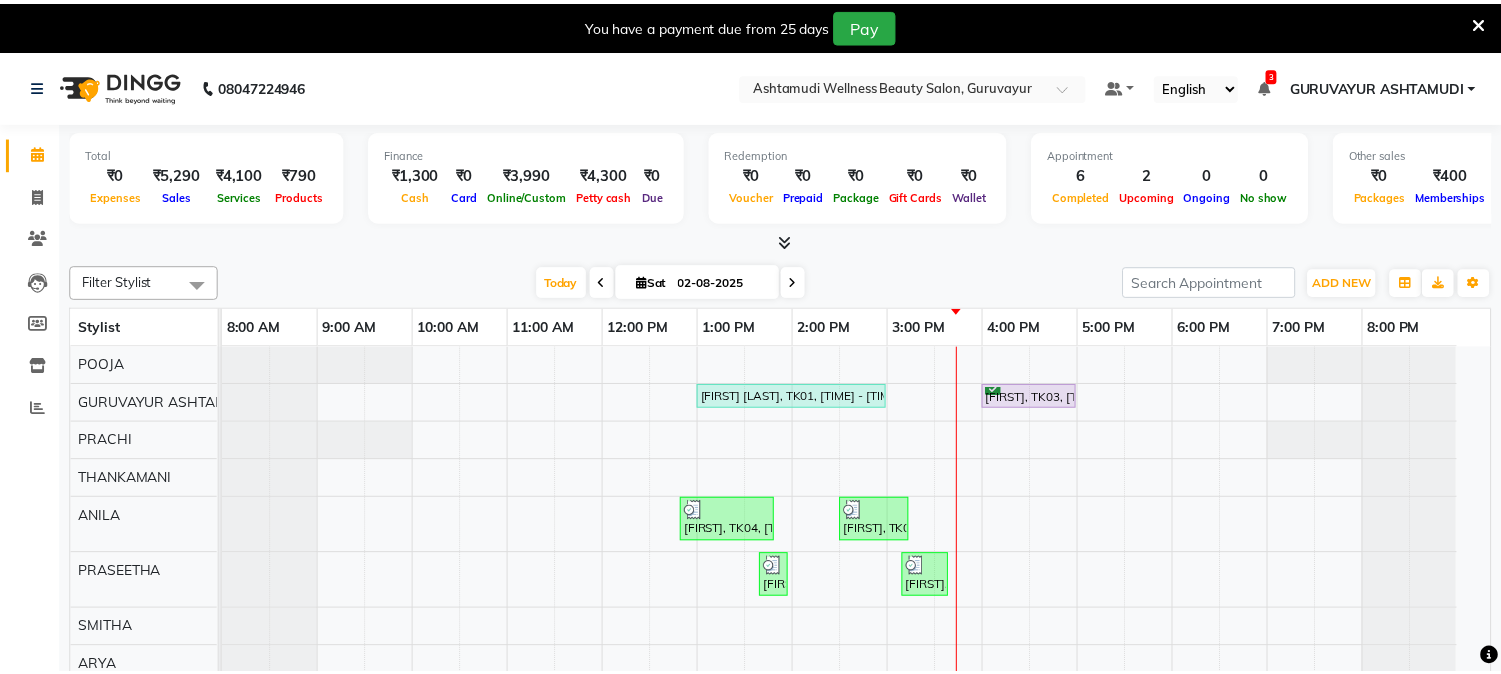 scroll, scrollTop: 0, scrollLeft: 0, axis: both 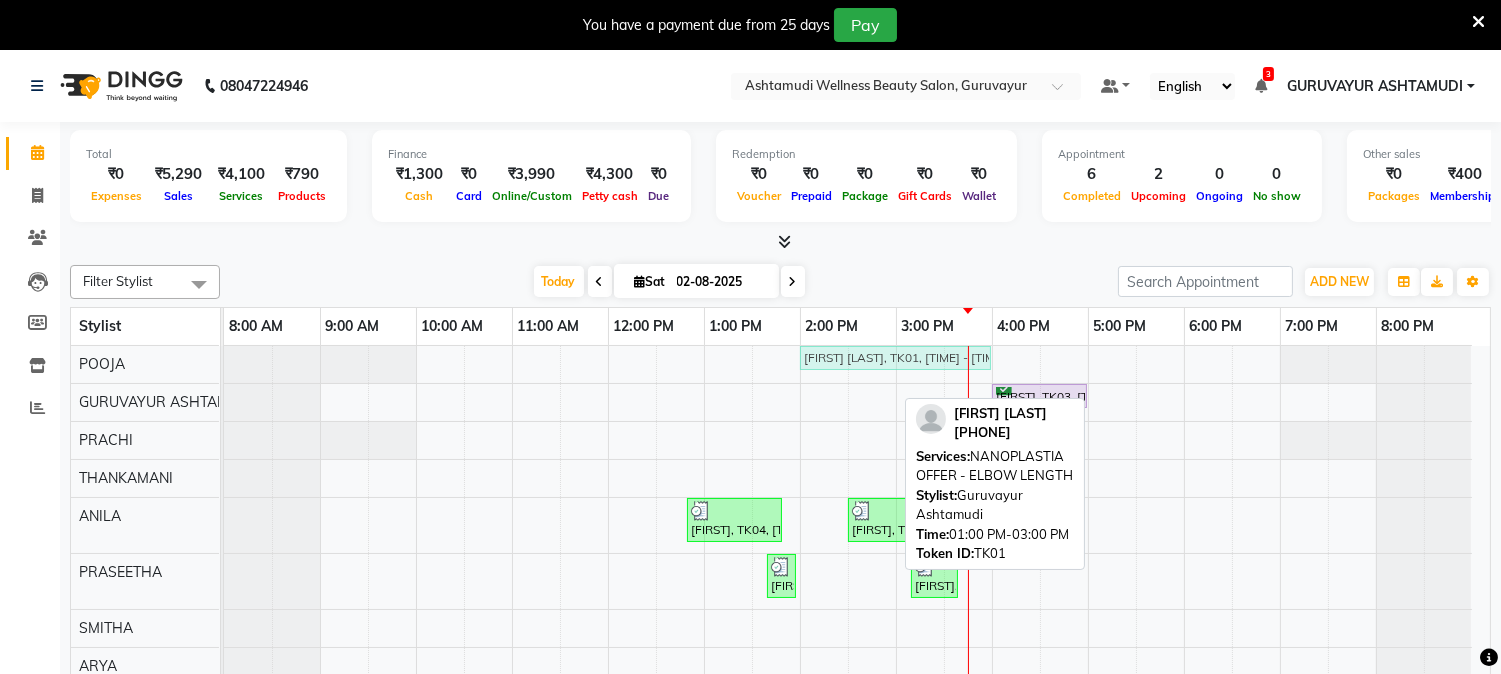 drag, startPoint x: 726, startPoint y: 396, endPoint x: 825, endPoint y: 378, distance: 100.62306 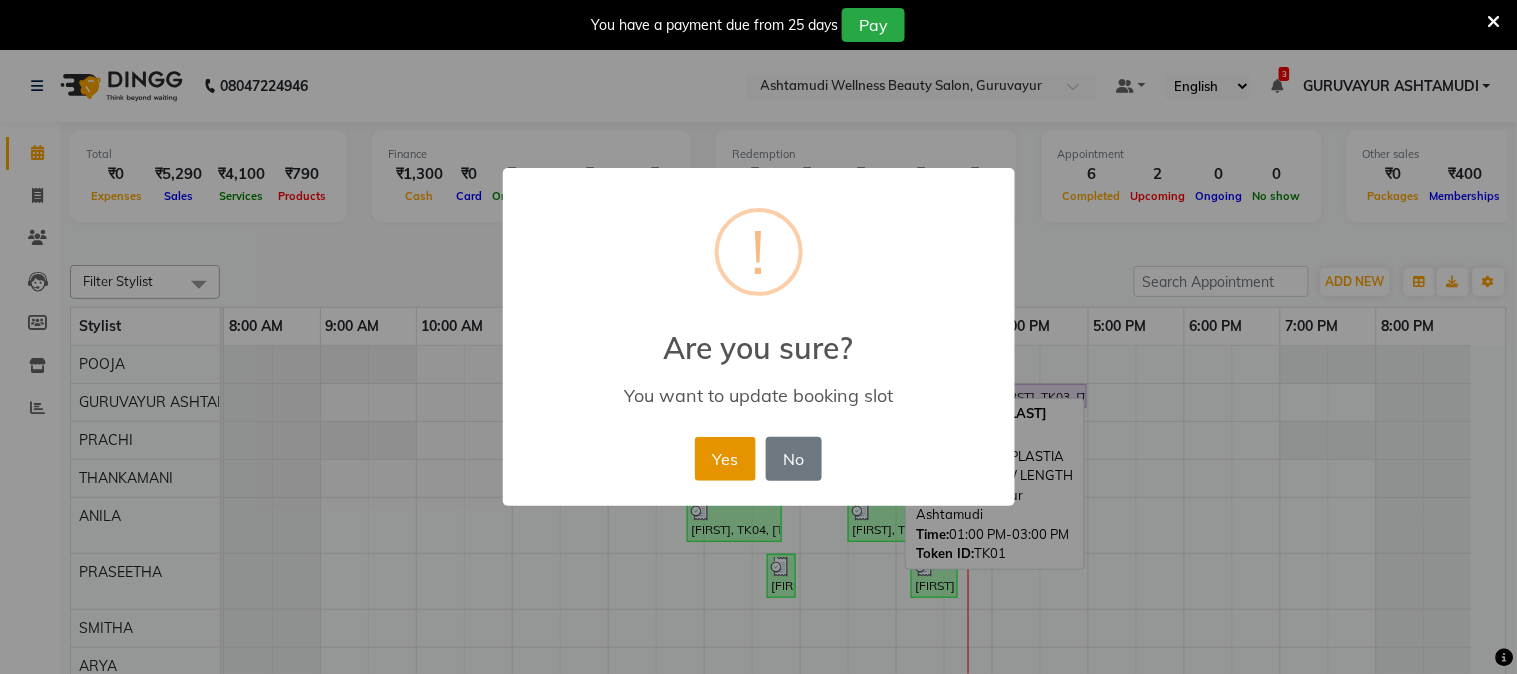 click on "Yes" at bounding box center (725, 459) 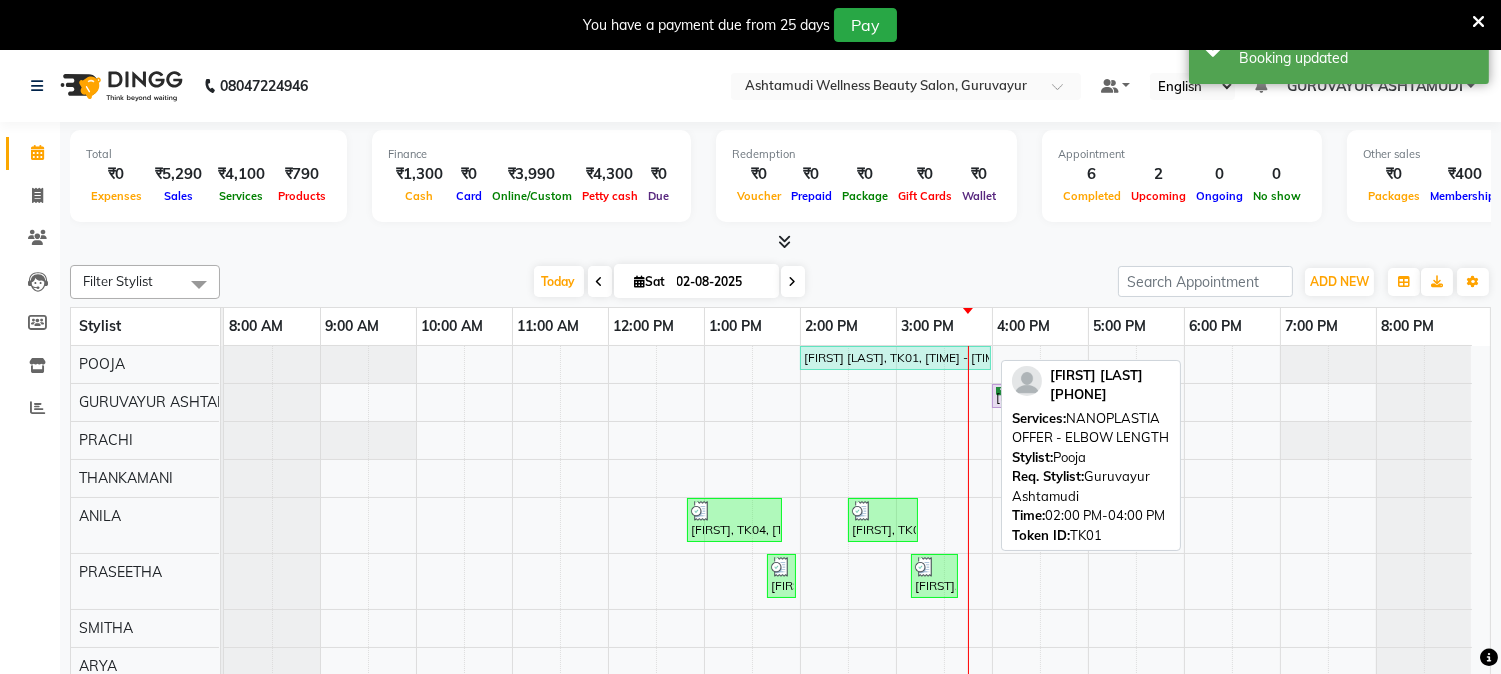 click on "[NAME], TK01, [TIME]-[TIME], NANOPLASTIA OFFER - ELBOW LENGTH" at bounding box center (895, 358) 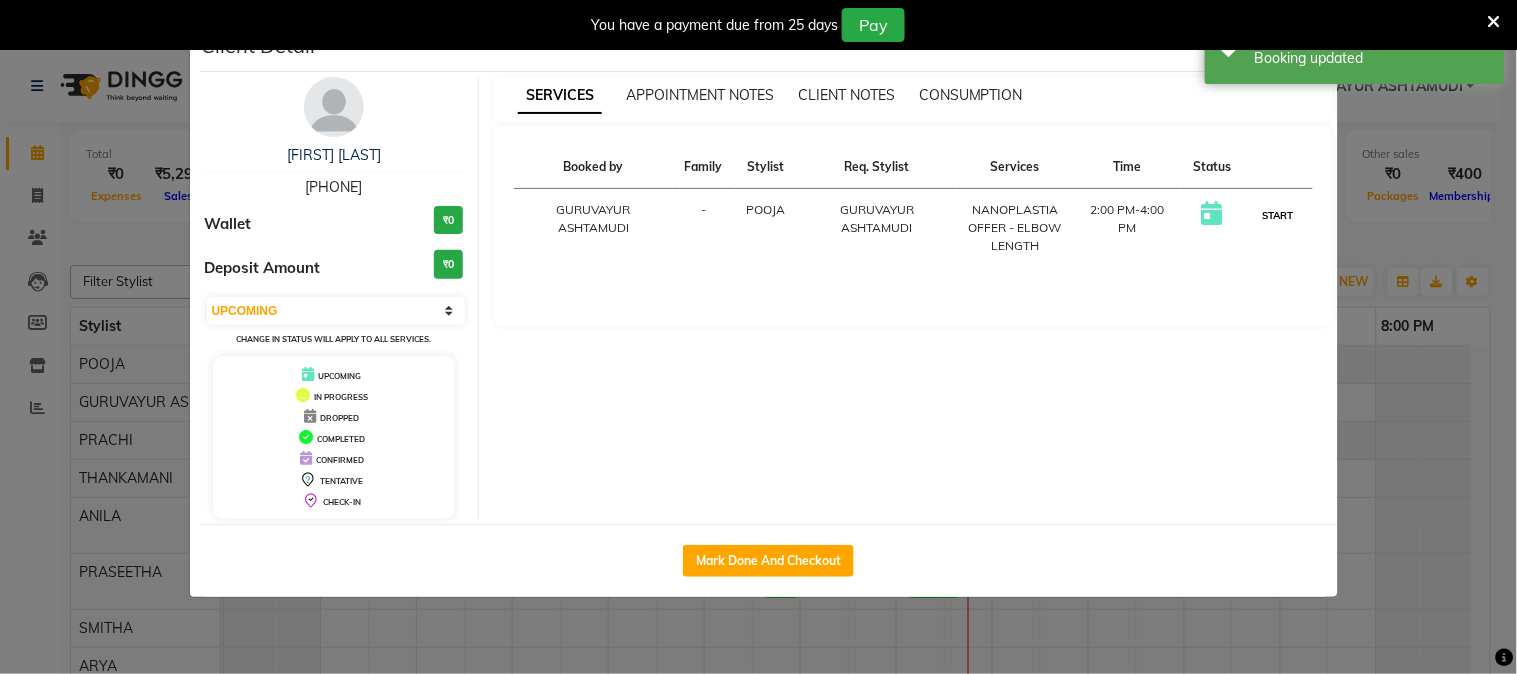 click on "START" at bounding box center (1277, 215) 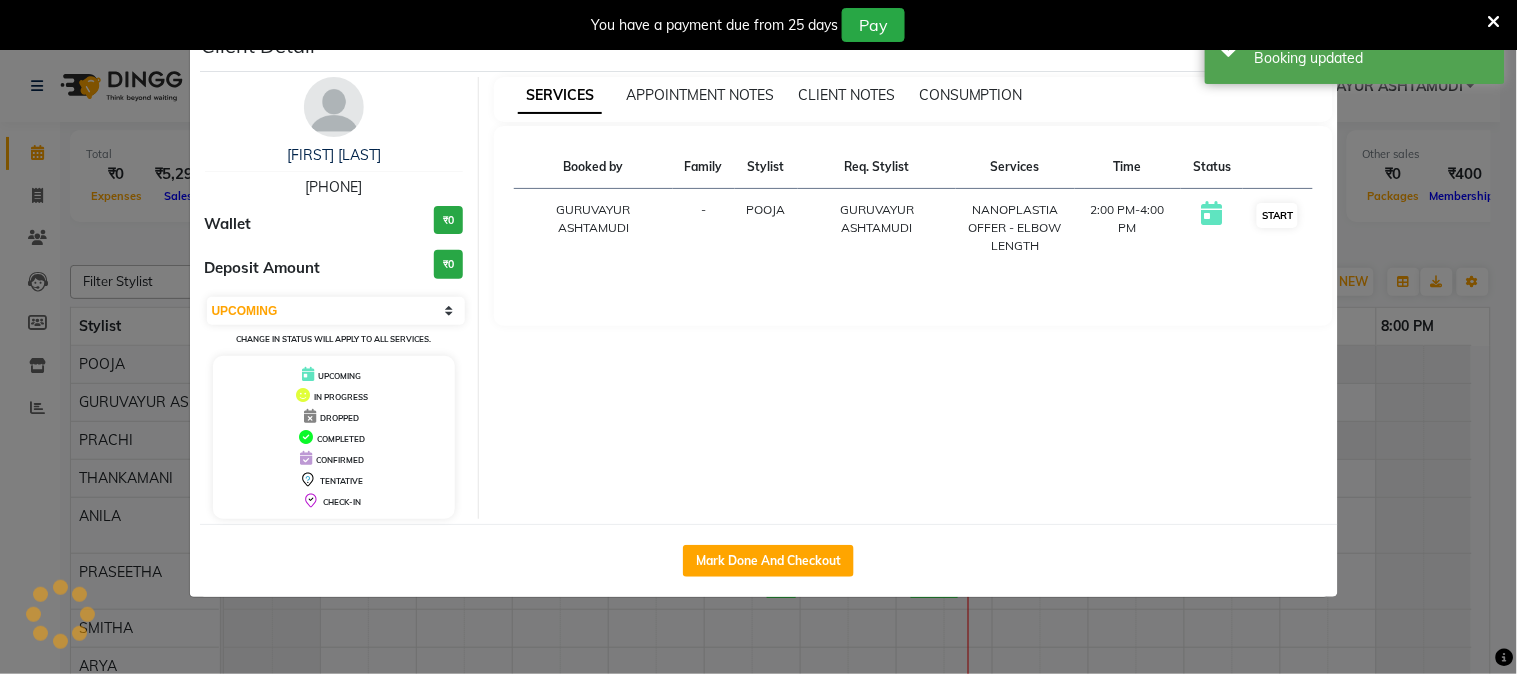 select on "1" 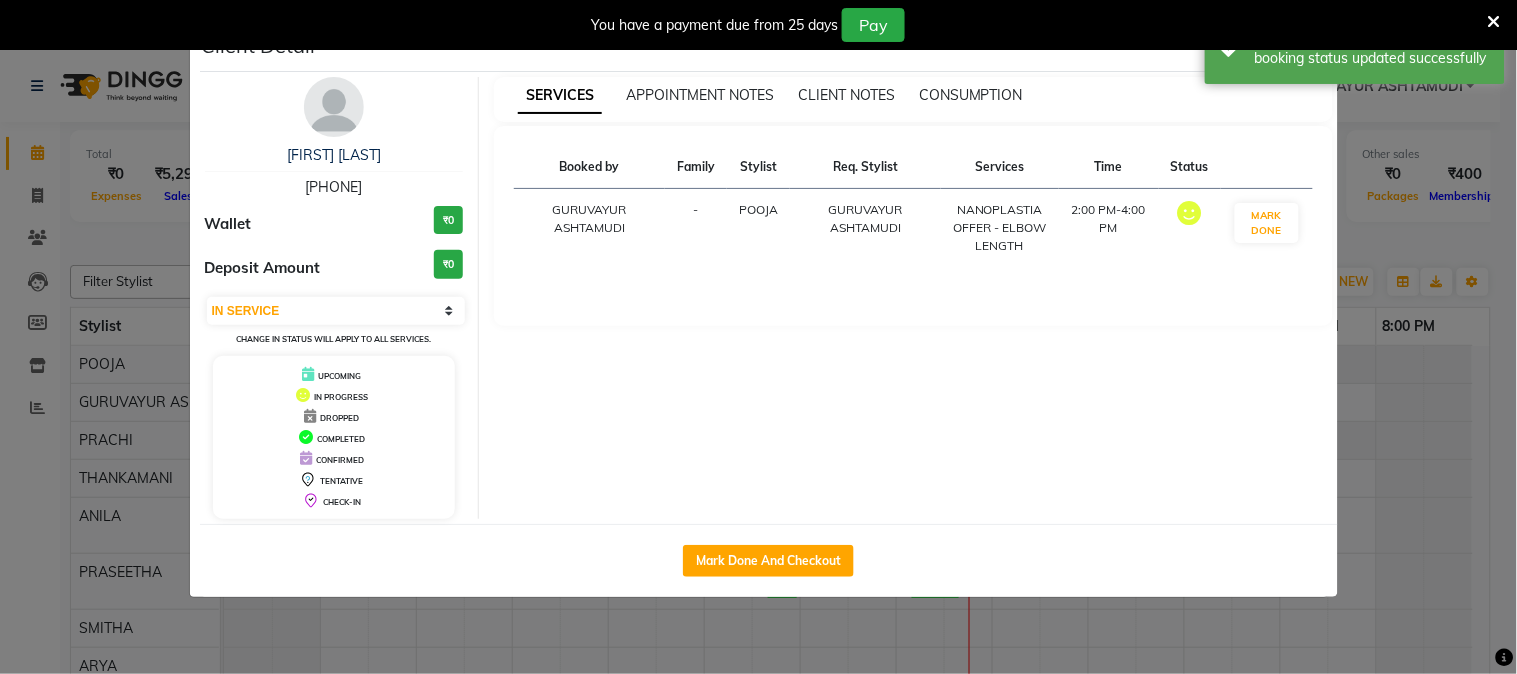 click on "You have a payment due from 25 days   Pay" at bounding box center [748, 25] 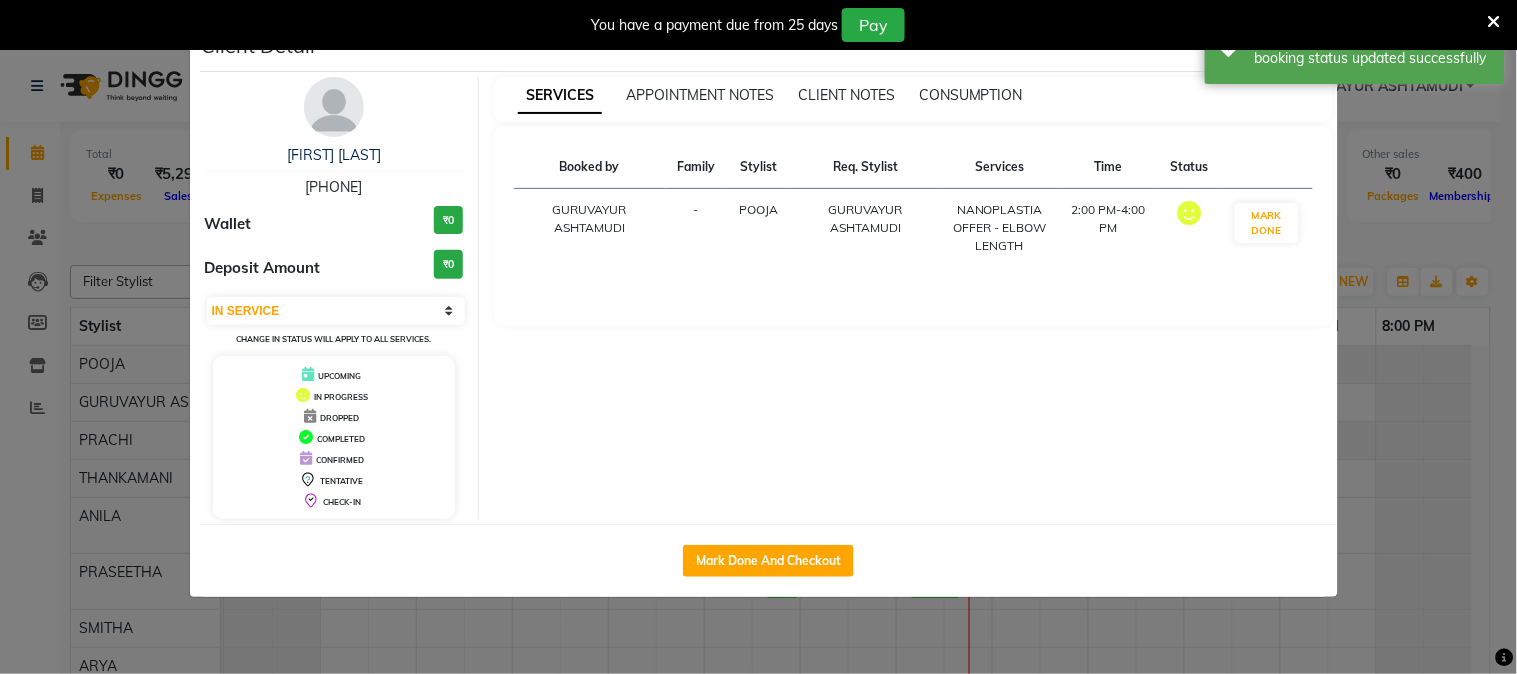 click at bounding box center (1494, 22) 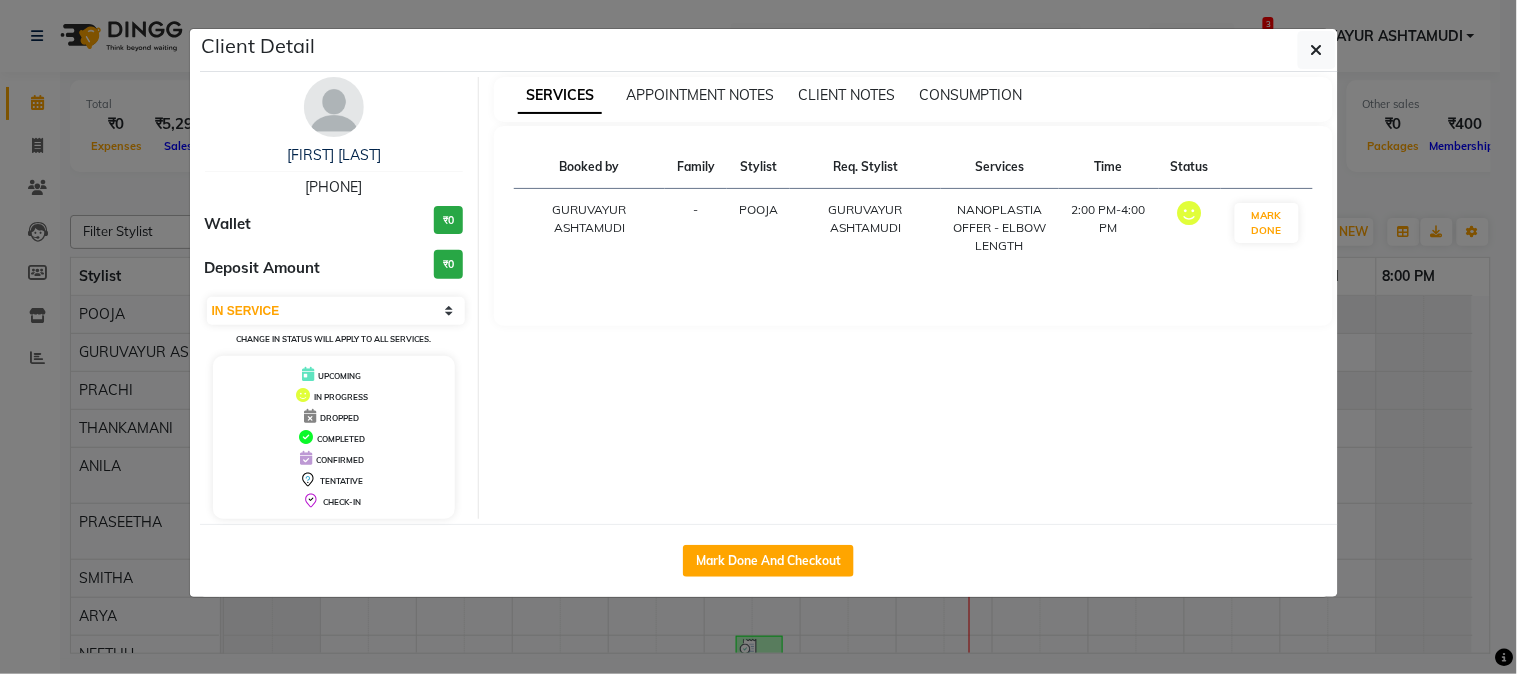 click on "Client Detail  LAKSHMI BHAI    8943359874 Wallet ₹0 Deposit Amount  ₹0  Select IN SERVICE CONFIRMED TENTATIVE CHECK IN MARK DONE DROPPED UPCOMING Change in status will apply to all services. UPCOMING IN PROGRESS DROPPED COMPLETED CONFIRMED TENTATIVE CHECK-IN SERVICES APPOINTMENT NOTES CLIENT NOTES CONSUMPTION Booked by Family Stylist Req. Stylist Services Time Status  GURUVAYUR ASHTAMUDI  - POOJA GURUVAYUR ASHTAMUDI  NANOPLASTIA OFFER - ELBOW LENGTH   2:00 PM-4:00 PM   MARK DONE   Mark Done And Checkout" 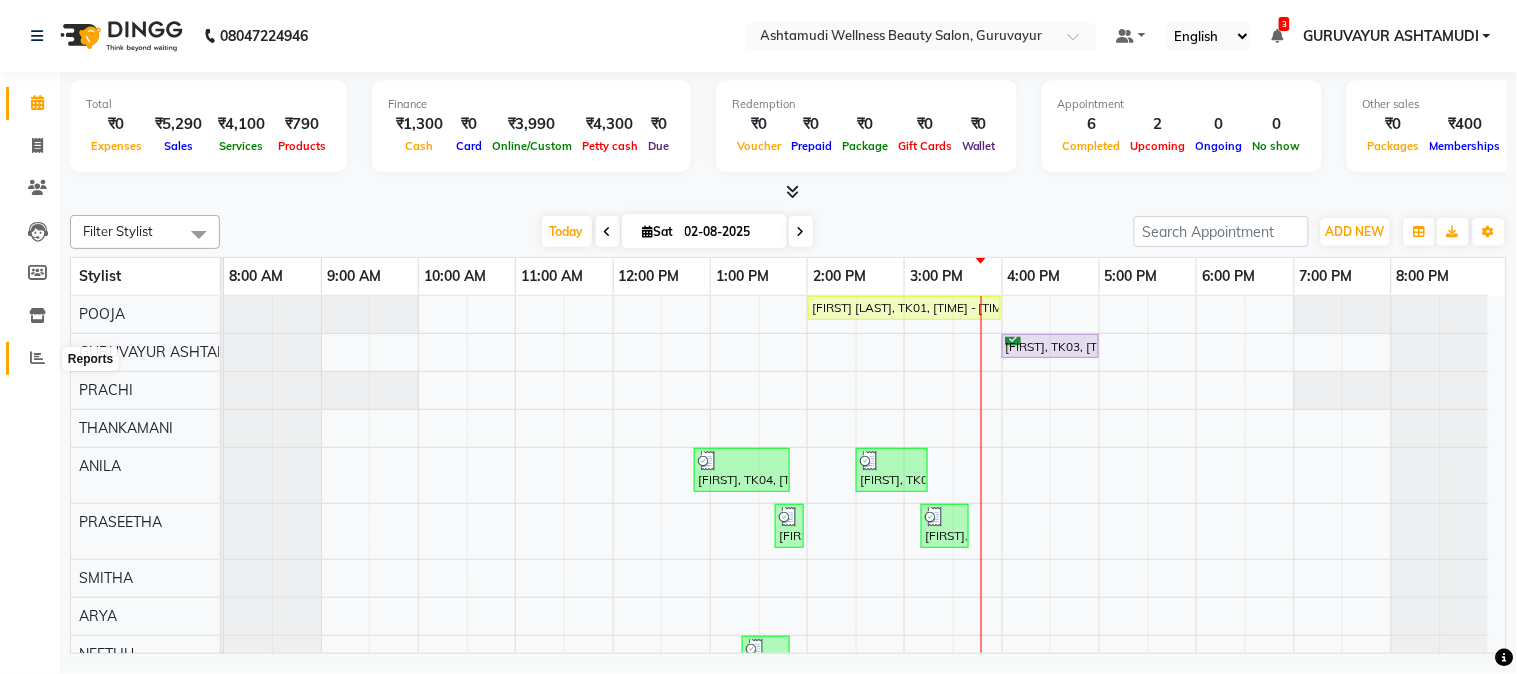 click 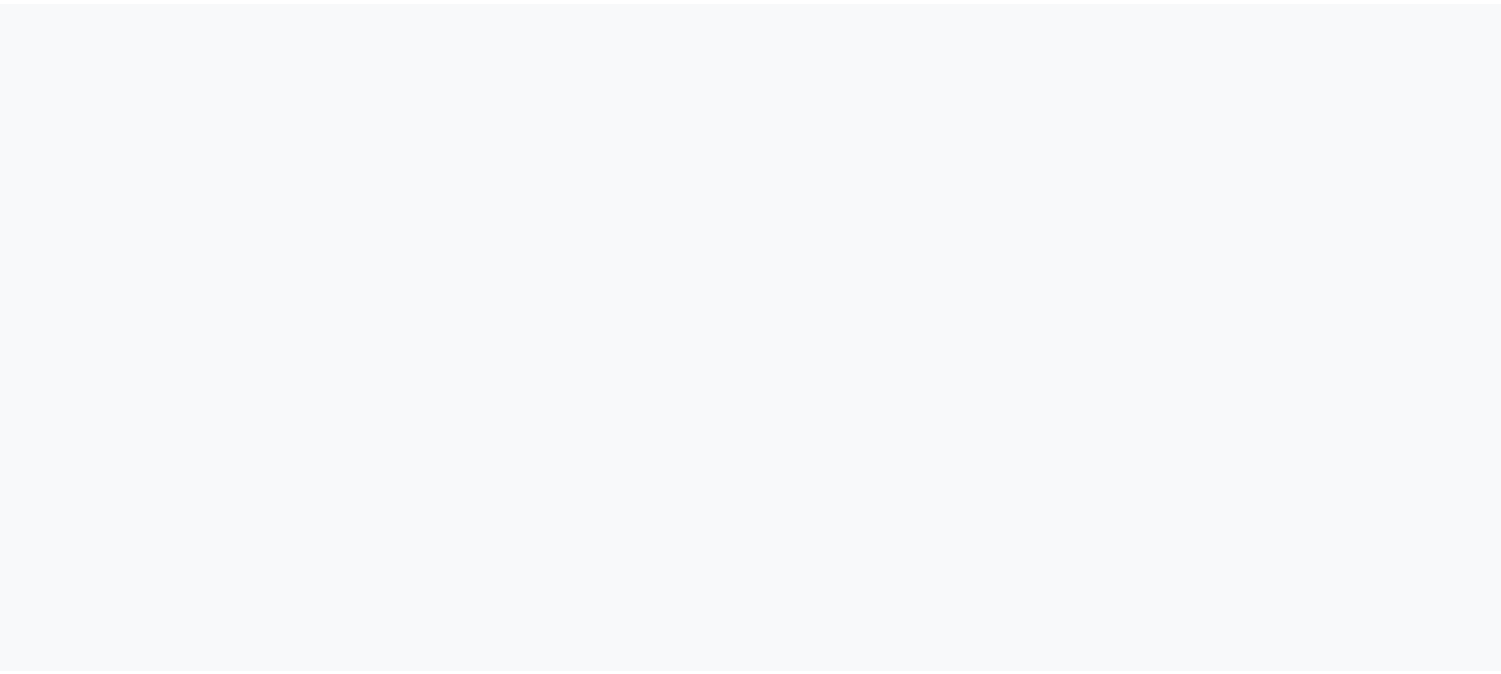 scroll, scrollTop: 0, scrollLeft: 0, axis: both 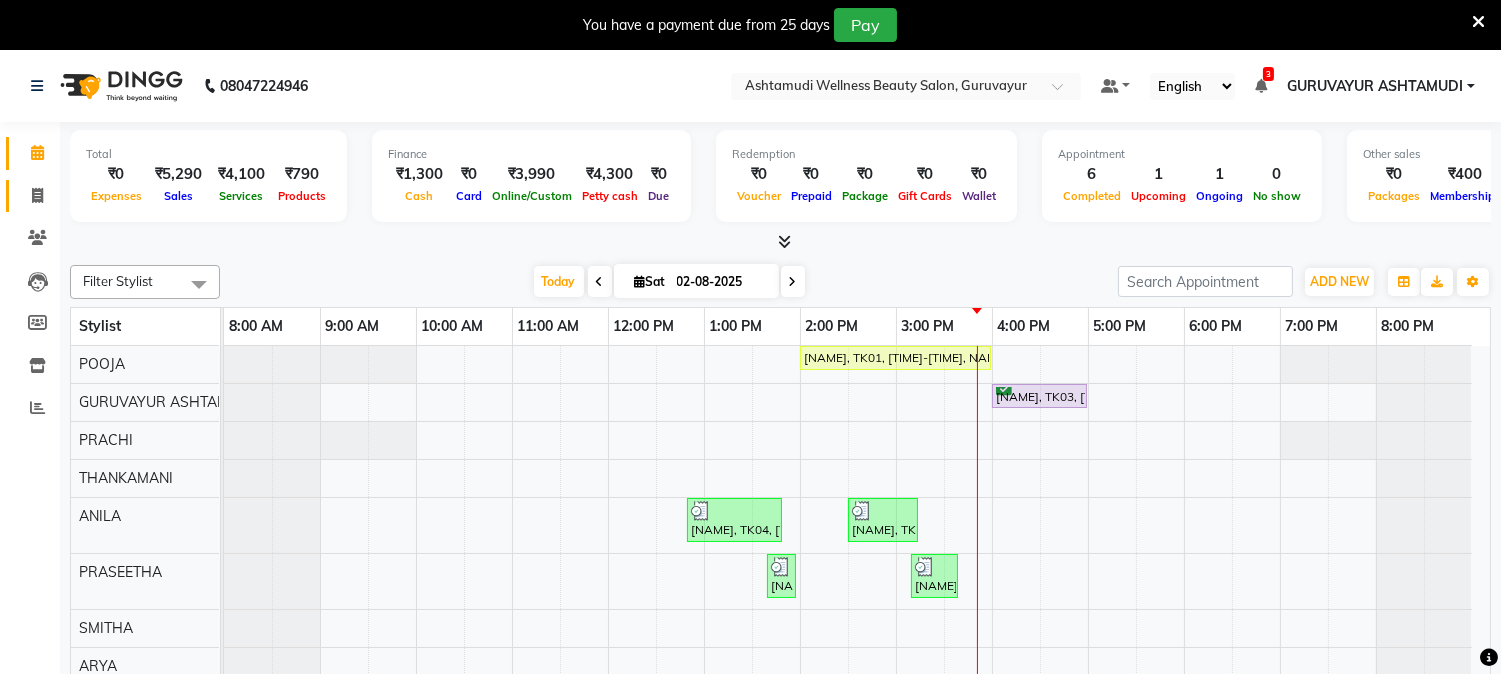 click 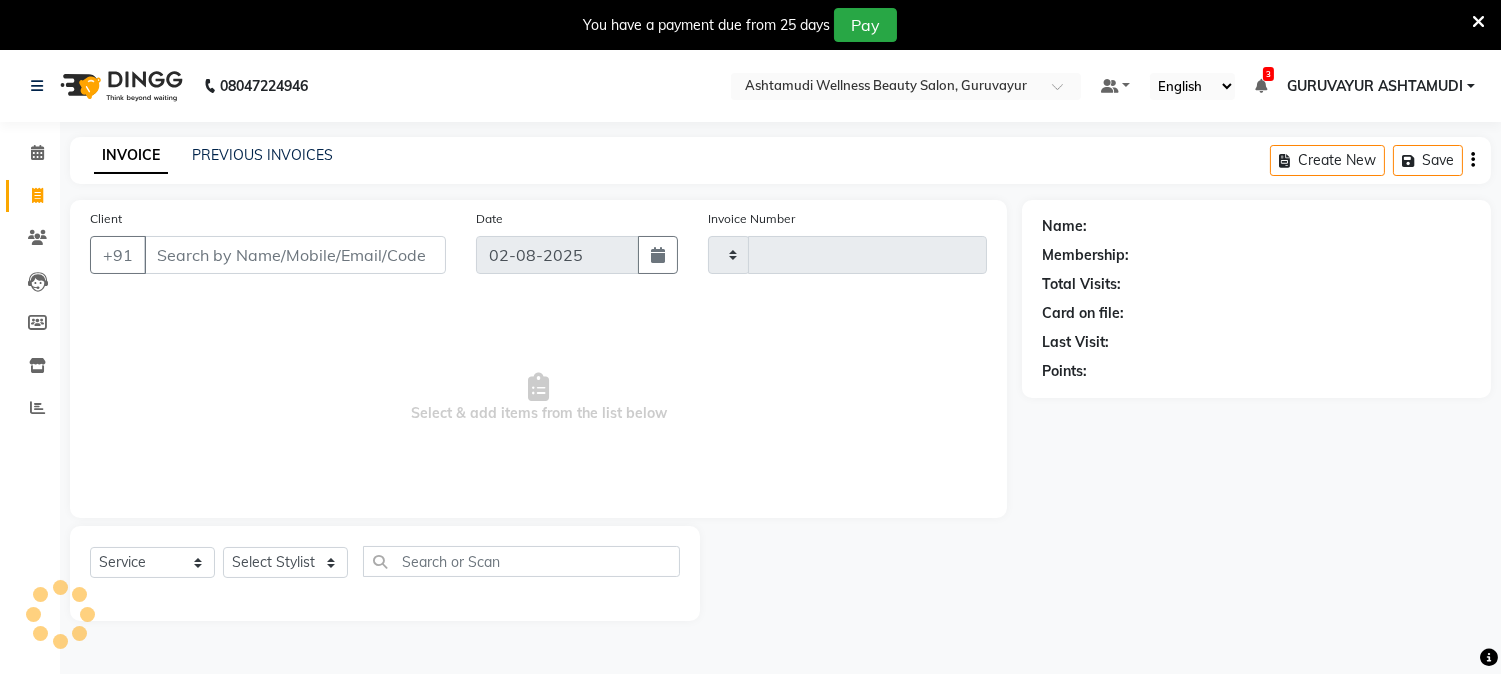 type on "1597" 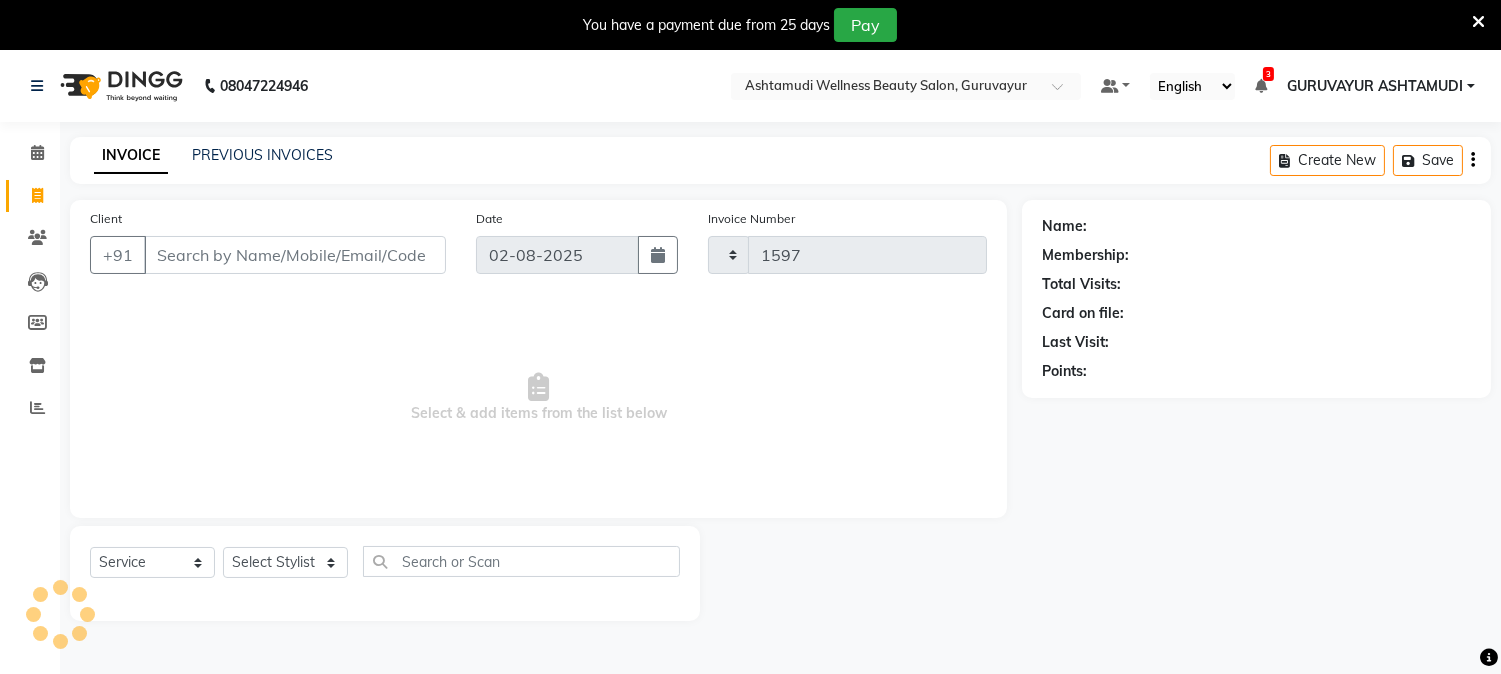 select on "4660" 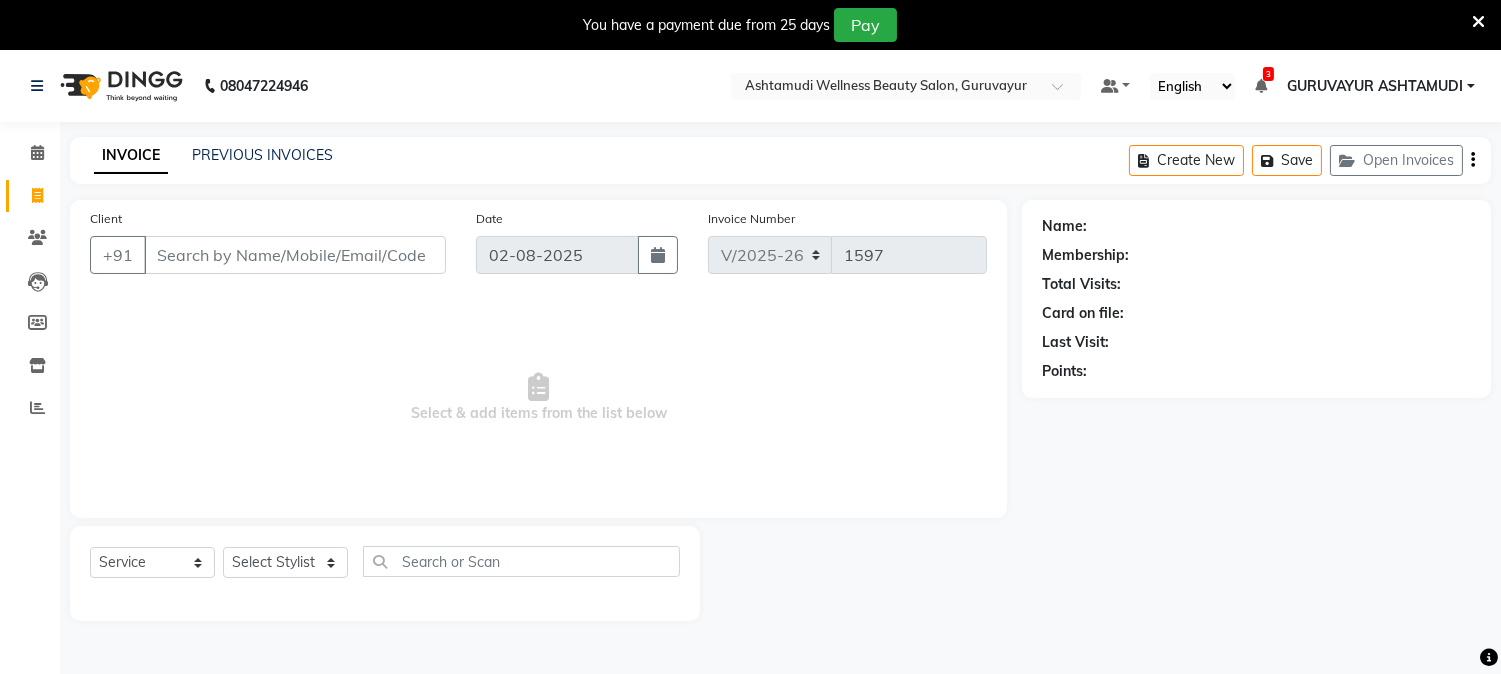click on "Client" at bounding box center (295, 255) 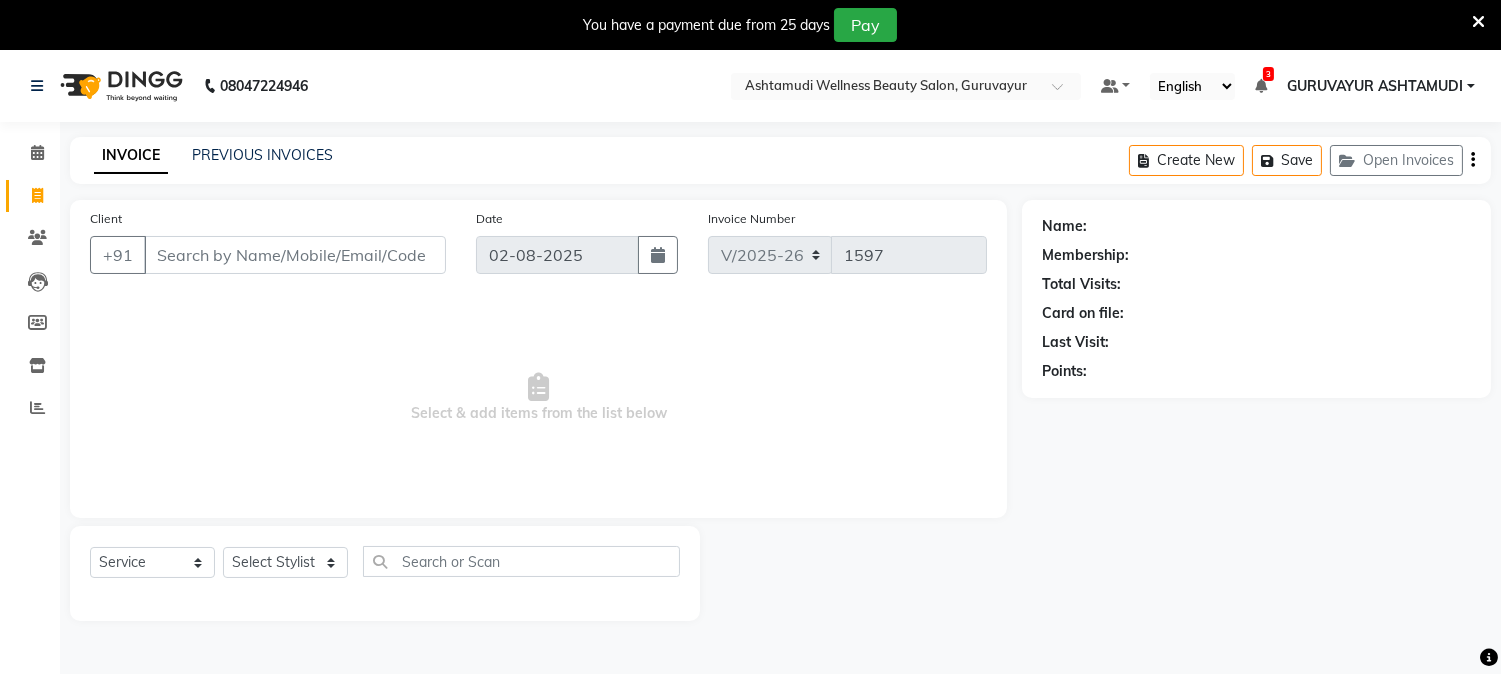 click on "Client" at bounding box center (295, 255) 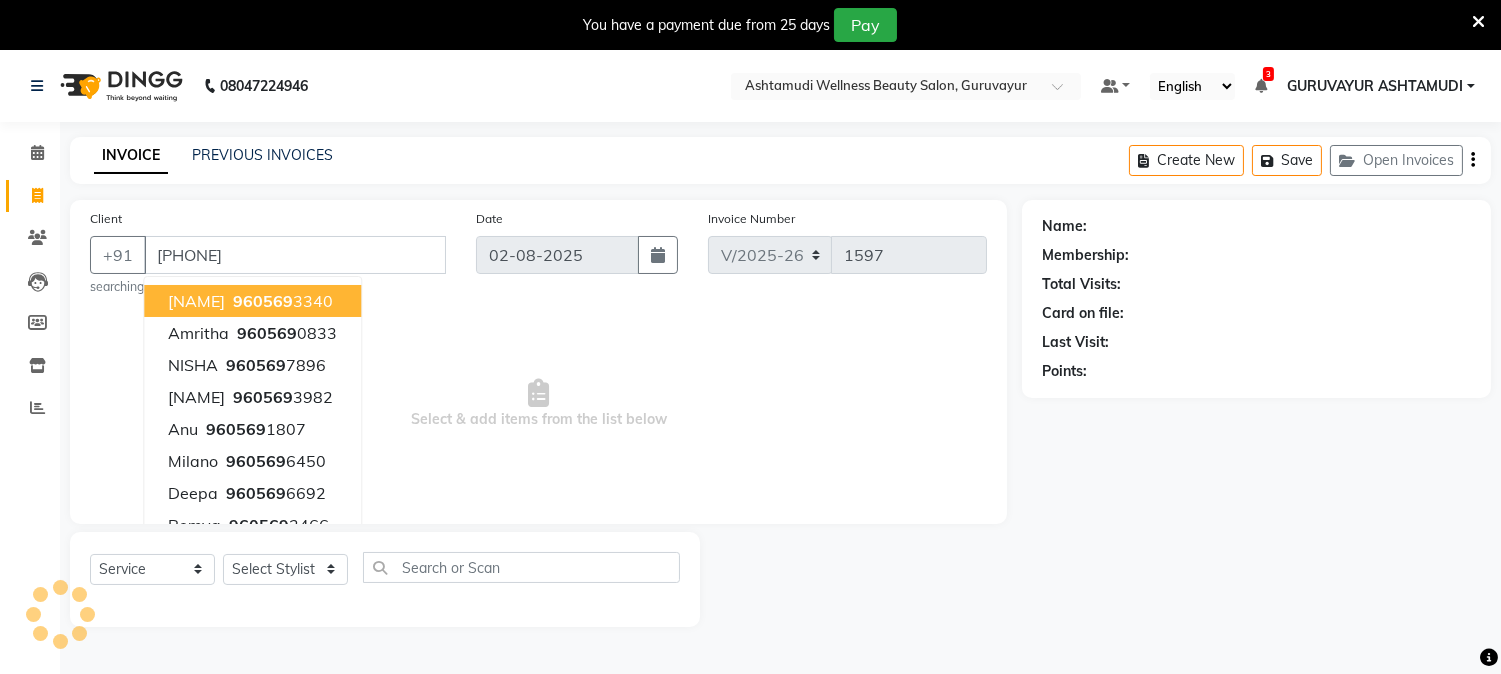 type on "[PHONE]" 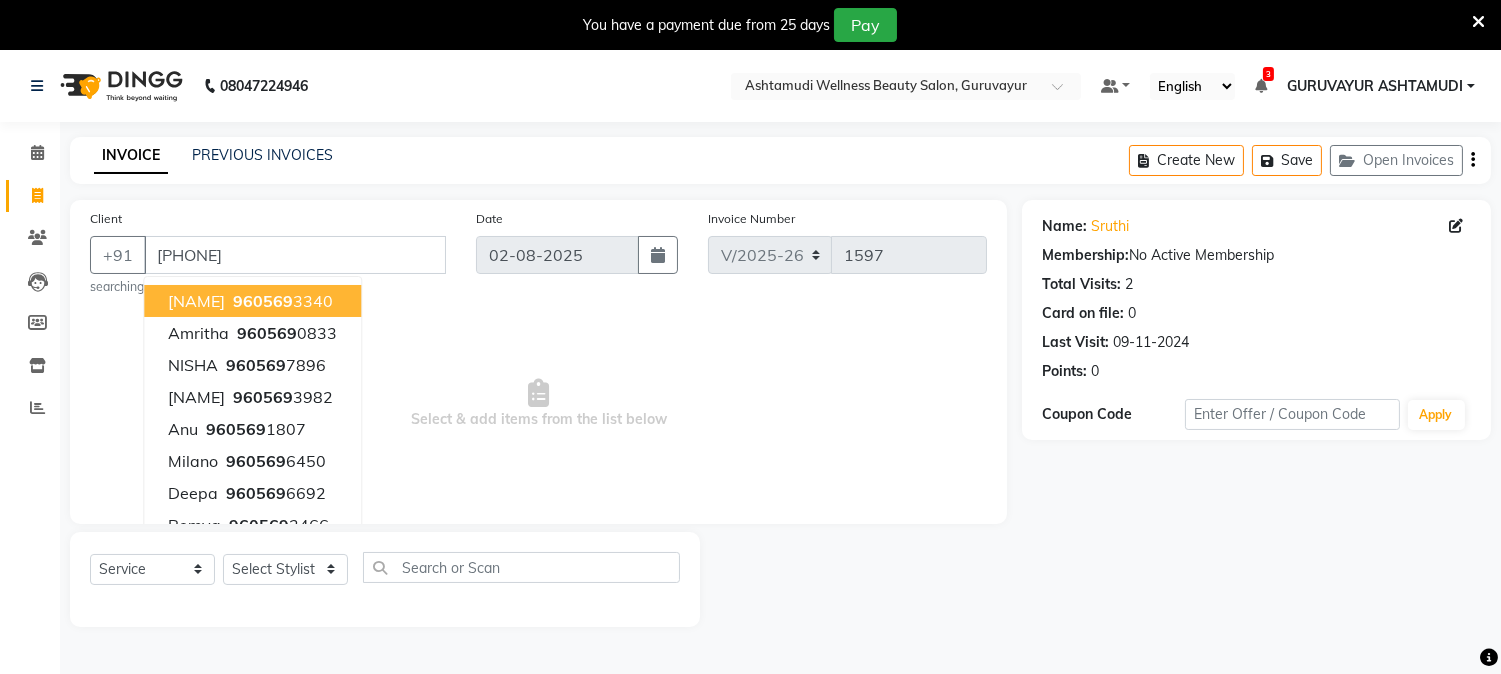 click on "Client +[COUNTRYCODE] [PHONE] [NAME] [PHONE] [NAME] [PHONE] [NAME] [PHONE] [NAME] [PHONE] [NAME] [PHONE] [NAME] [PHONE] [NAME] [PHONE] [NAME] [PHONE] searching..." 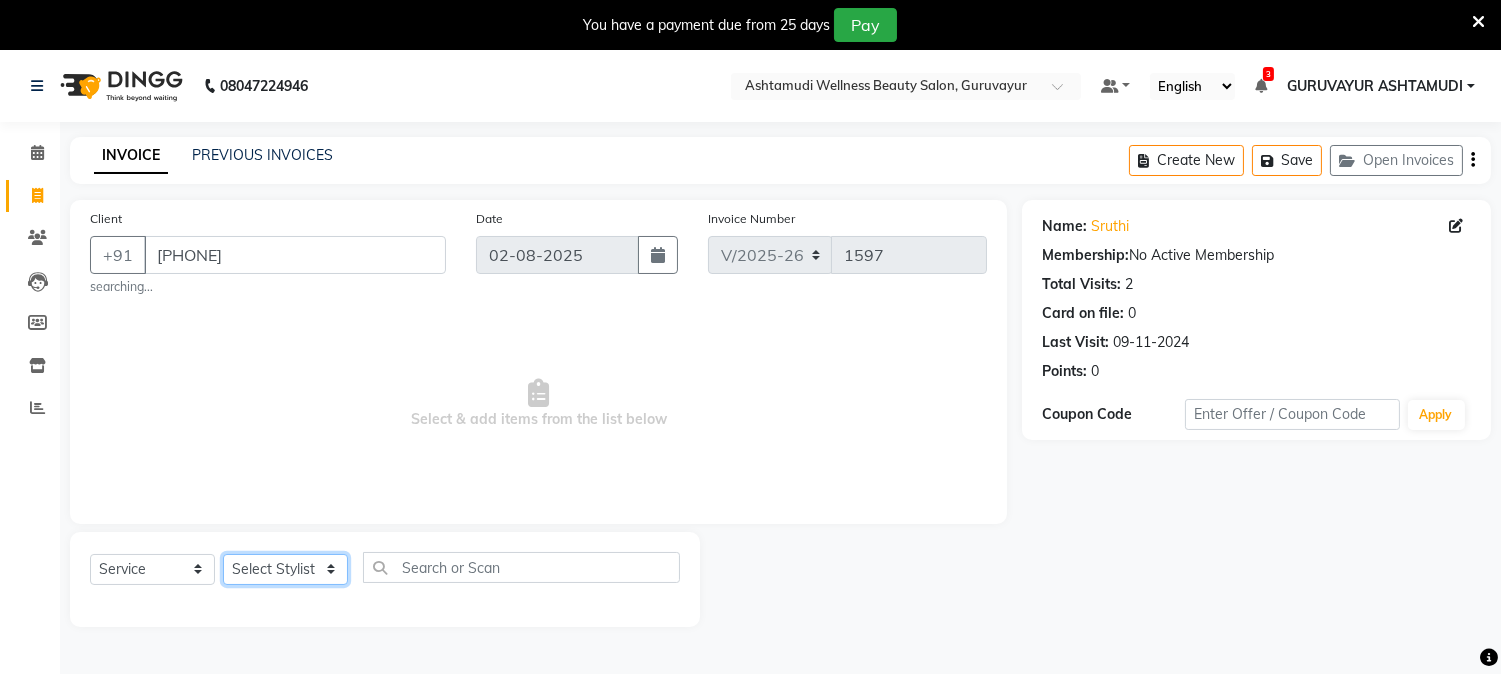 click on "Select Stylist [NAME] [NAME] [NAME] [NAME] [NAME] [NAME] [NAME] [NAME] [NAME] [NAME] [NAME] [NAME] [NAME]" 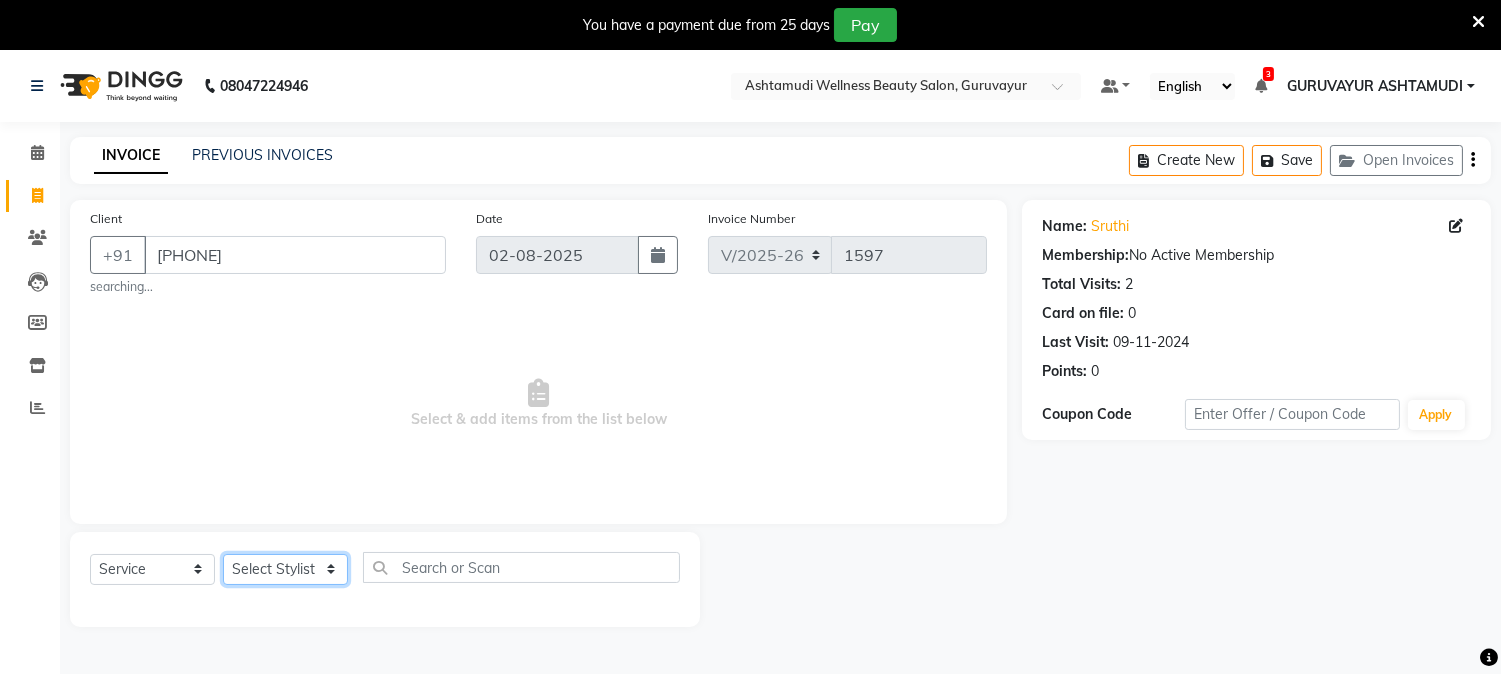 select on "45186" 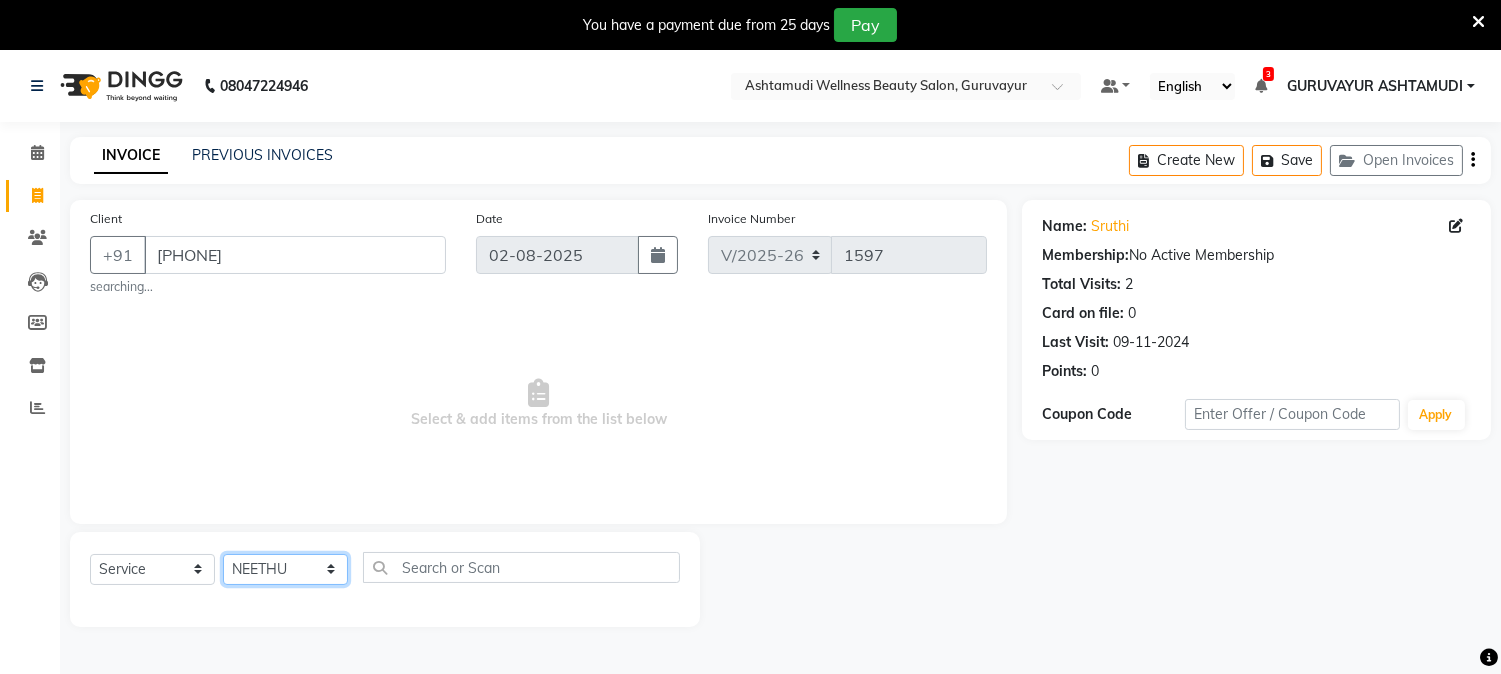 click on "Select Stylist Aathithya ANILA Anjana Das ARYA GURUVAYUR ASHTAMUDI NEETHU Nigisha POOJA PRACHI PRASEETHA REESHMA  Rini SMITHA THANKAMANI" 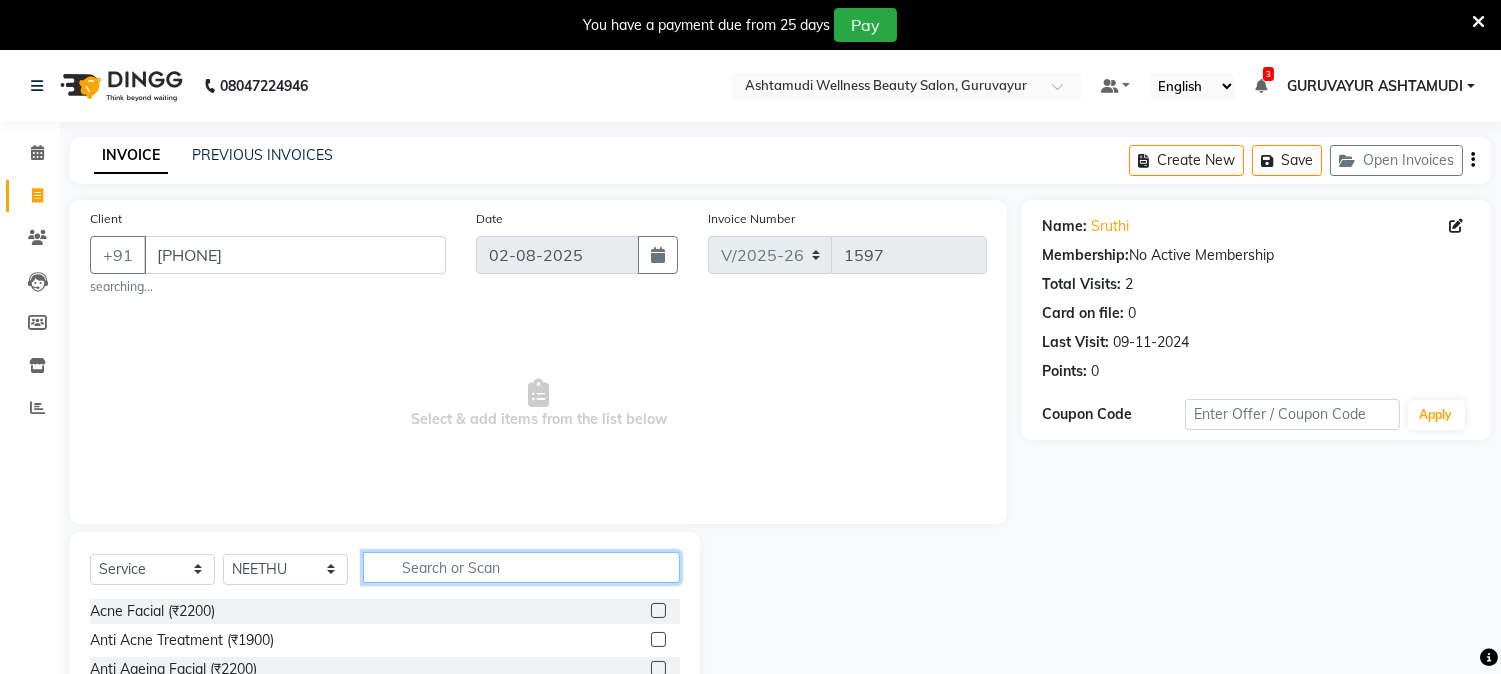 click 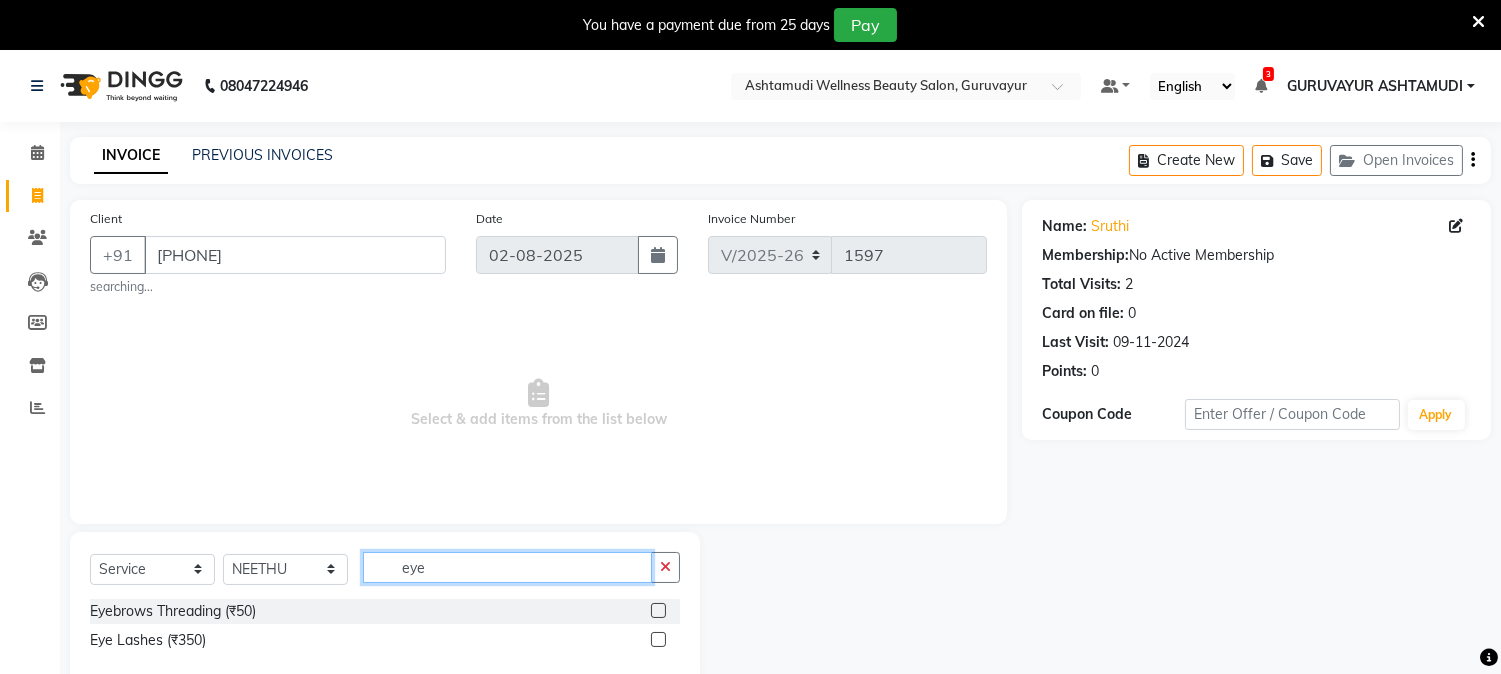 type on "eye" 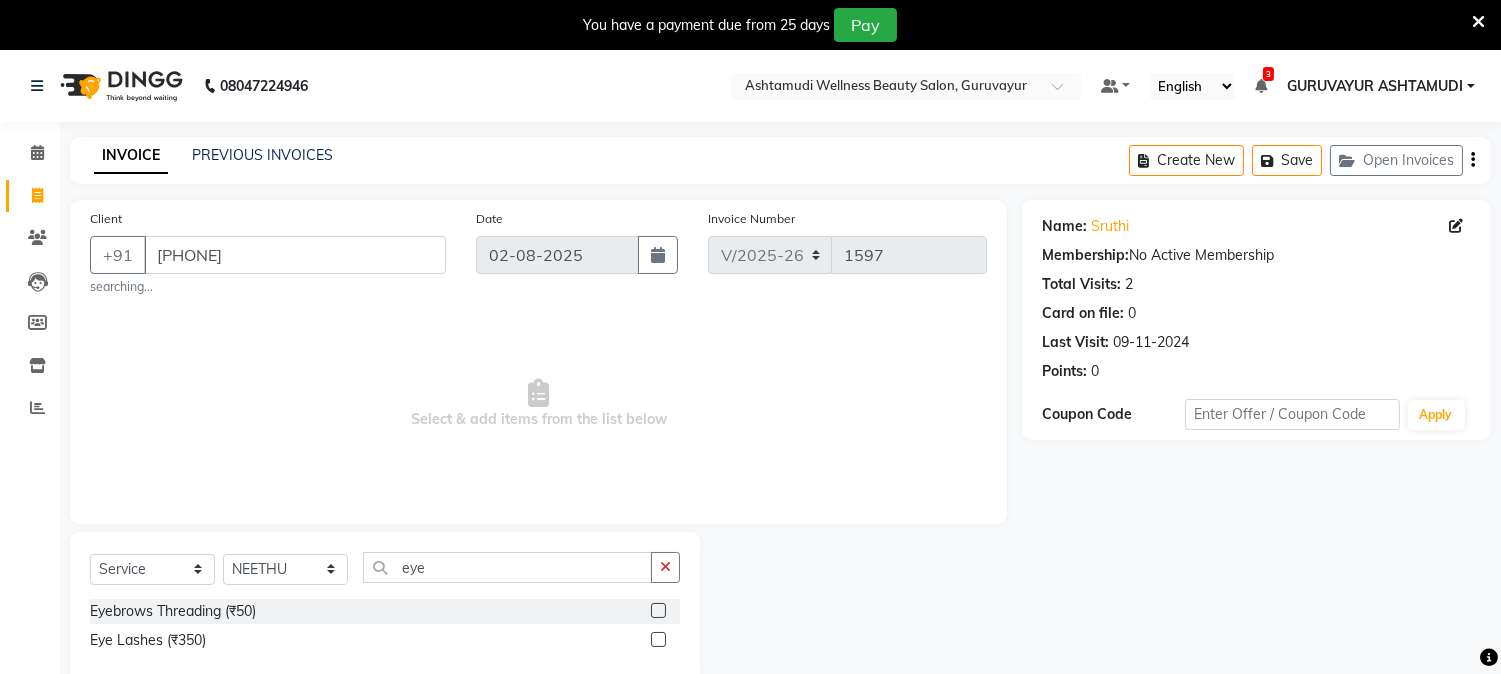 click 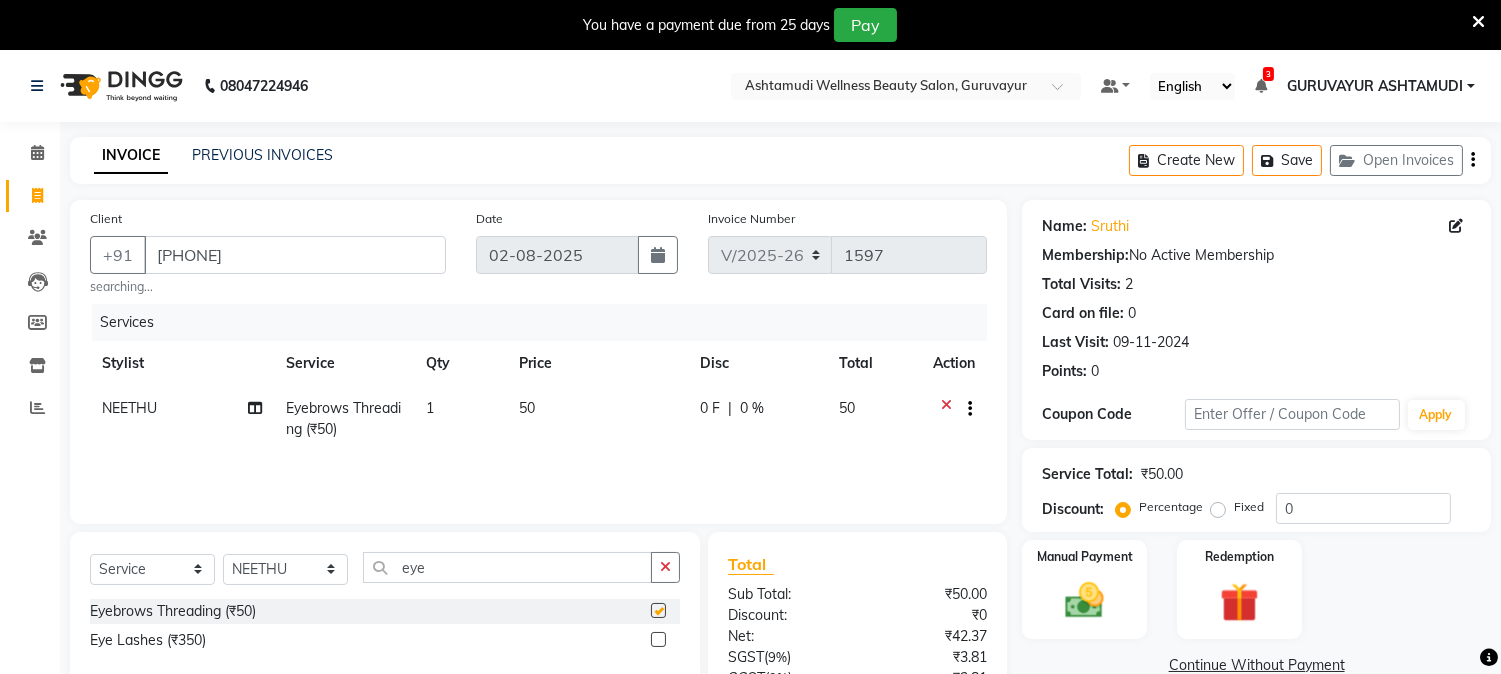 checkbox on "false" 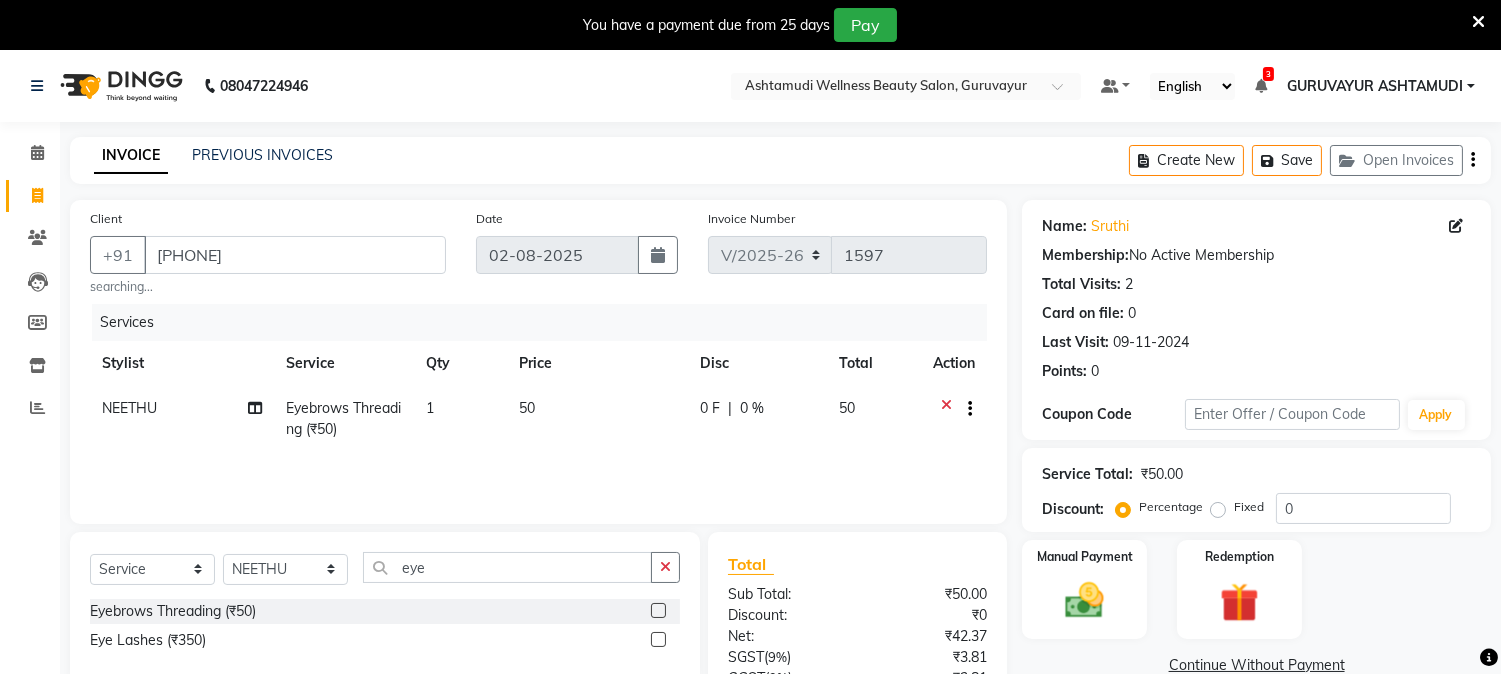 click on "1" 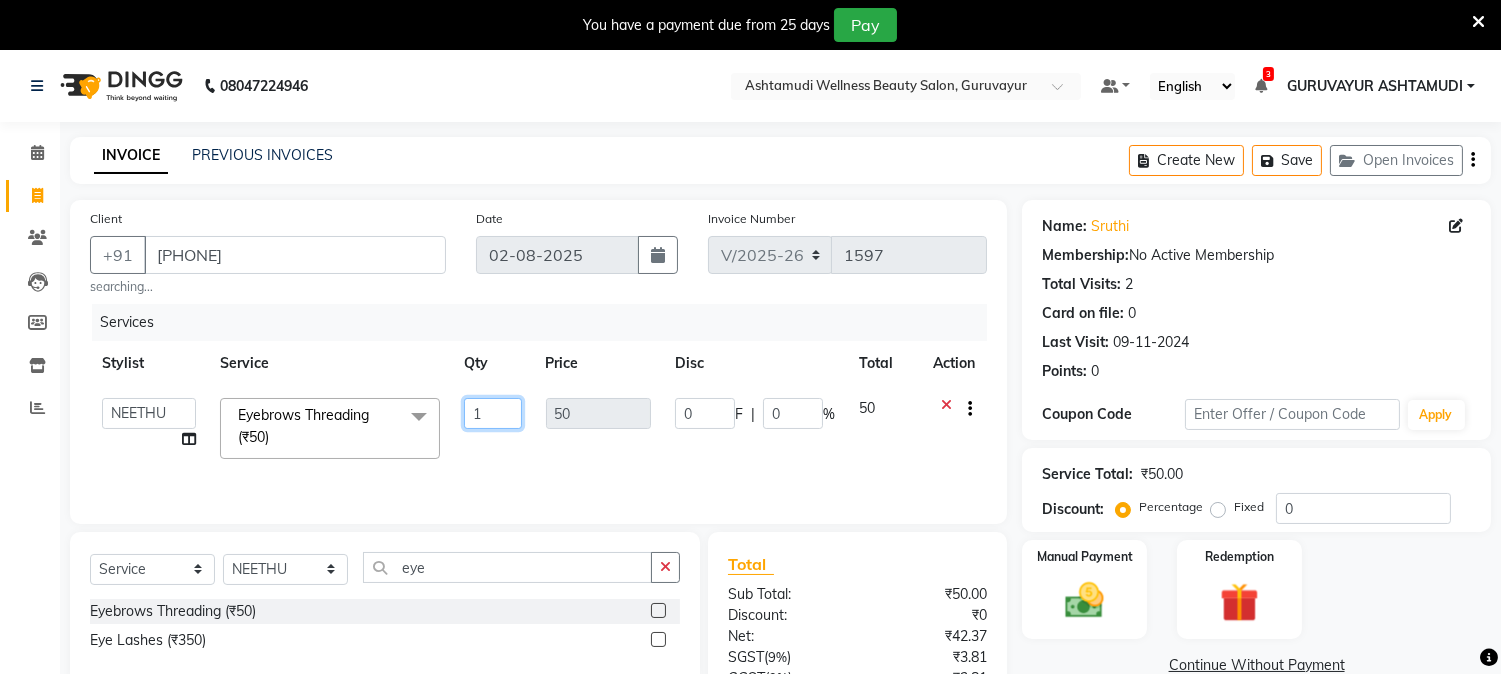 click on "1" 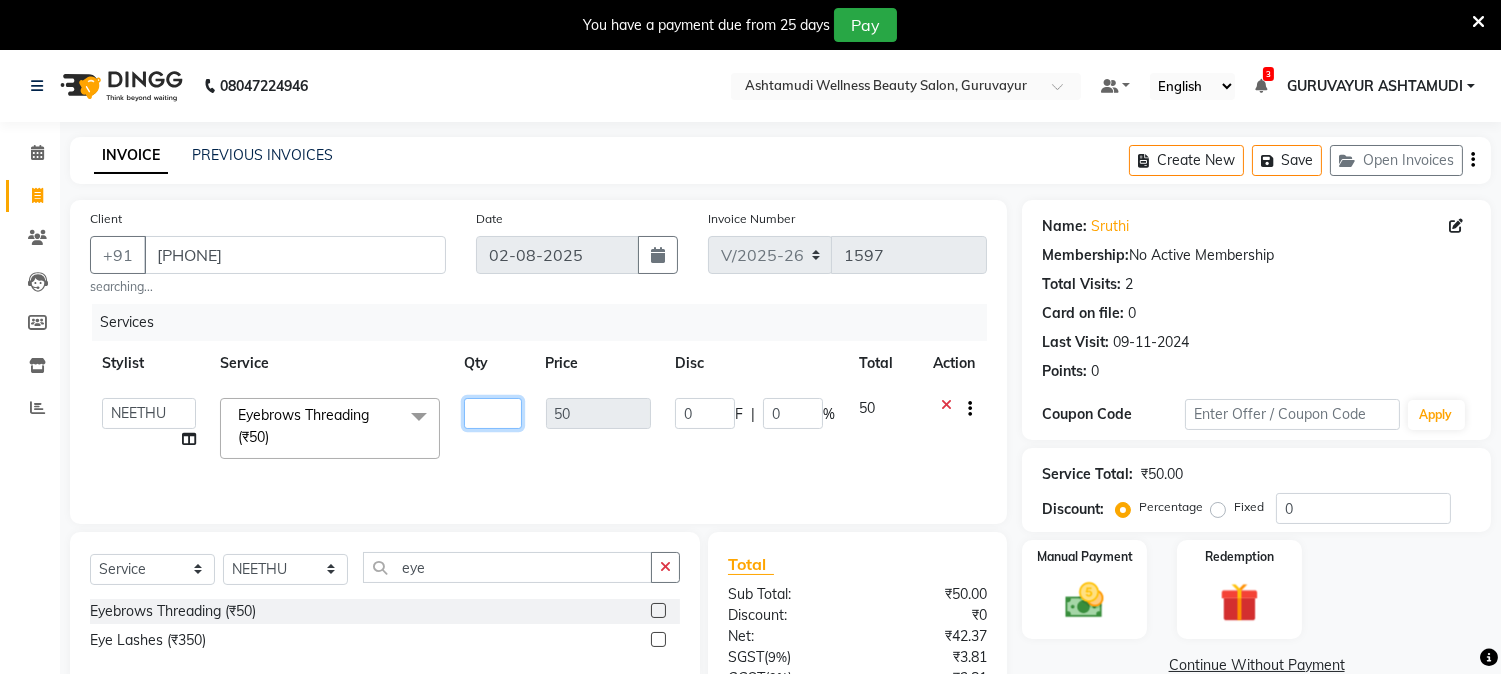 type on "2" 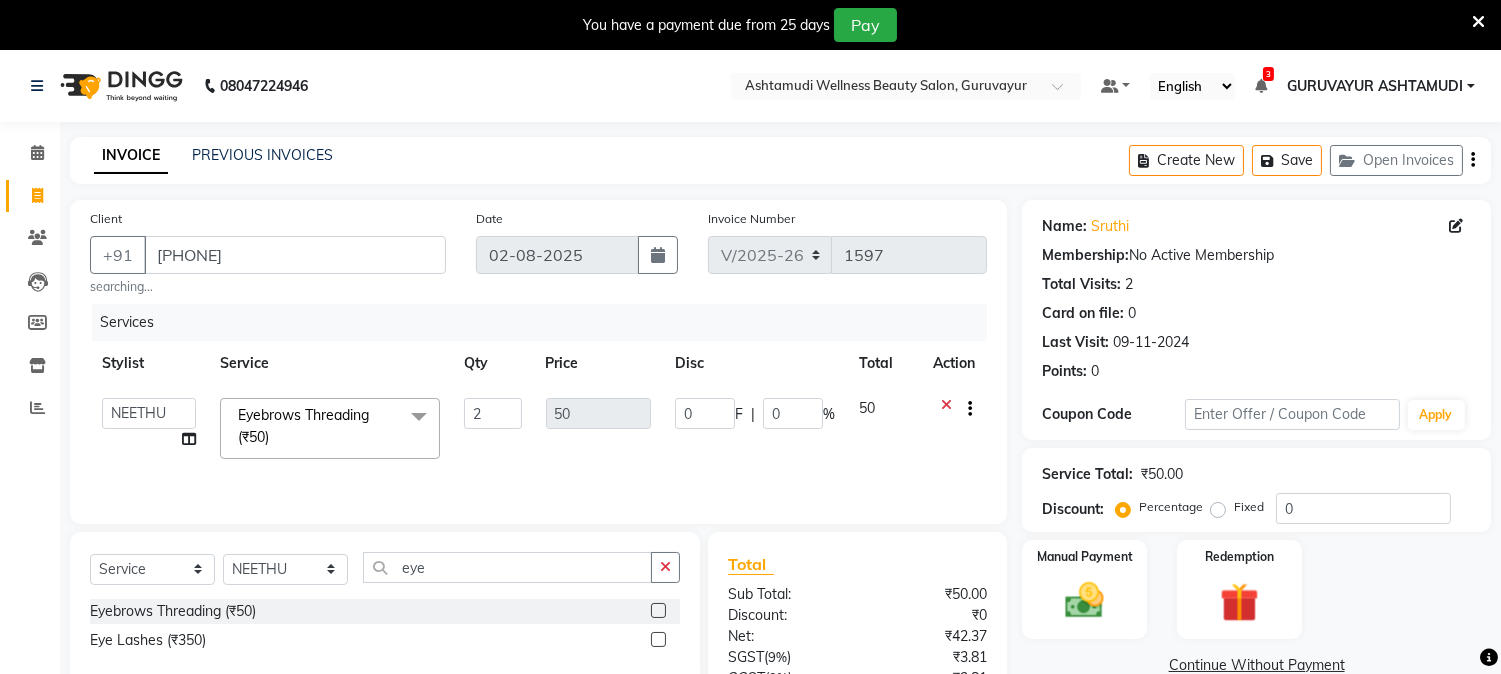 click on "INVOICE PREVIOUS INVOICES Create New   Save   Open Invoices" 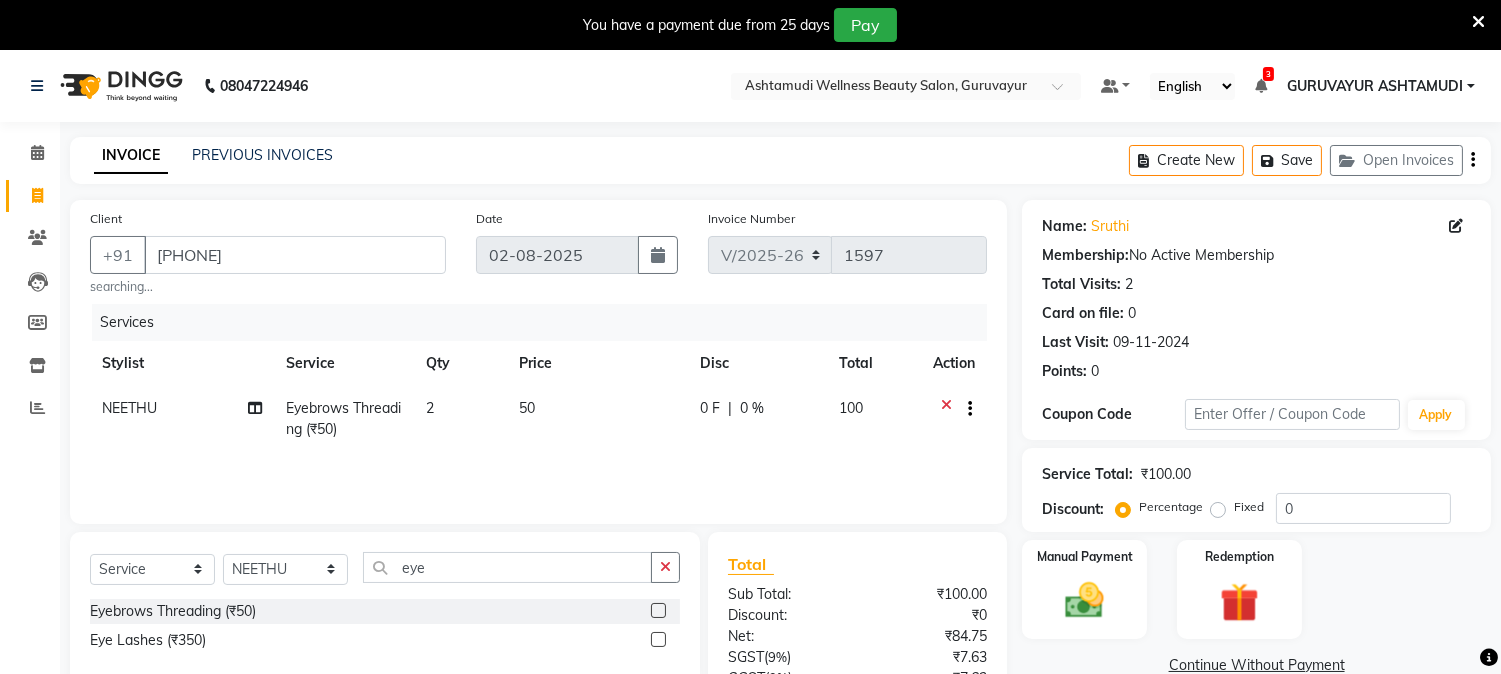 scroll, scrollTop: 182, scrollLeft: 0, axis: vertical 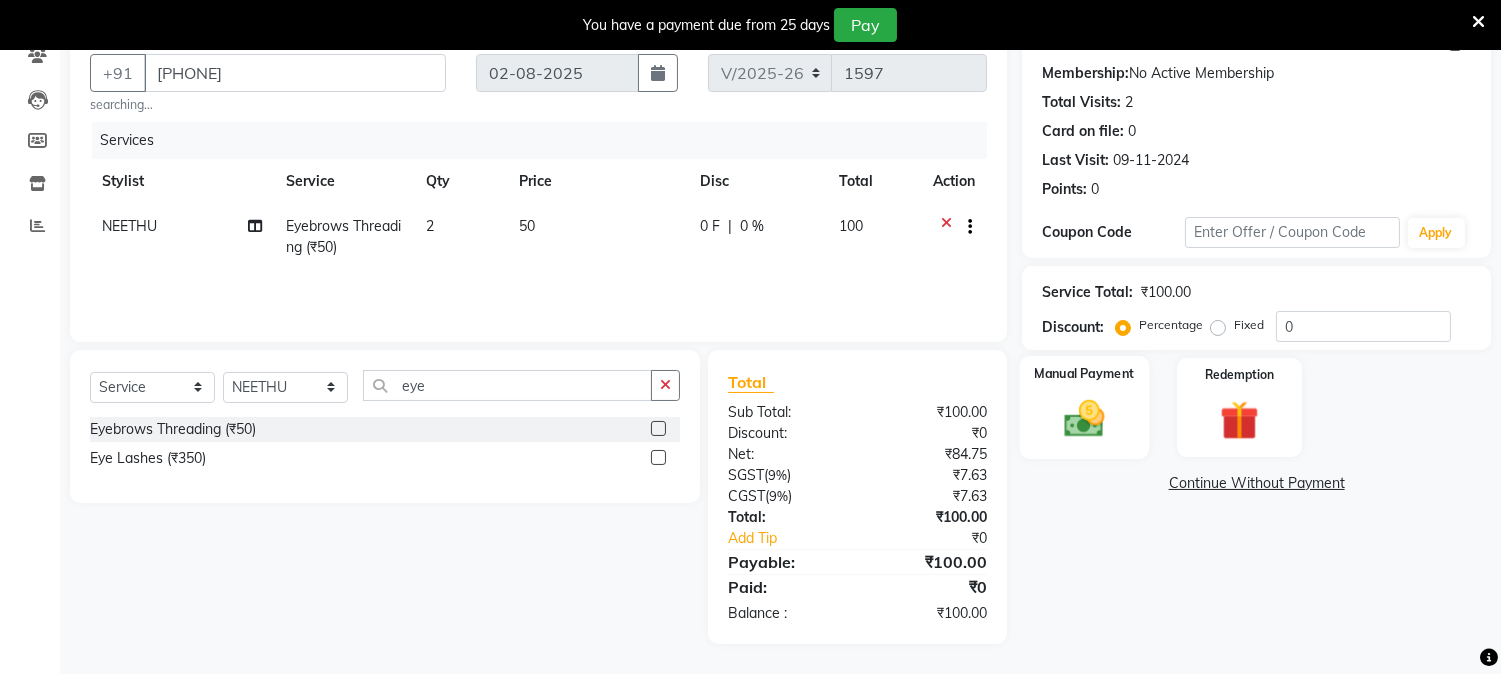 click on "Manual Payment" 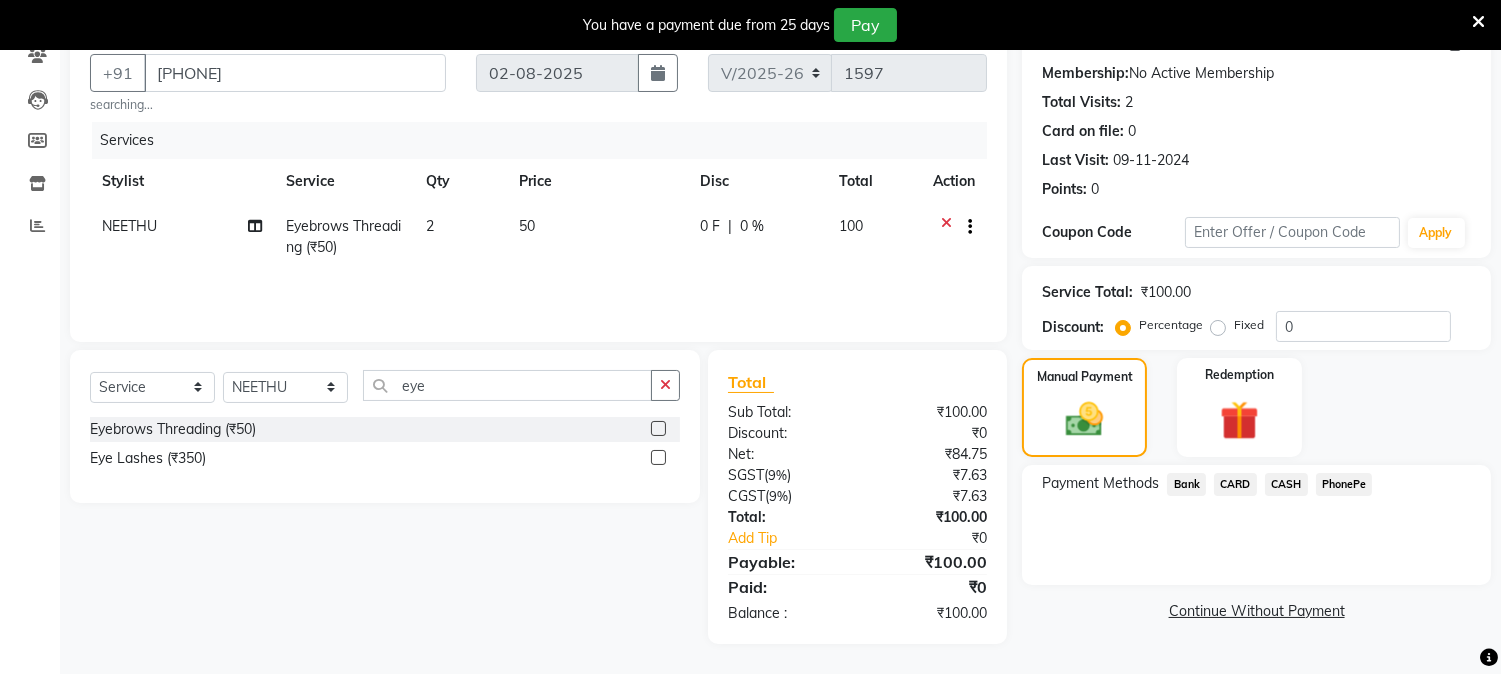 click on "PhonePe" 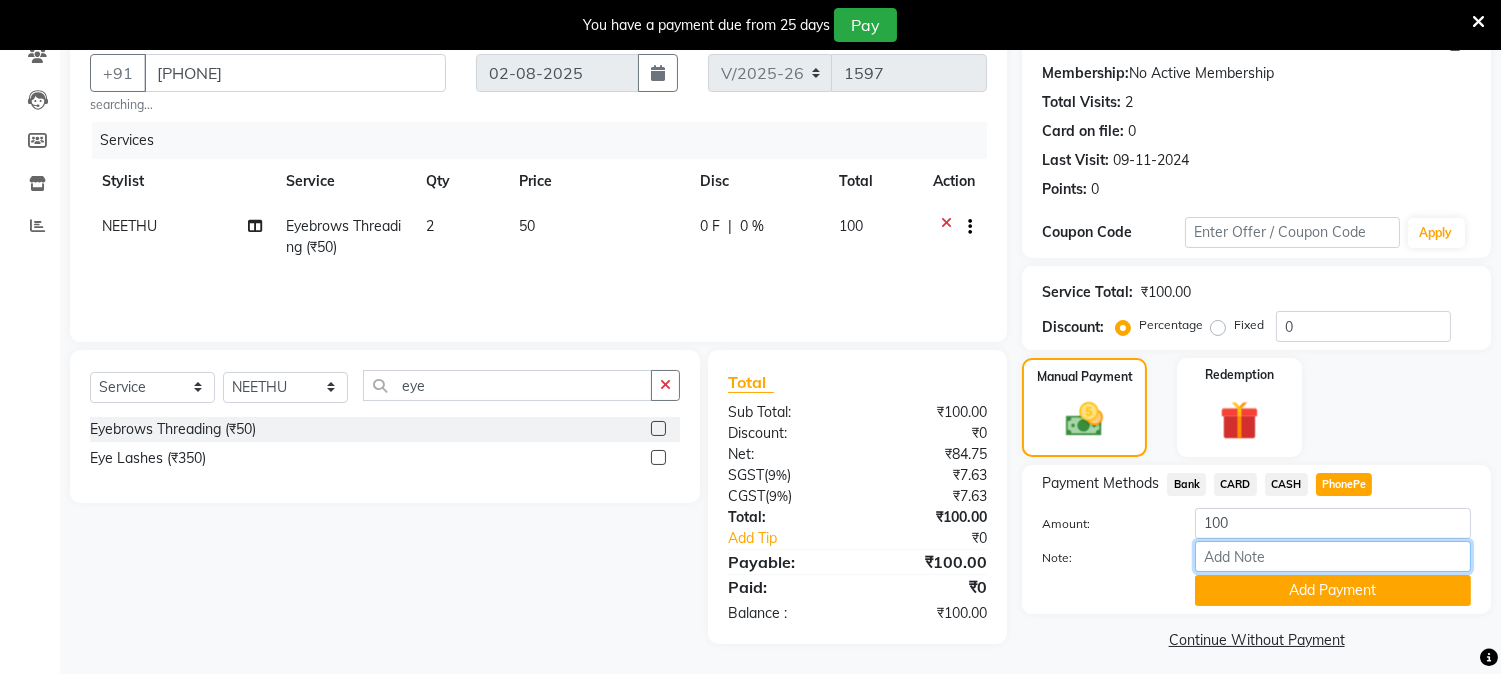 click on "Note:" at bounding box center [1333, 556] 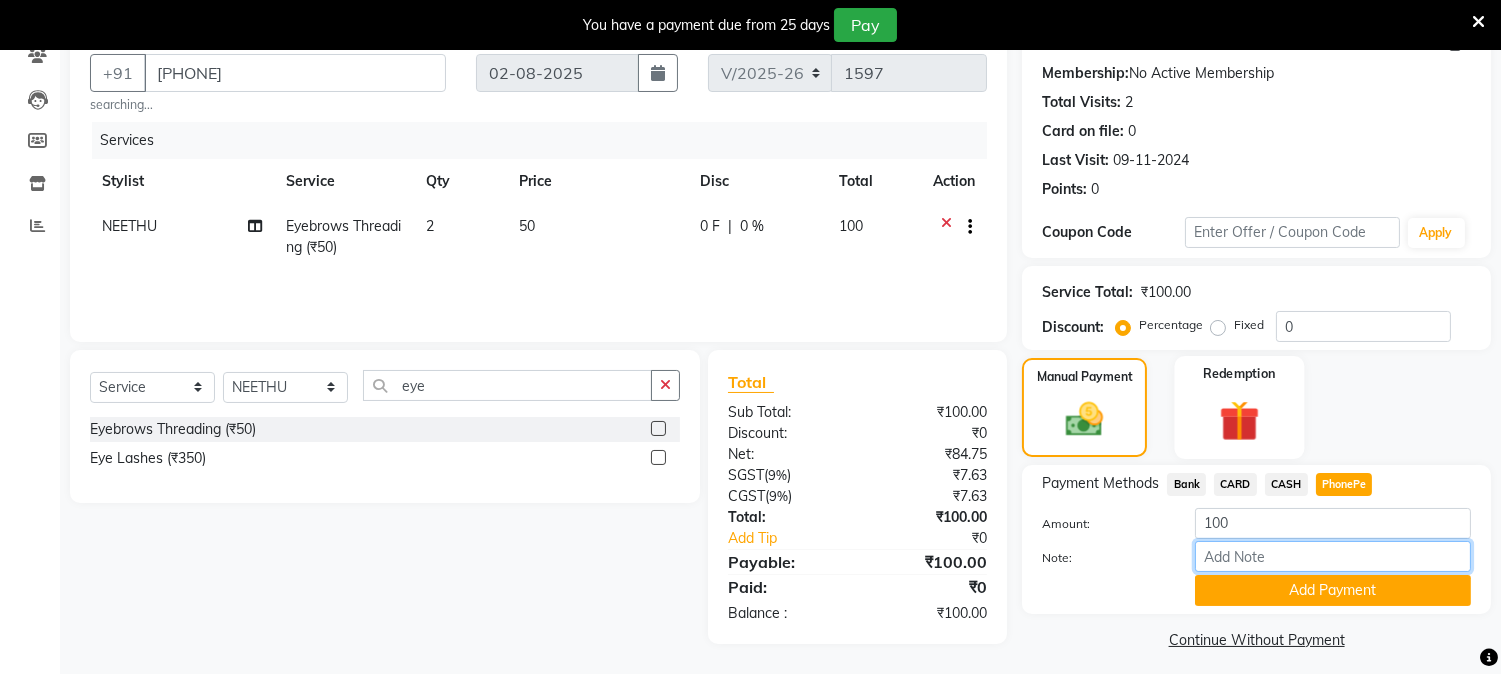 type on "NIGISHA" 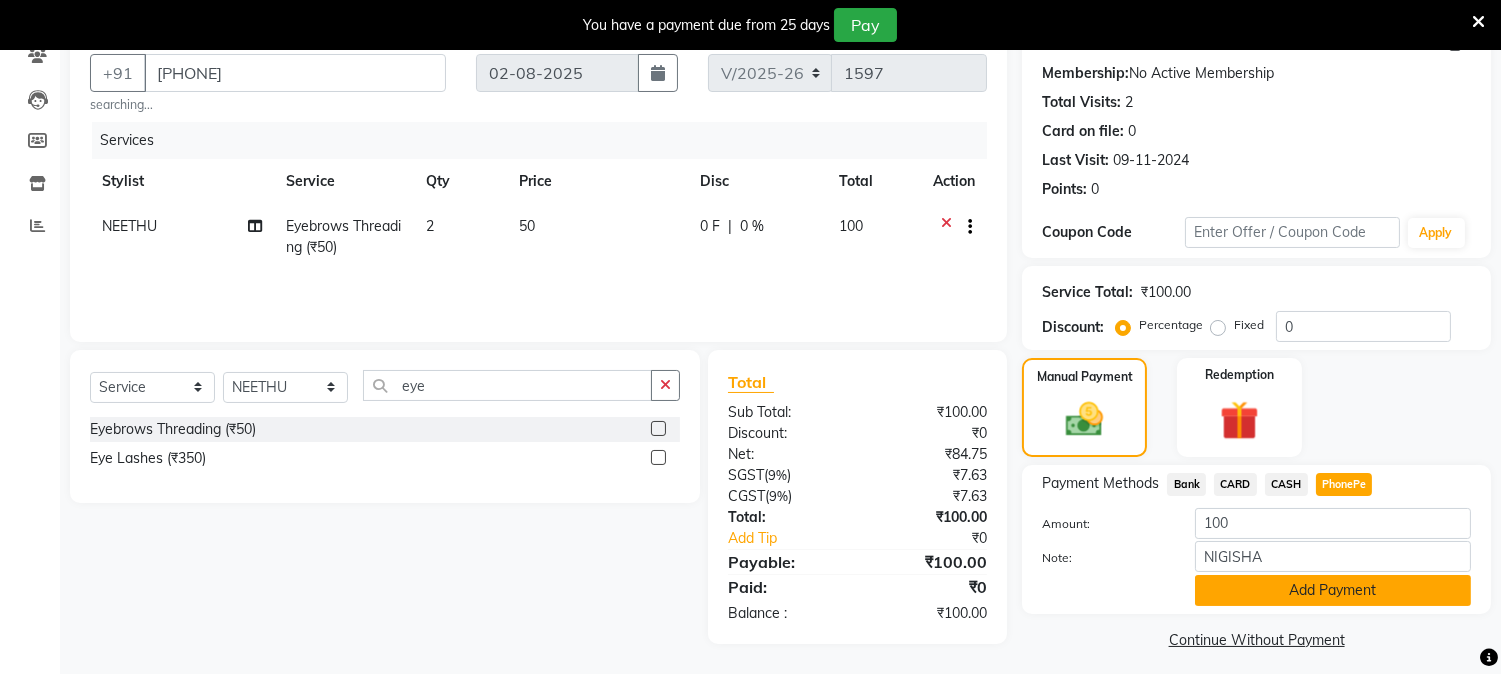 click on "Add Payment" 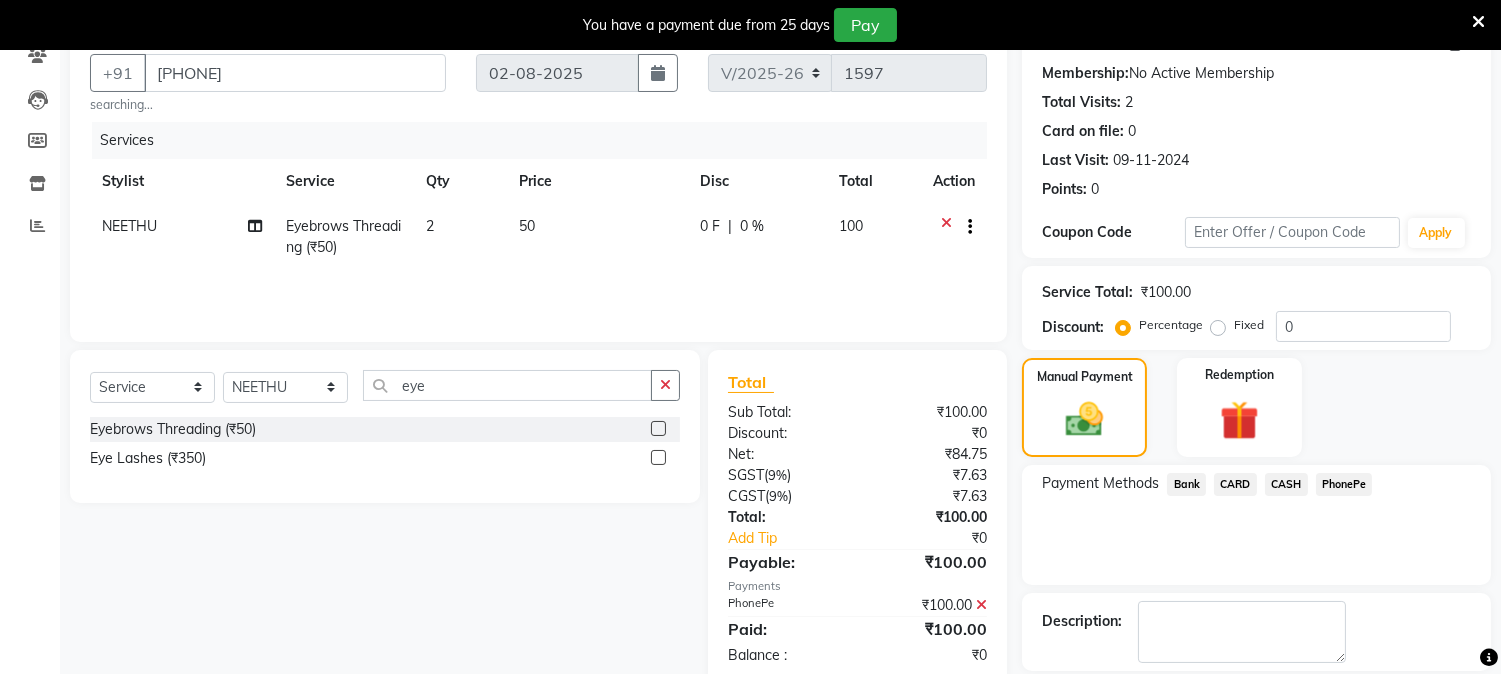 scroll, scrollTop: 246, scrollLeft: 0, axis: vertical 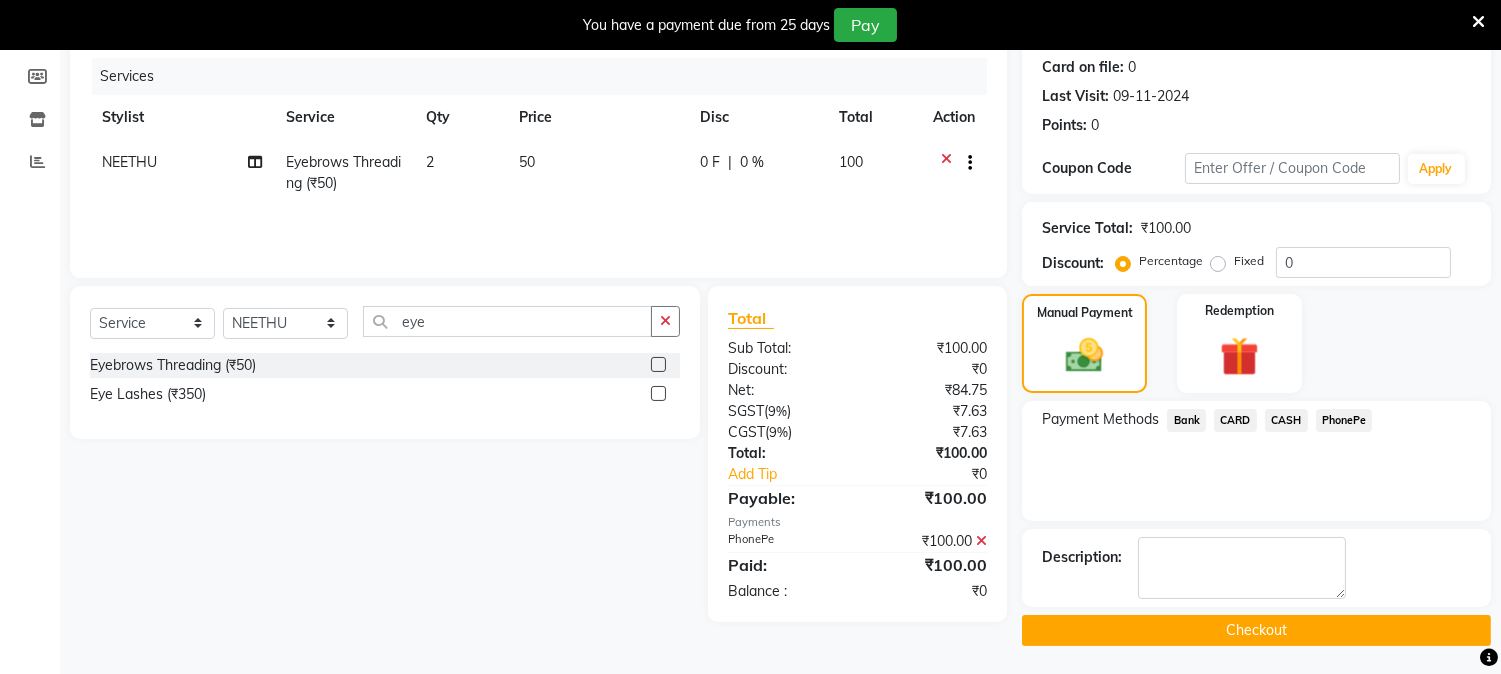 click on "Checkout" 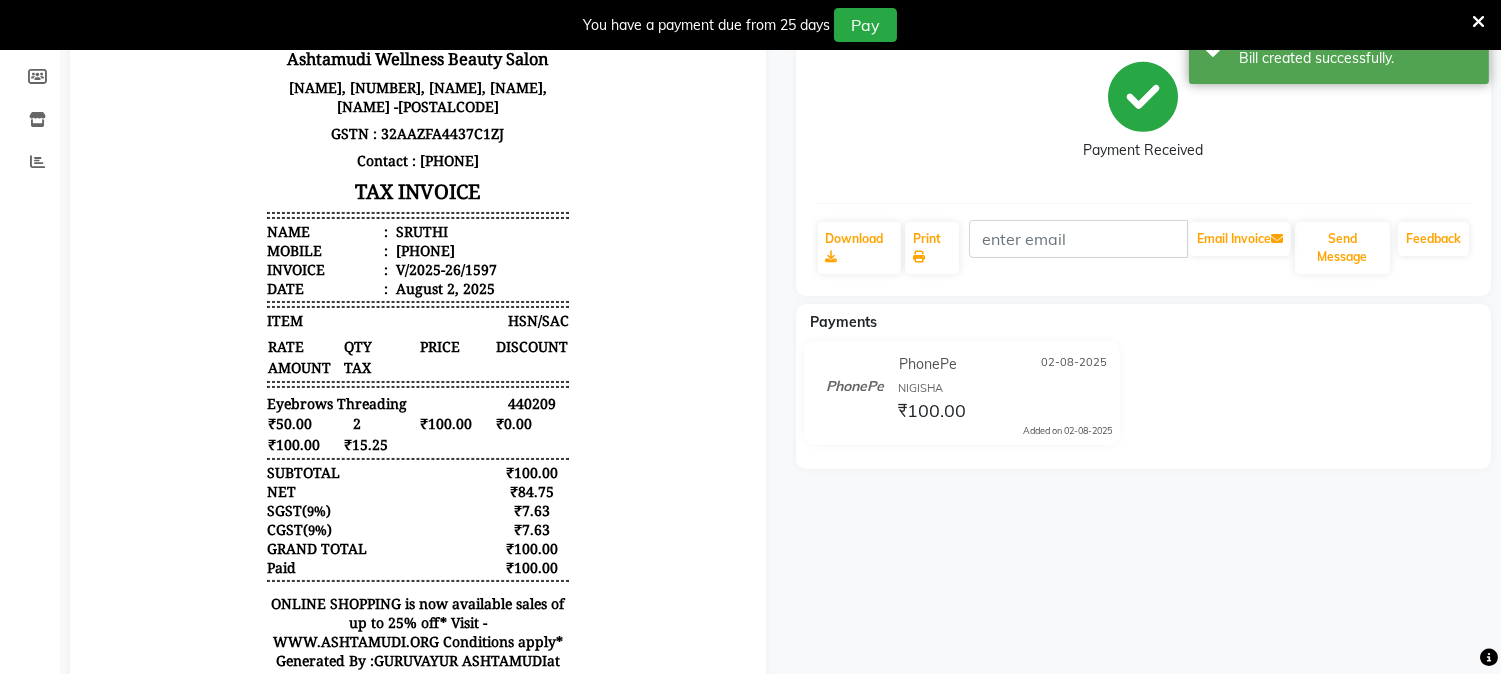 scroll, scrollTop: 0, scrollLeft: 0, axis: both 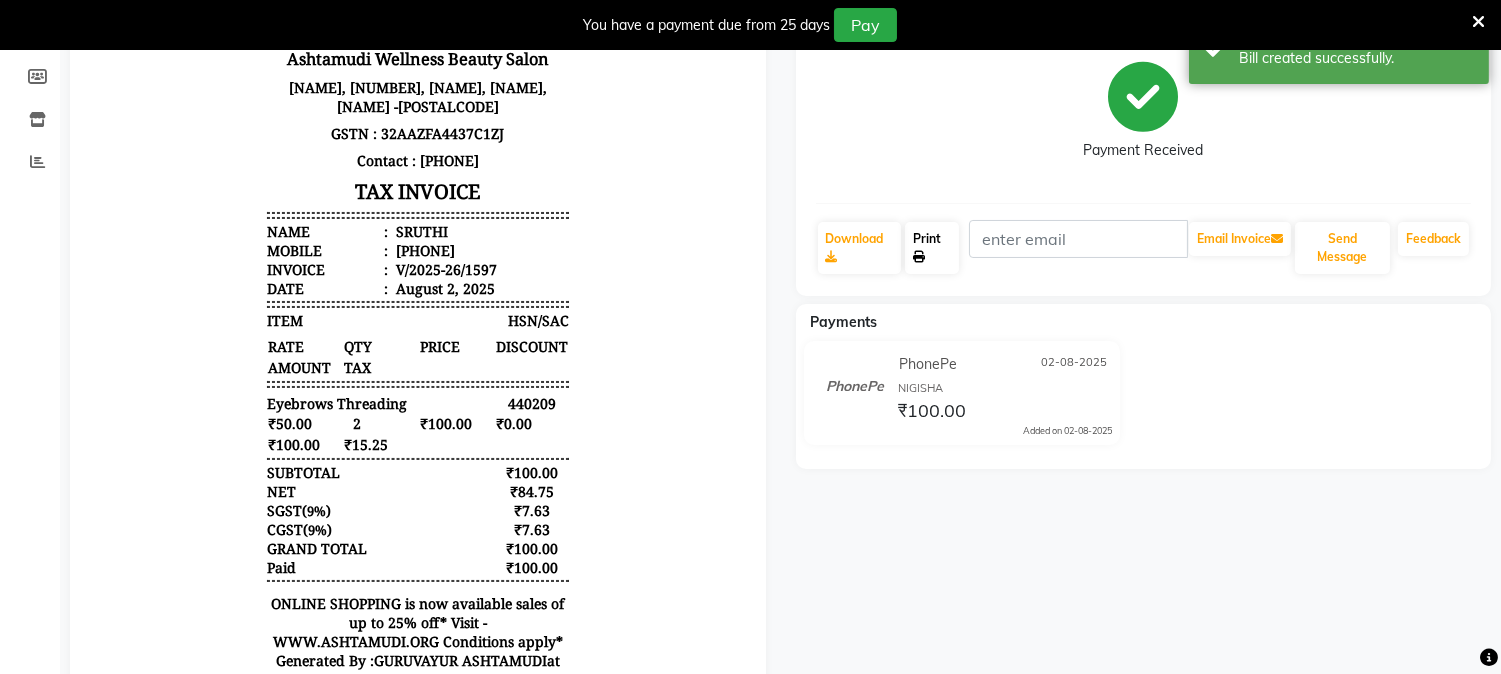 click on "Print" 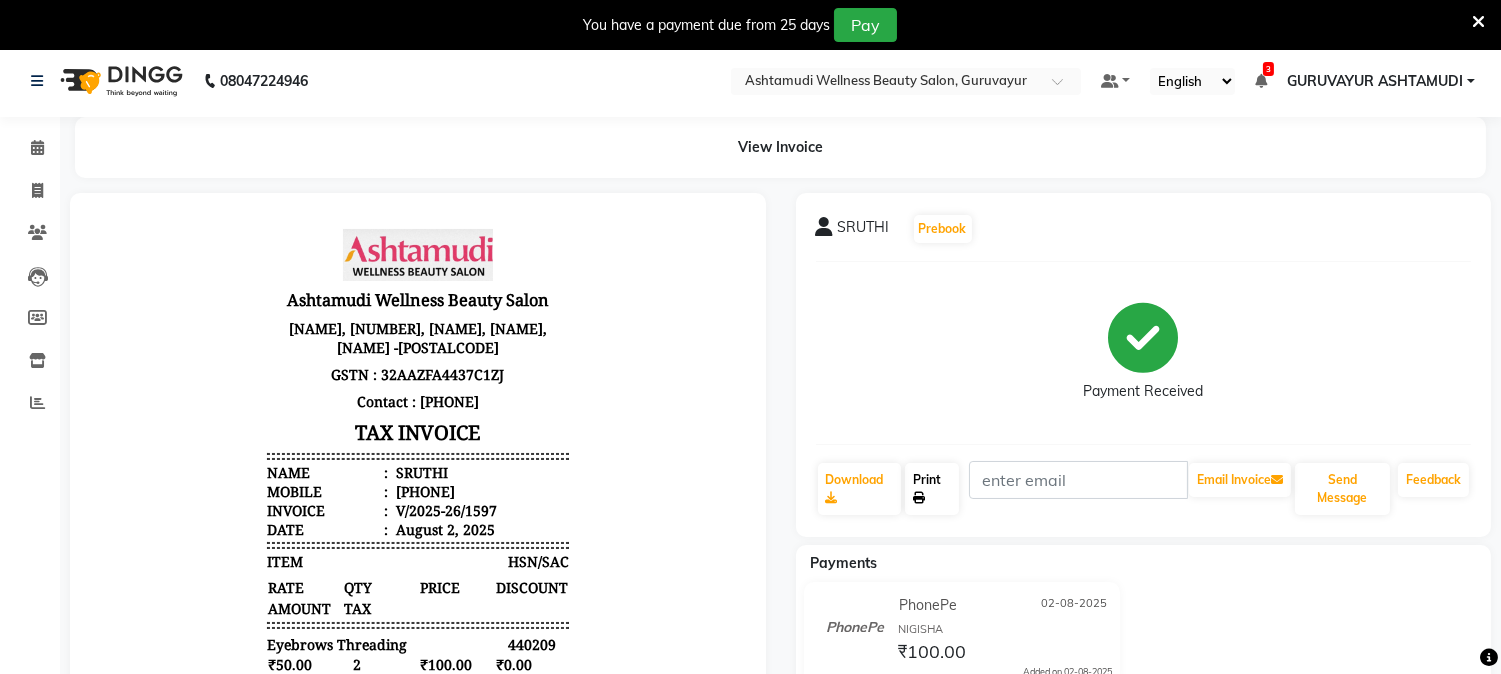 scroll, scrollTop: 0, scrollLeft: 0, axis: both 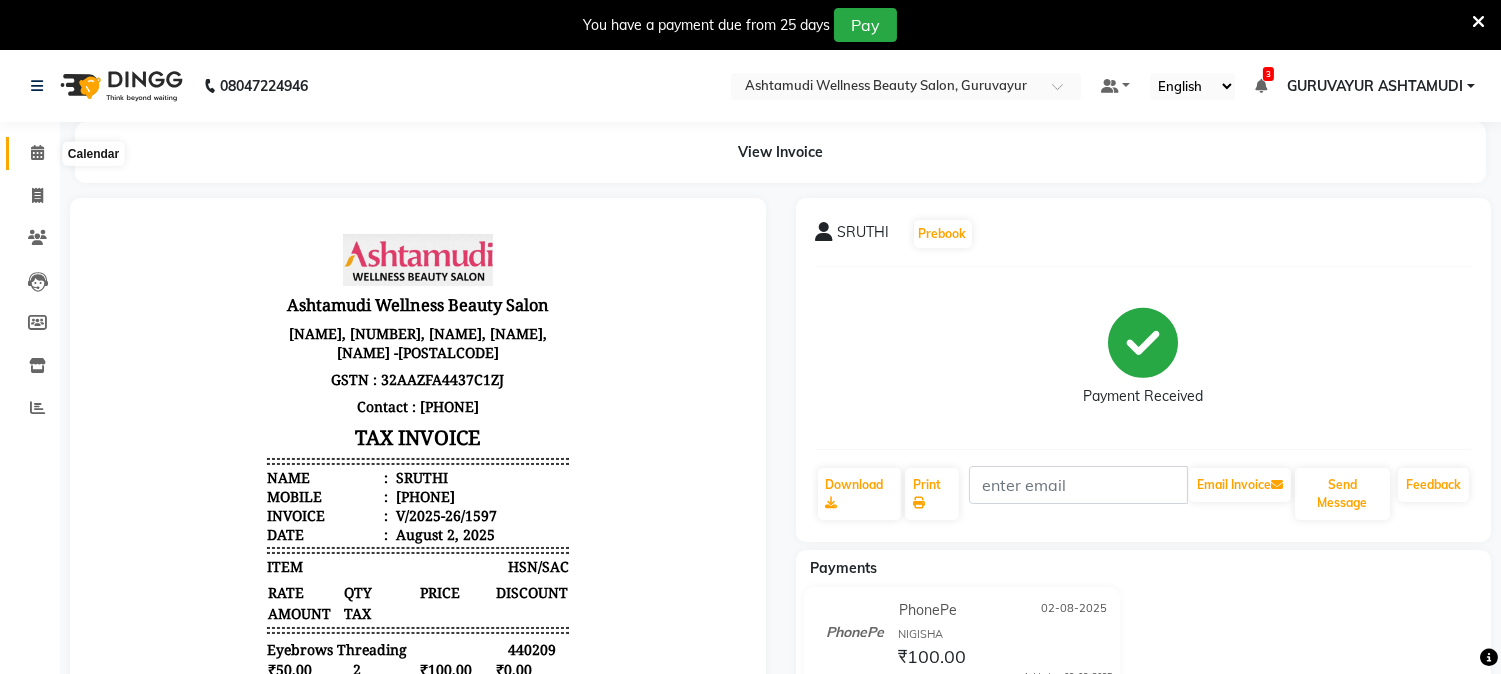 click 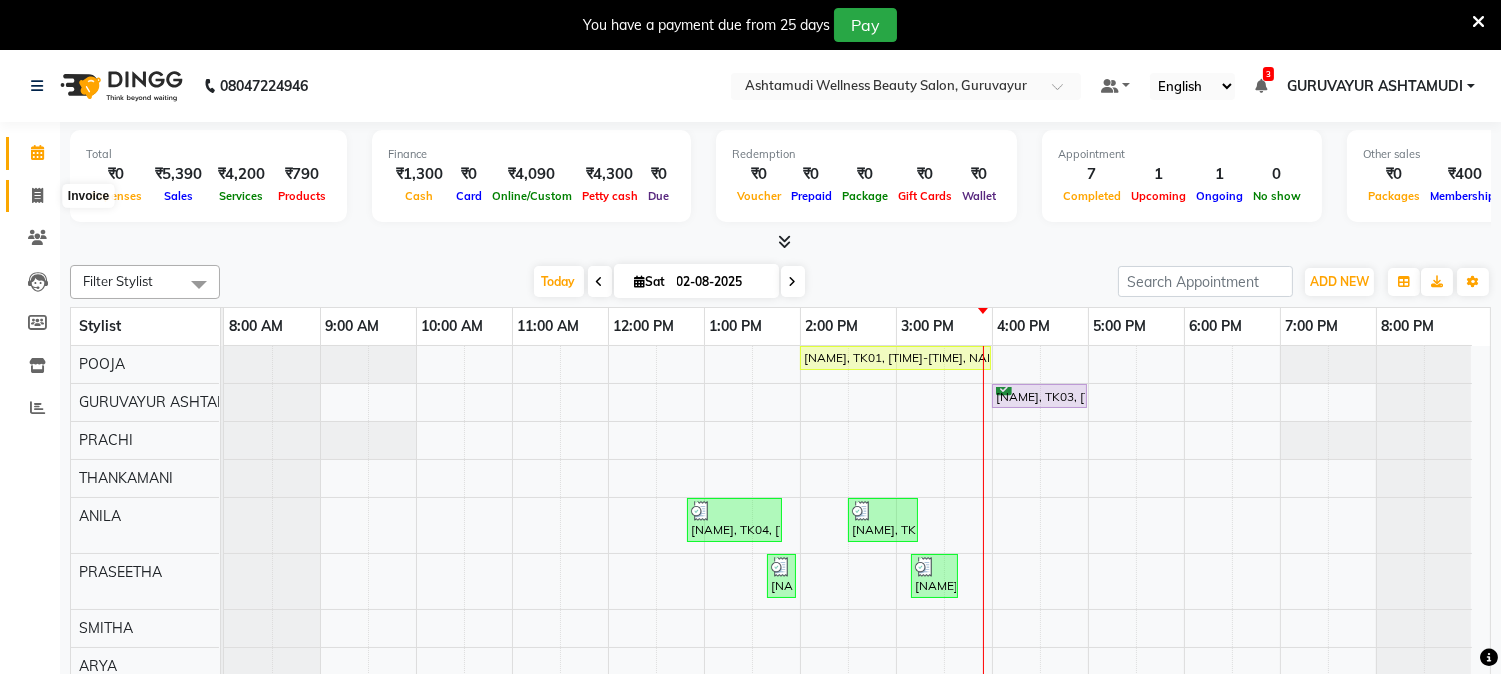 click 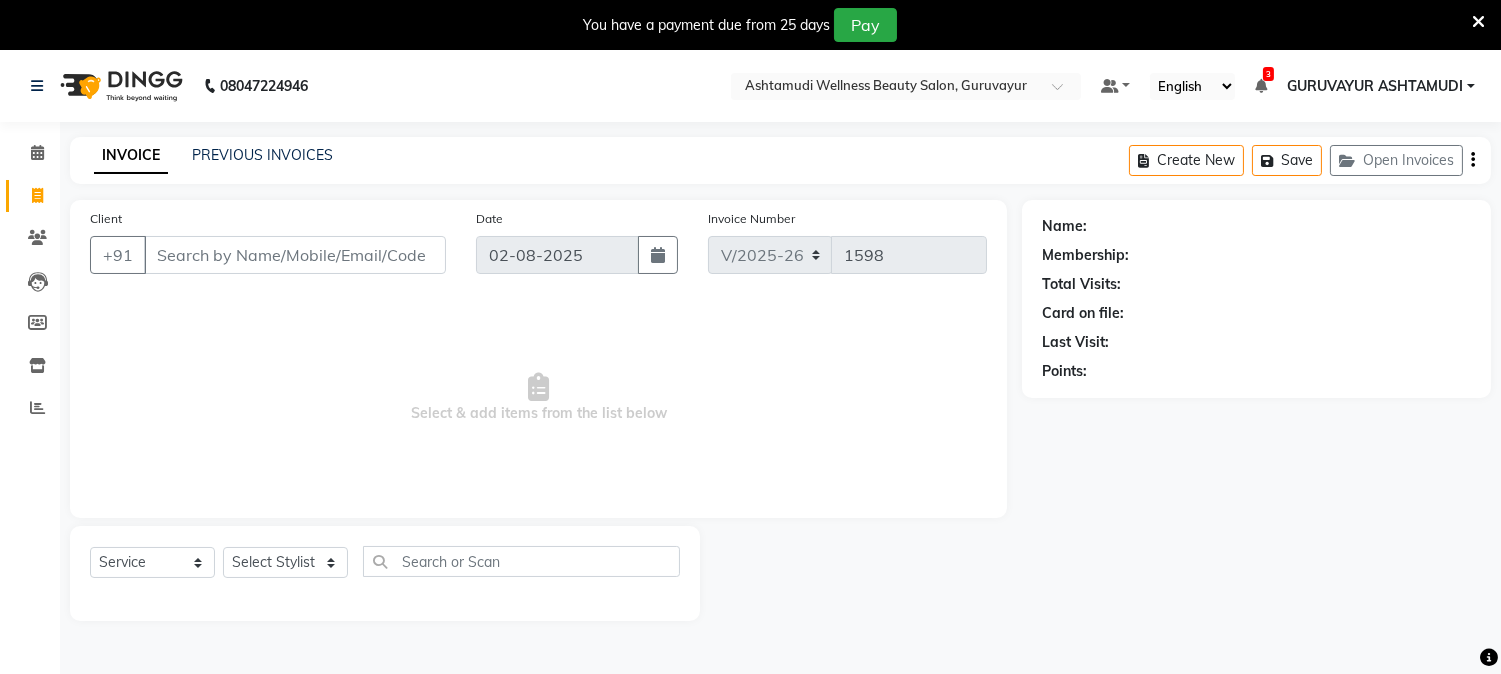 click on "Client" at bounding box center (295, 255) 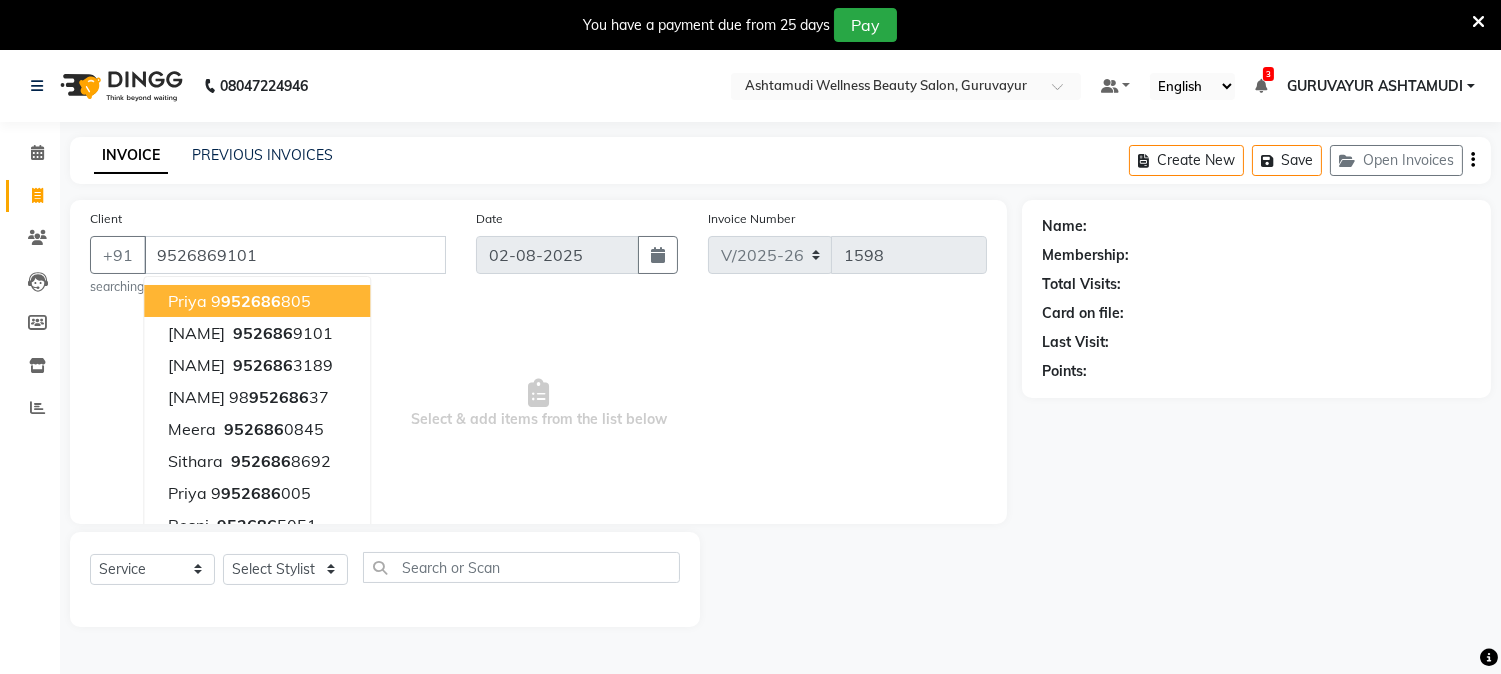 type on "9526869101" 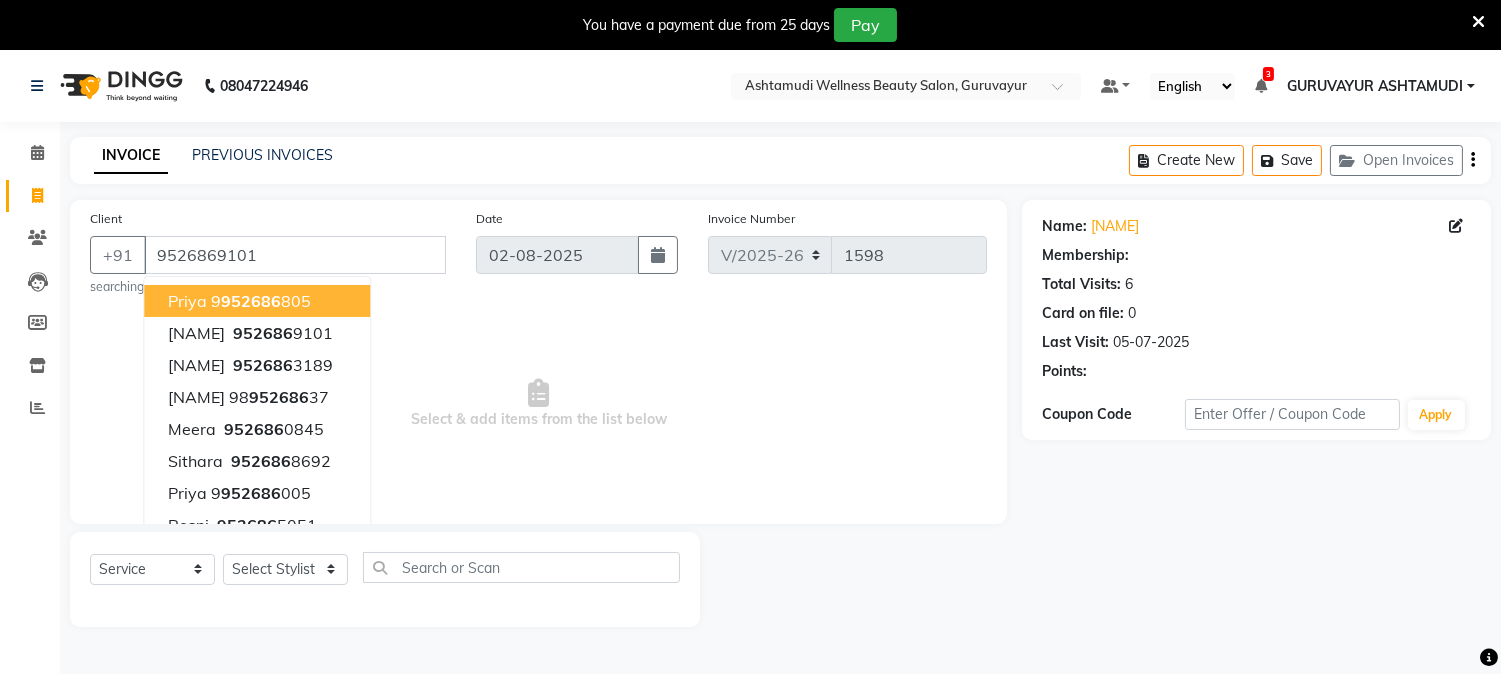 select on "1: Object" 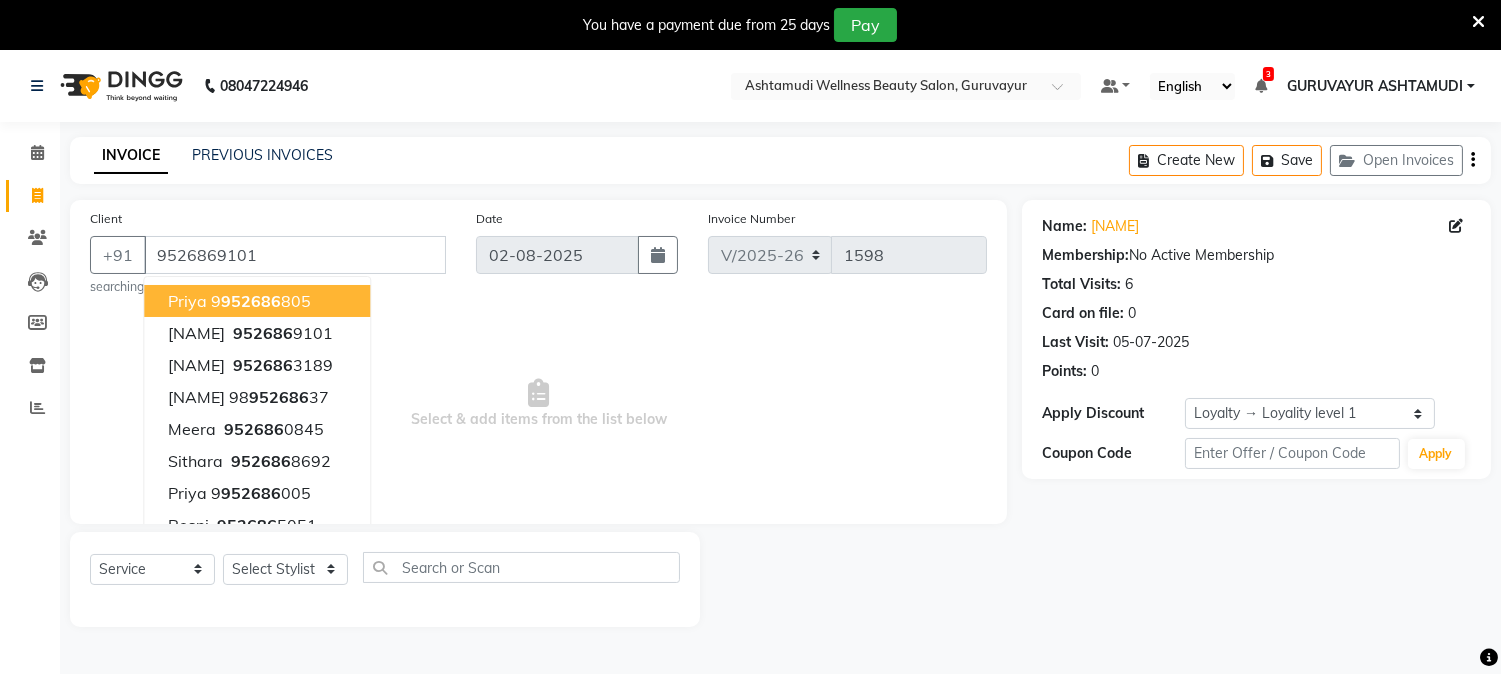 click on "Client +91 9526869101 priya  9 952686 805 Krishna Priya   952686 9101 Neethu   952686 3189 revathy  98 952686 37 Meera   952686 0845 Sithara   952686 8692 priya  9 952686 005 resni   952686 5051 Aneeta   952686 7530 SWATHY   952686 8579 searching..." 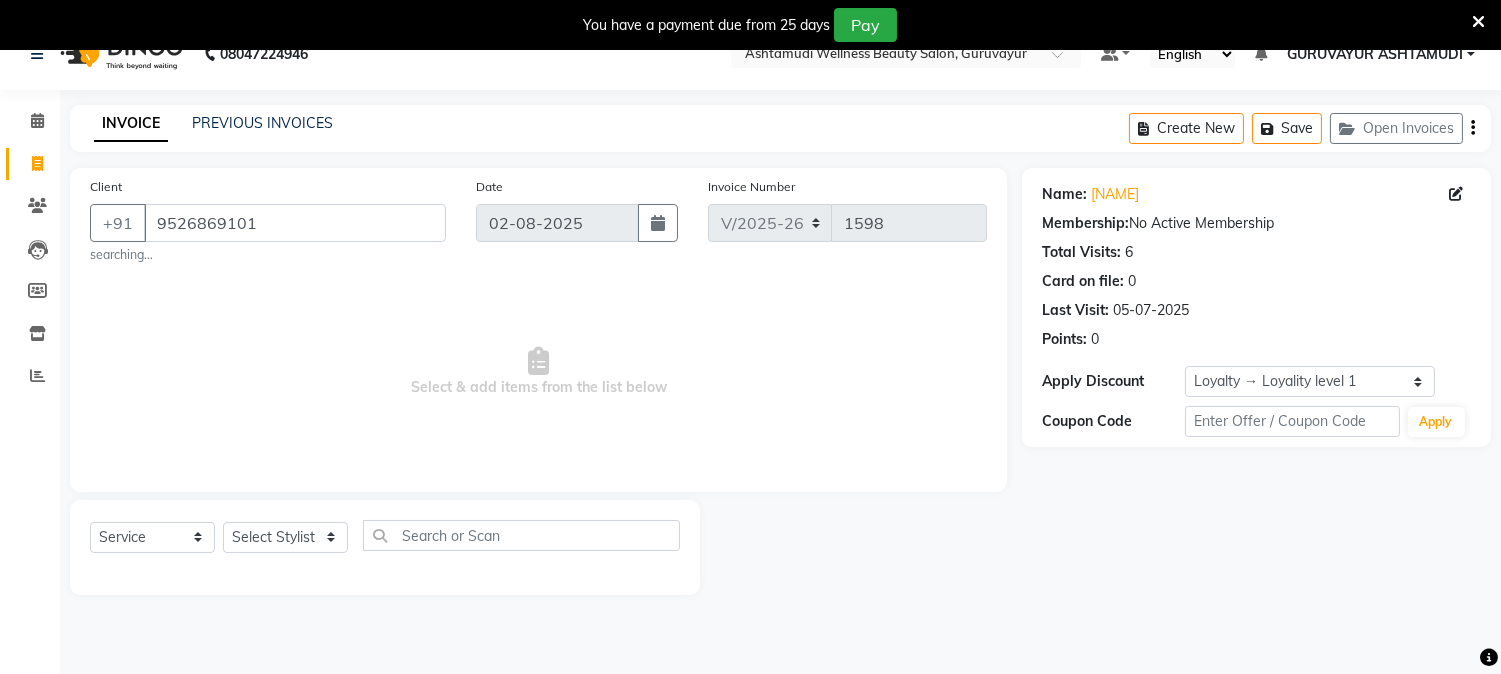 scroll, scrollTop: 50, scrollLeft: 0, axis: vertical 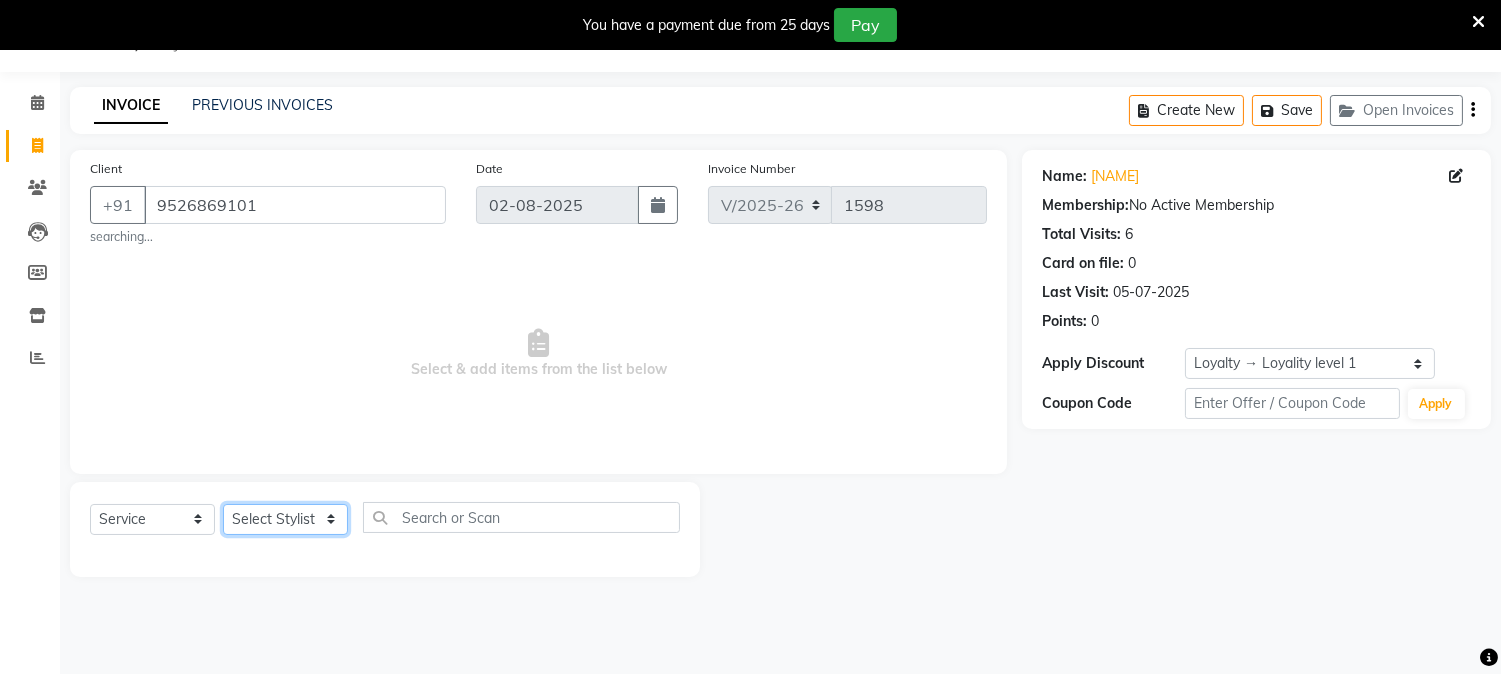 click on "Select Stylist Aathithya ANILA Anjana Das ARYA GURUVAYUR ASHTAMUDI NEETHU Nigisha POOJA PRACHI PRASEETHA REESHMA  Rini SMITHA THANKAMANI" 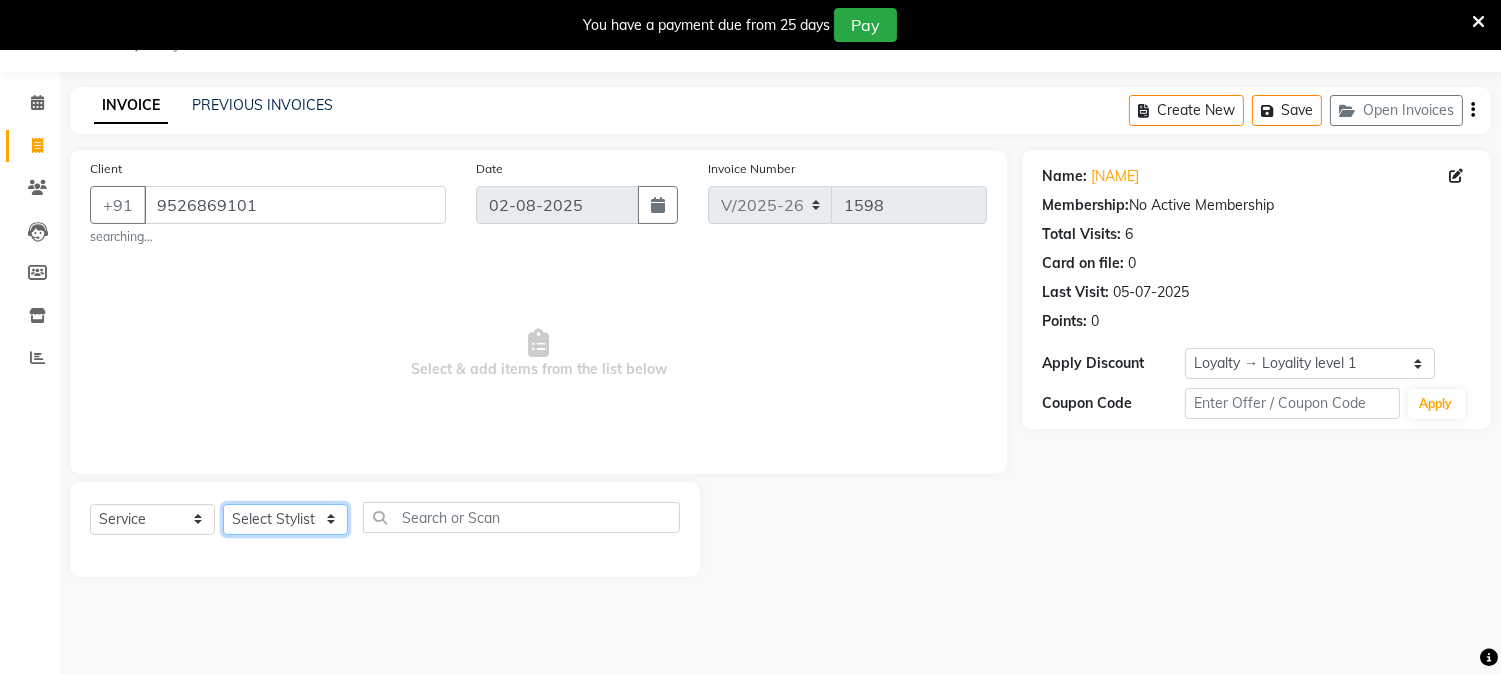 select on "28230" 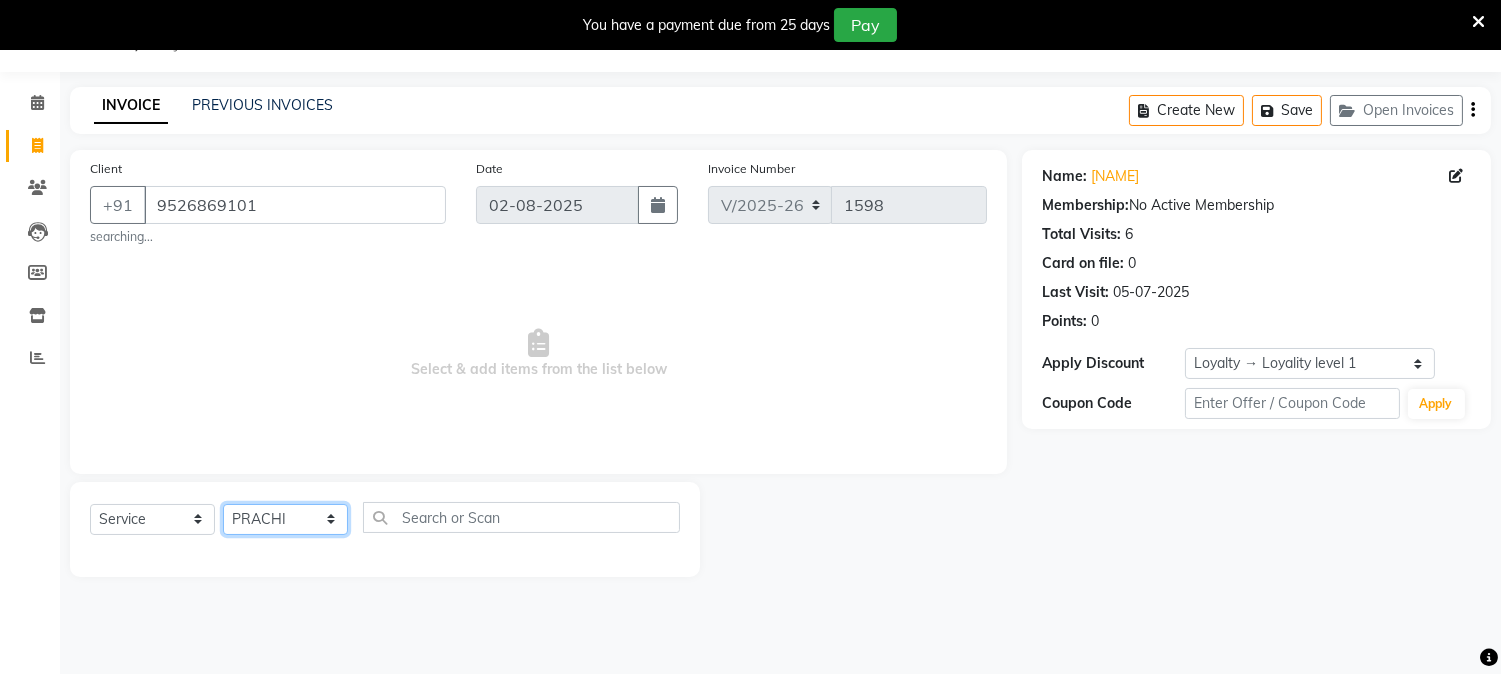 click on "Select Stylist Aathithya ANILA Anjana Das ARYA GURUVAYUR ASHTAMUDI NEETHU Nigisha POOJA PRACHI PRASEETHA REESHMA  Rini SMITHA THANKAMANI" 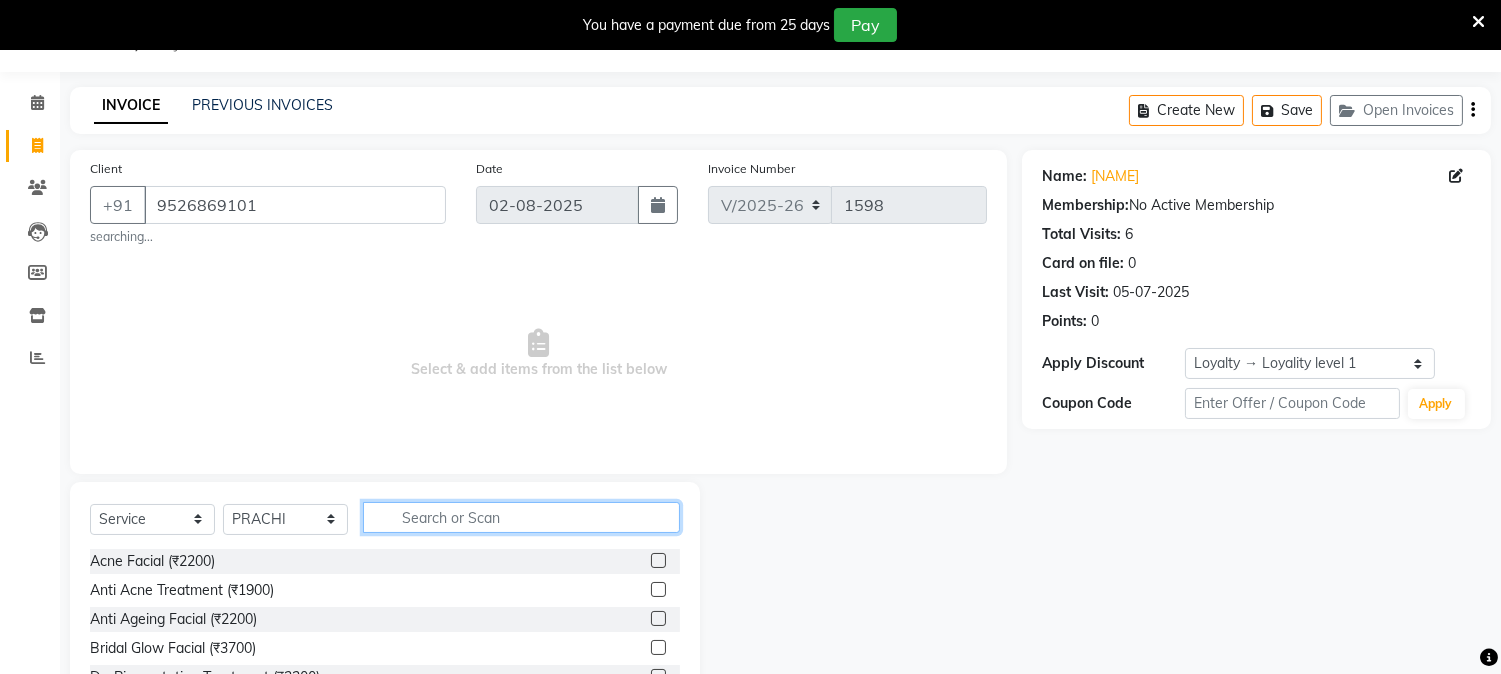 click 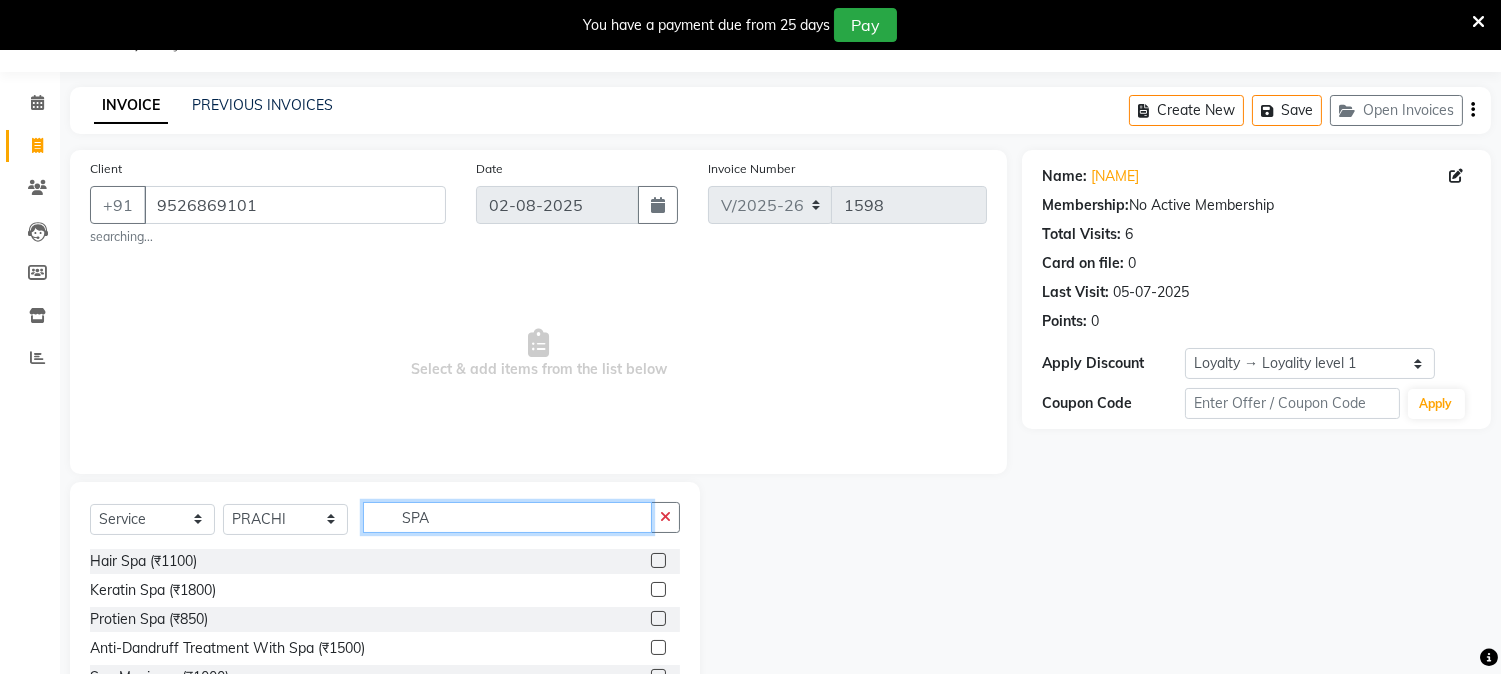 type on "SPA" 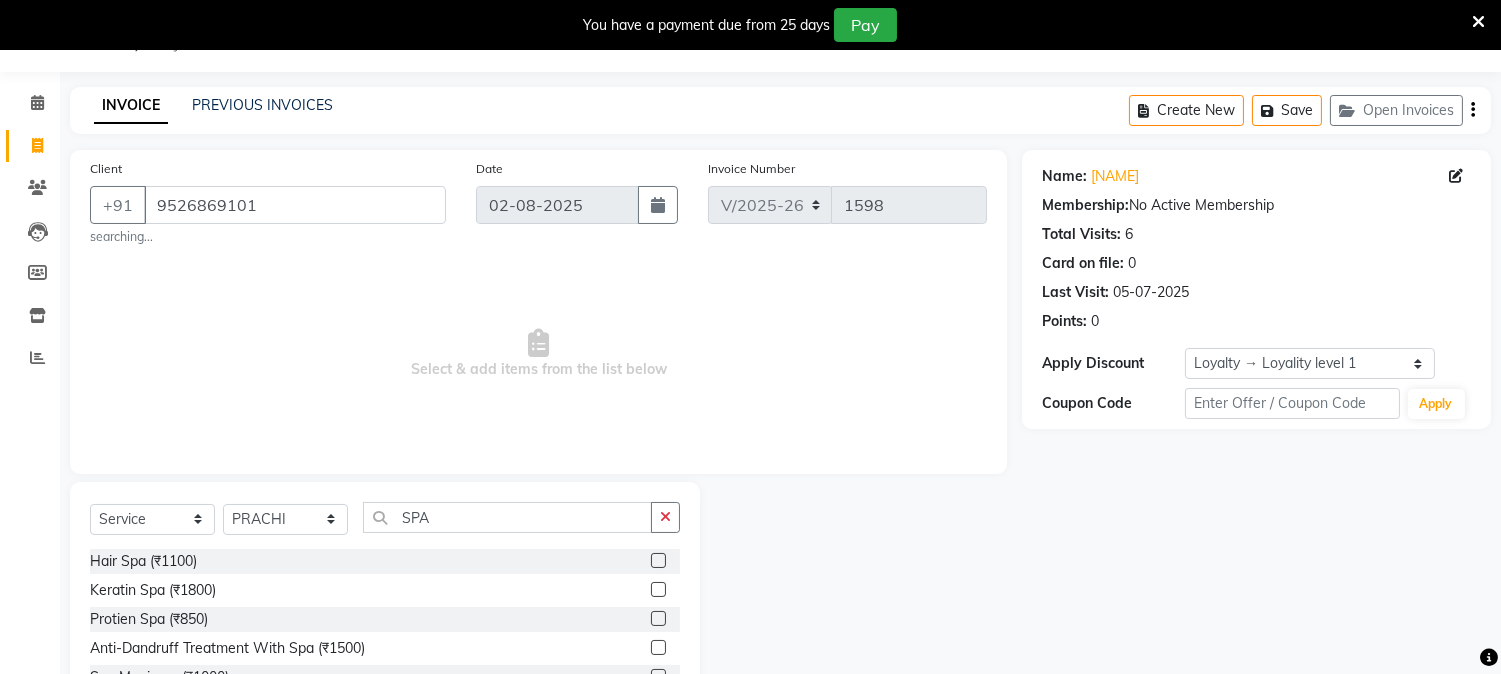 click 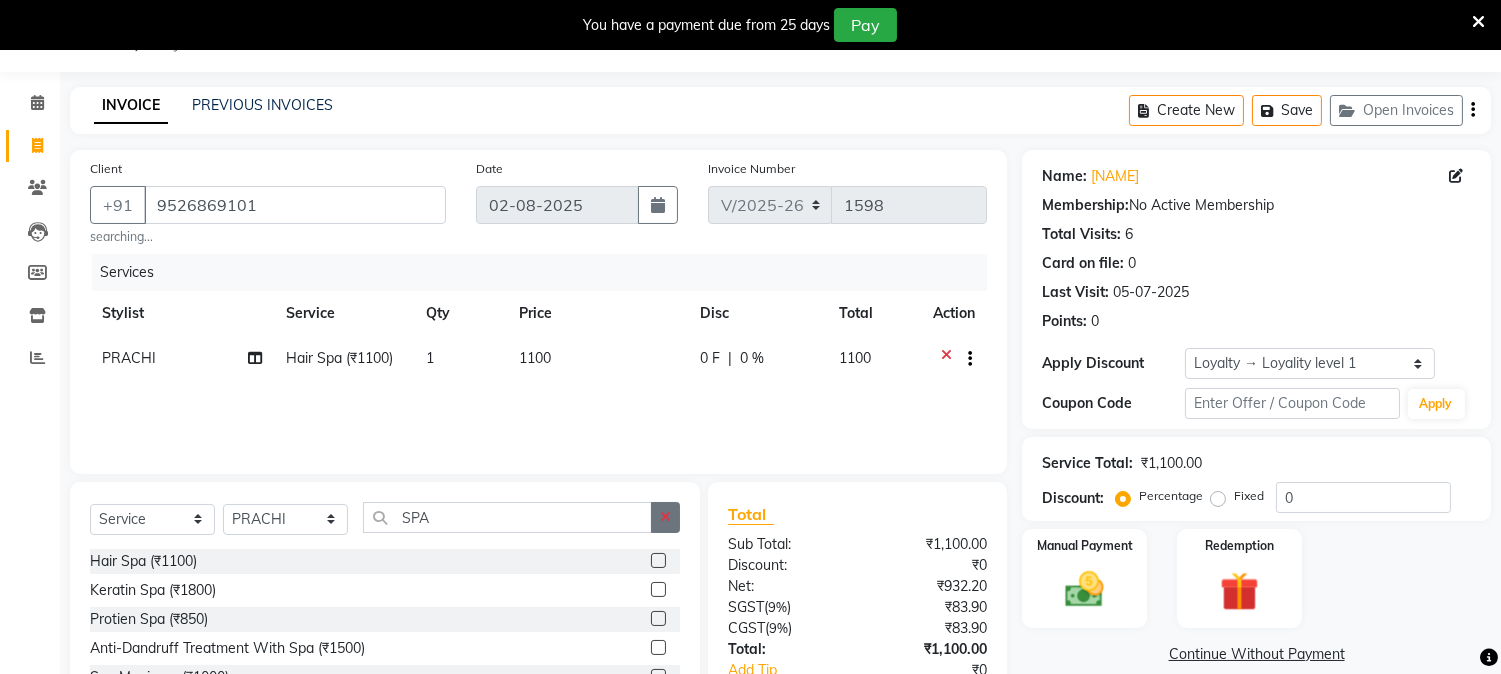 checkbox on "false" 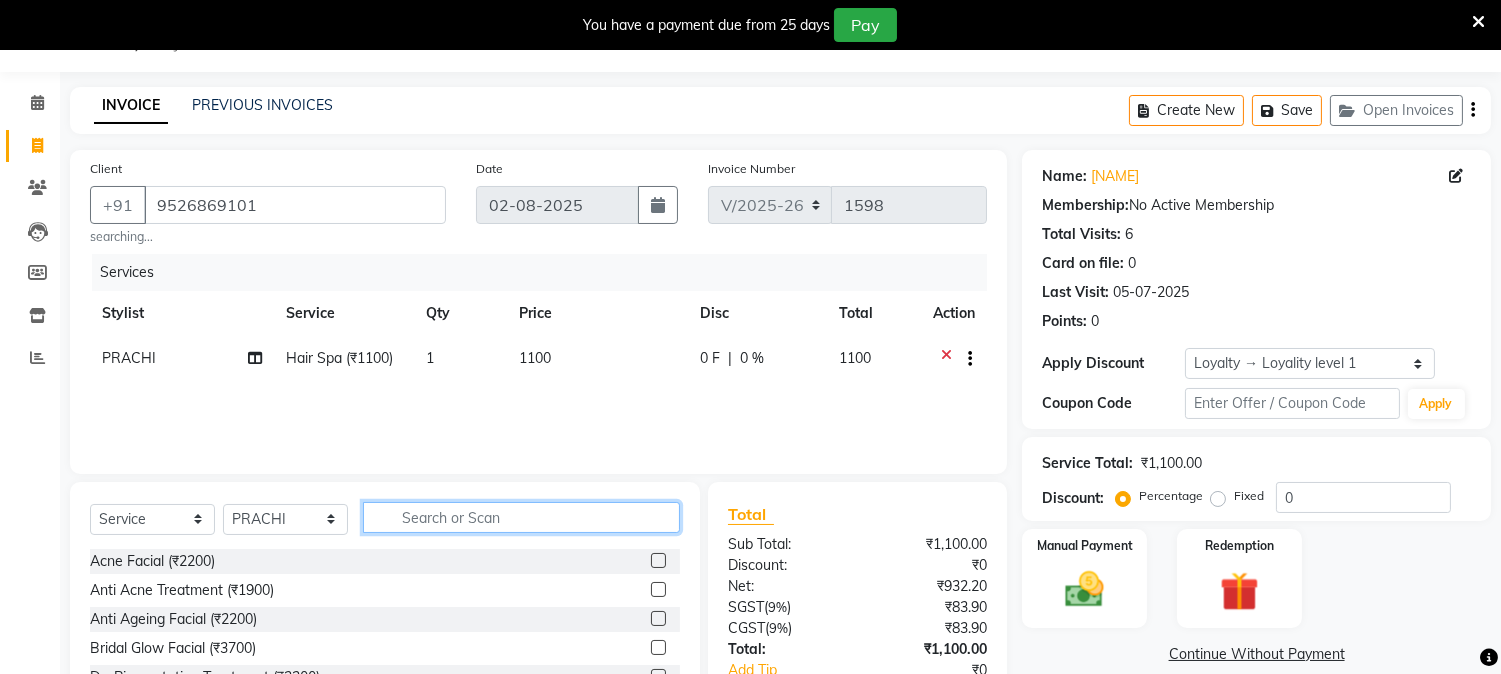 click 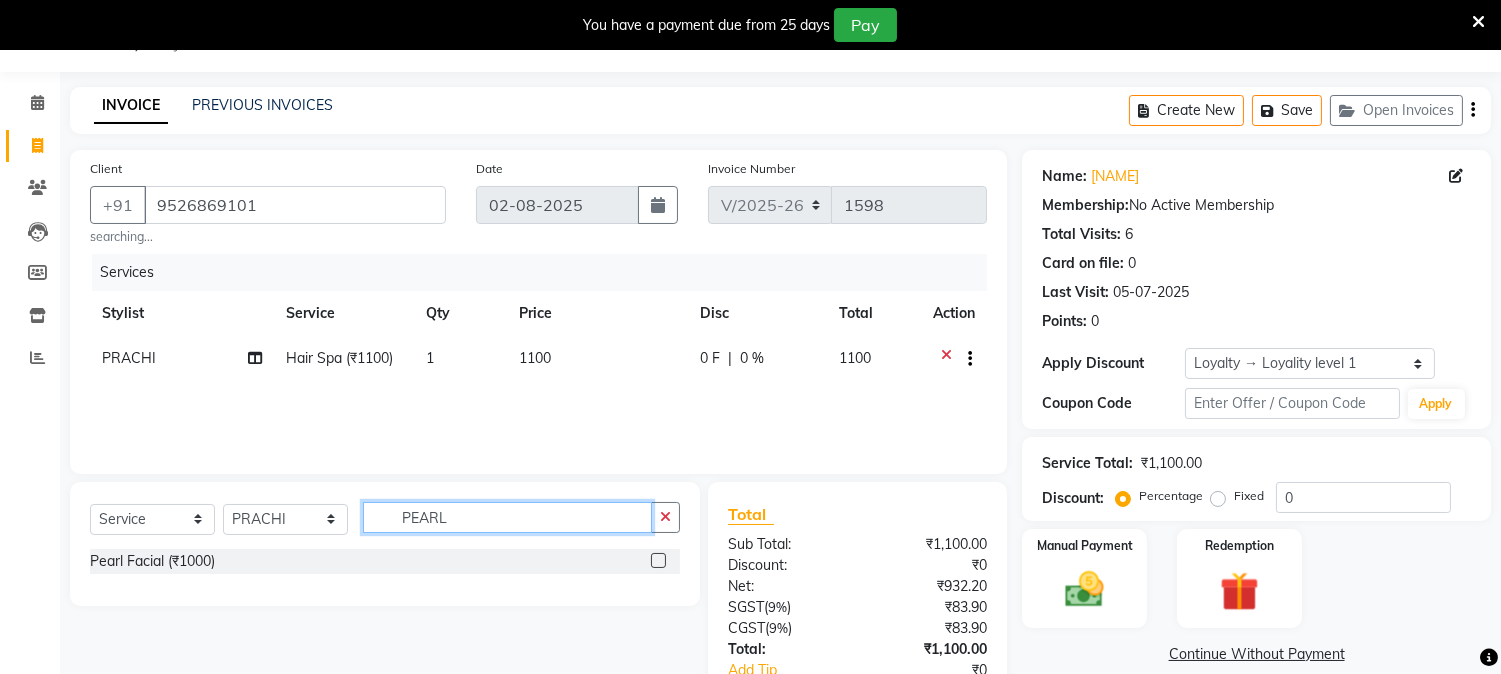 type on "PEARL" 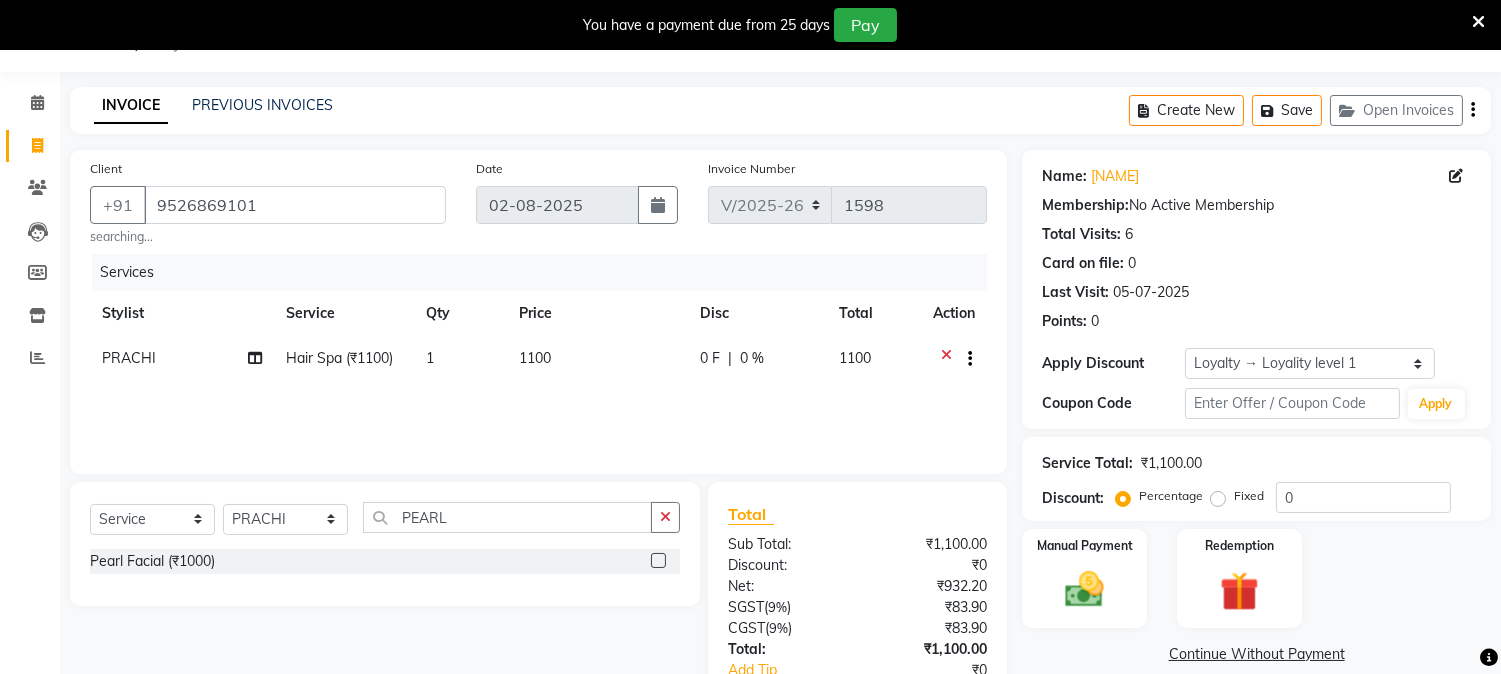 click 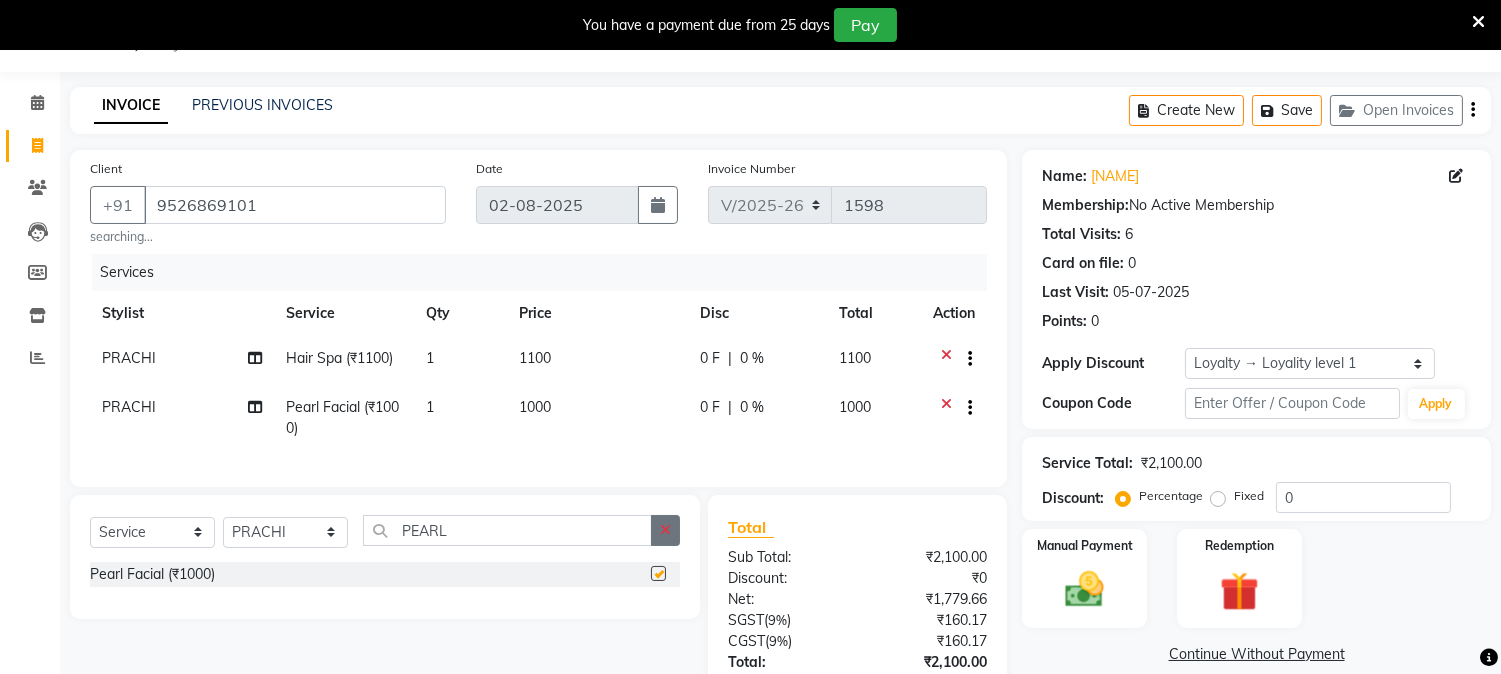 checkbox on "false" 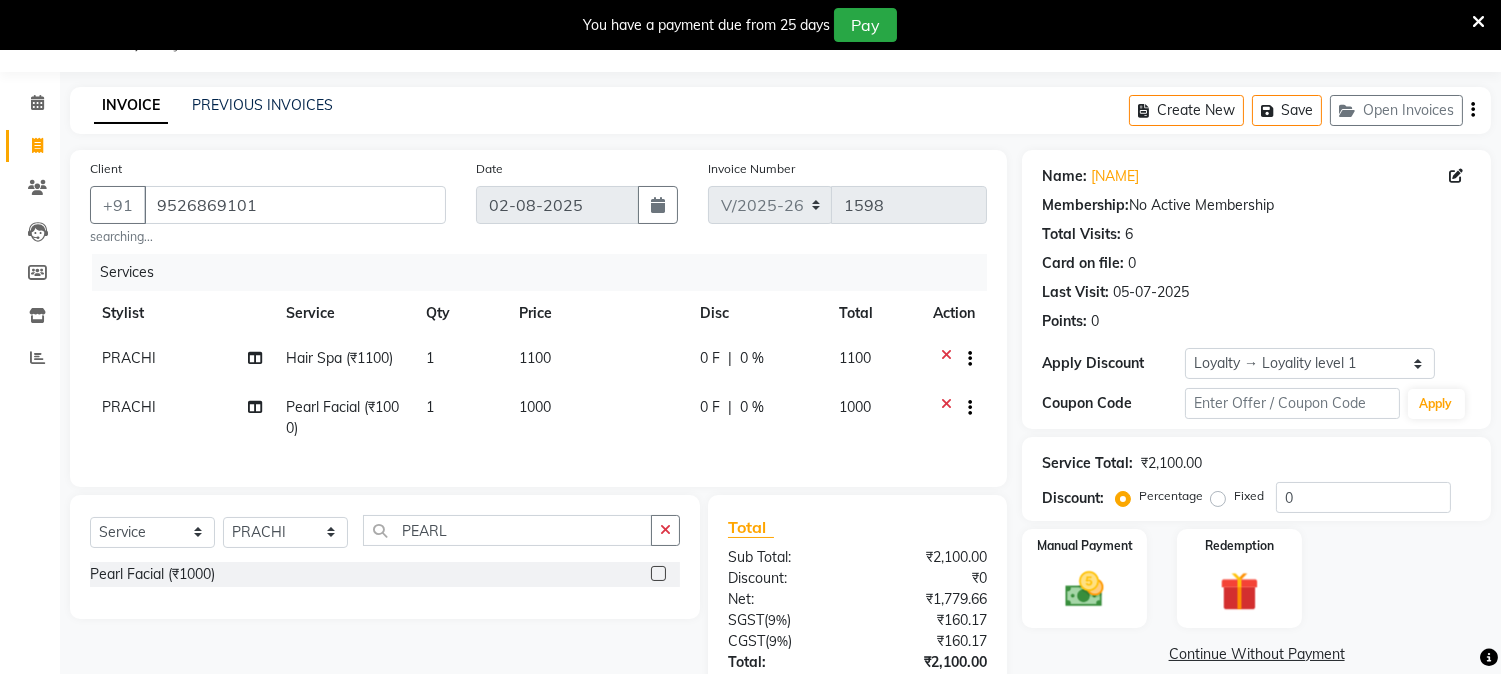 drag, startPoint x: 666, startPoint y: 541, endPoint x: 633, endPoint y: 543, distance: 33.06055 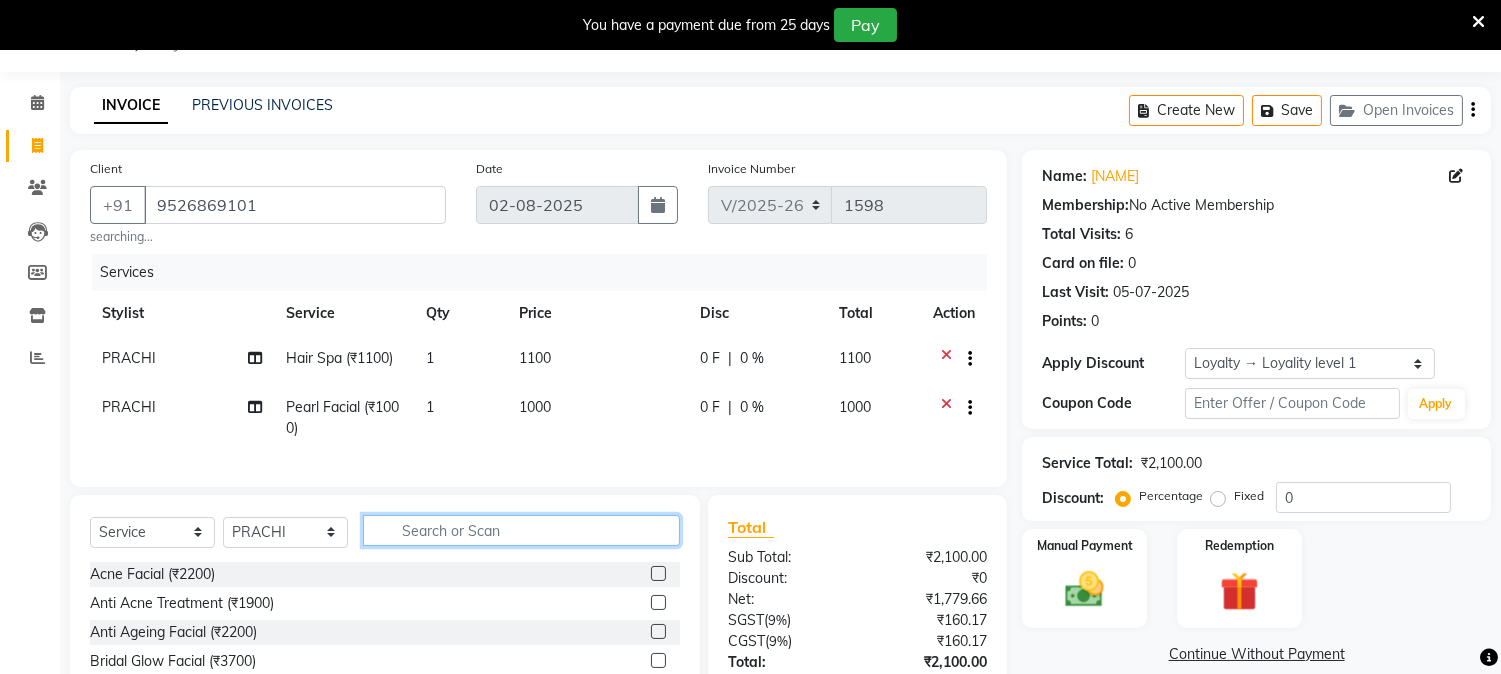 click 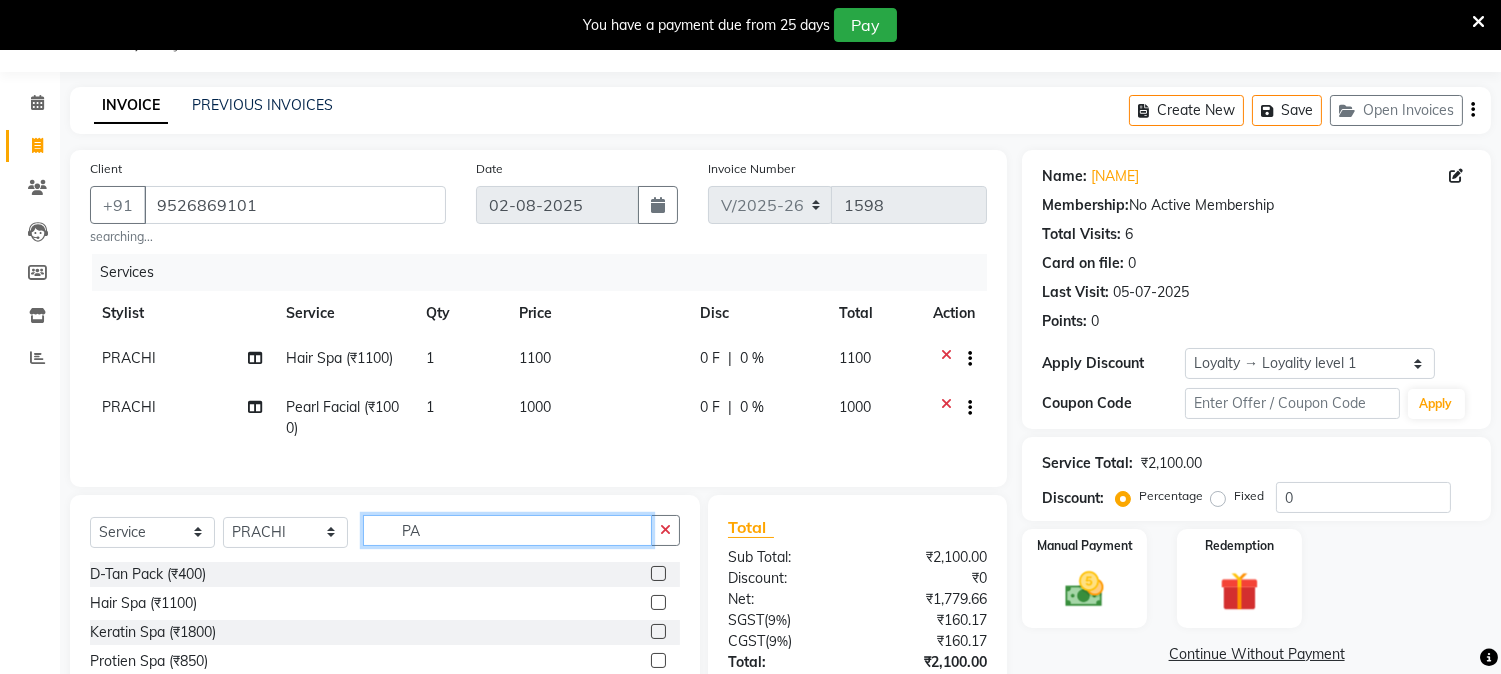 type on "P" 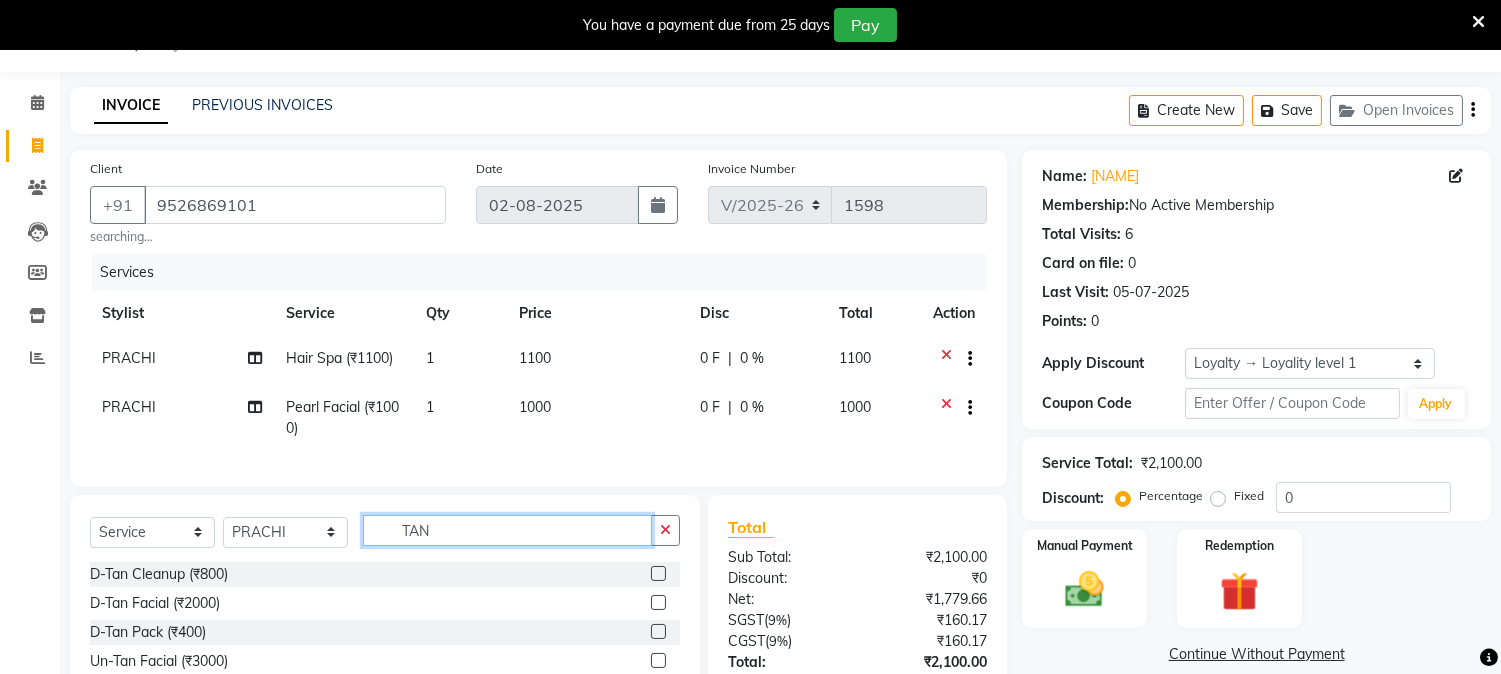 type on "TAN" 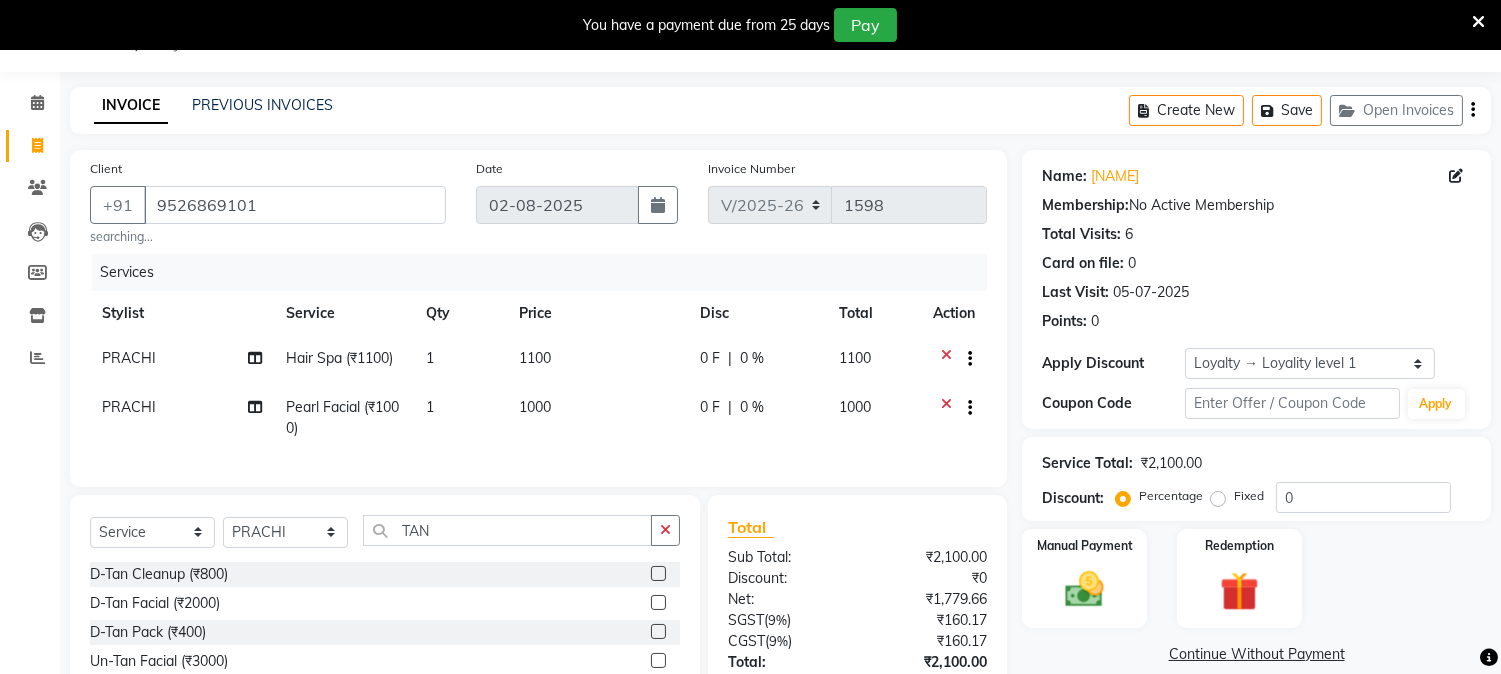 drag, startPoint x: 642, startPoint y: 645, endPoint x: 648, endPoint y: 635, distance: 11.661903 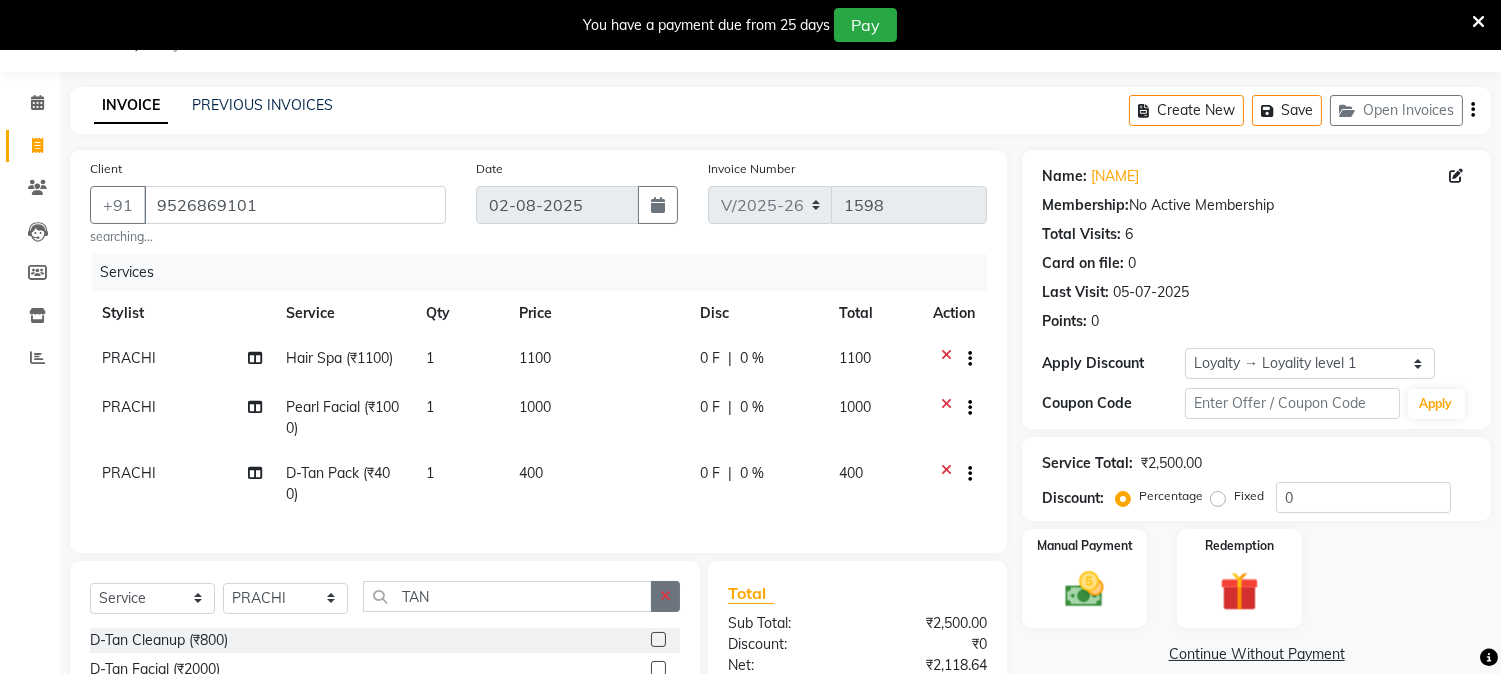 checkbox on "false" 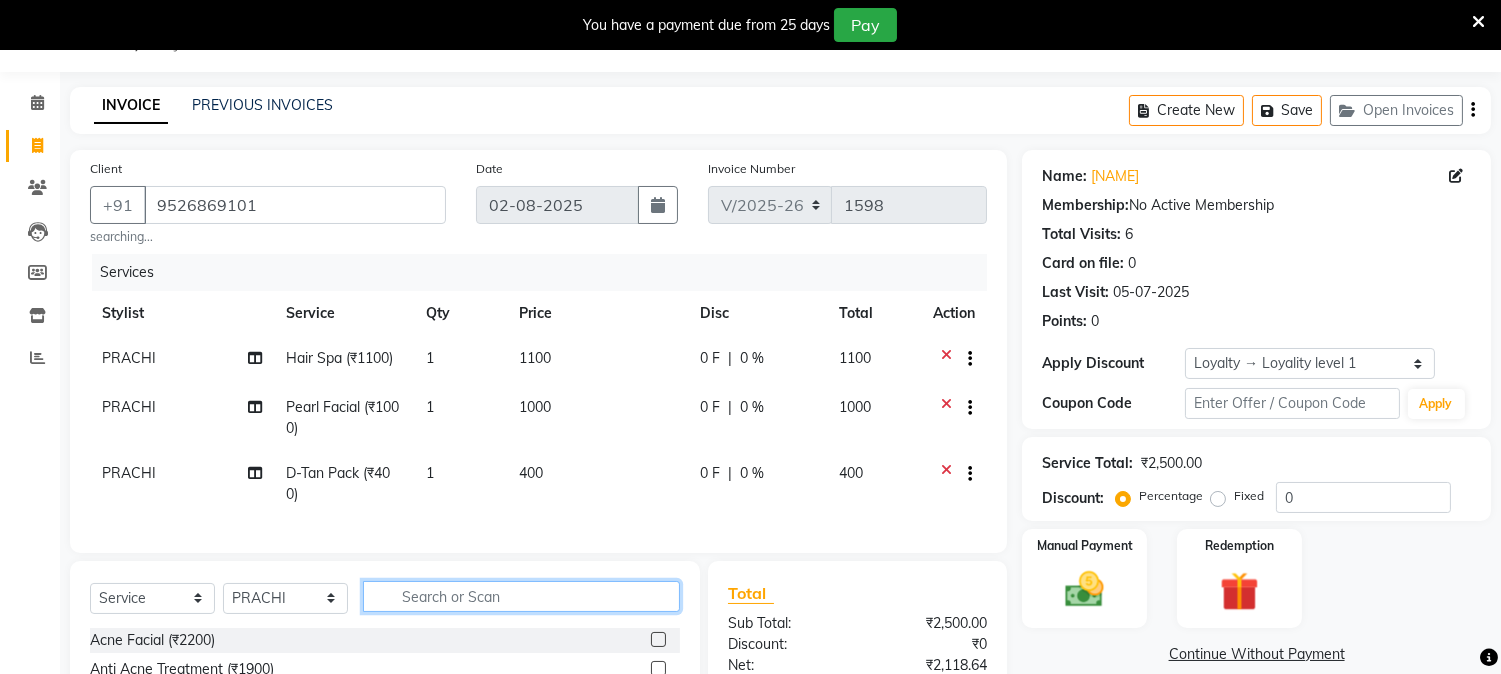 click 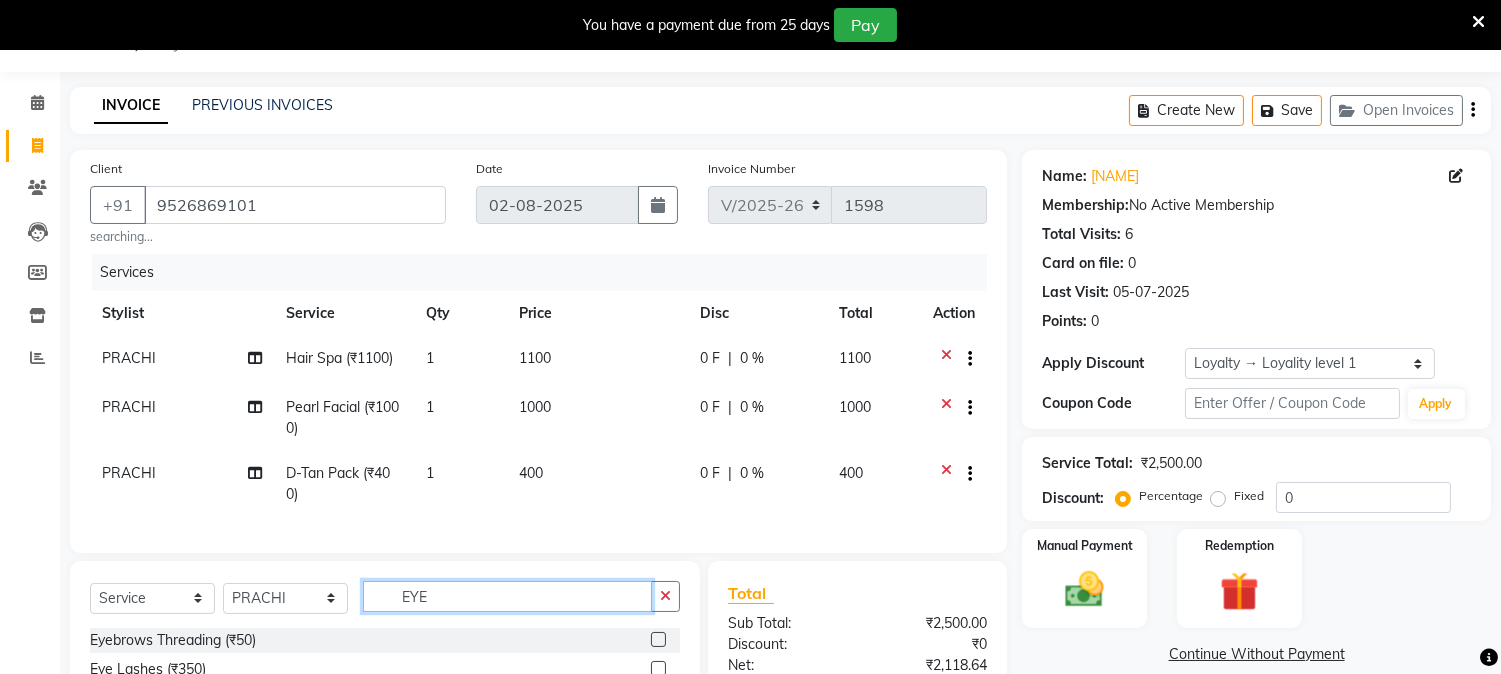 type on "EYE" 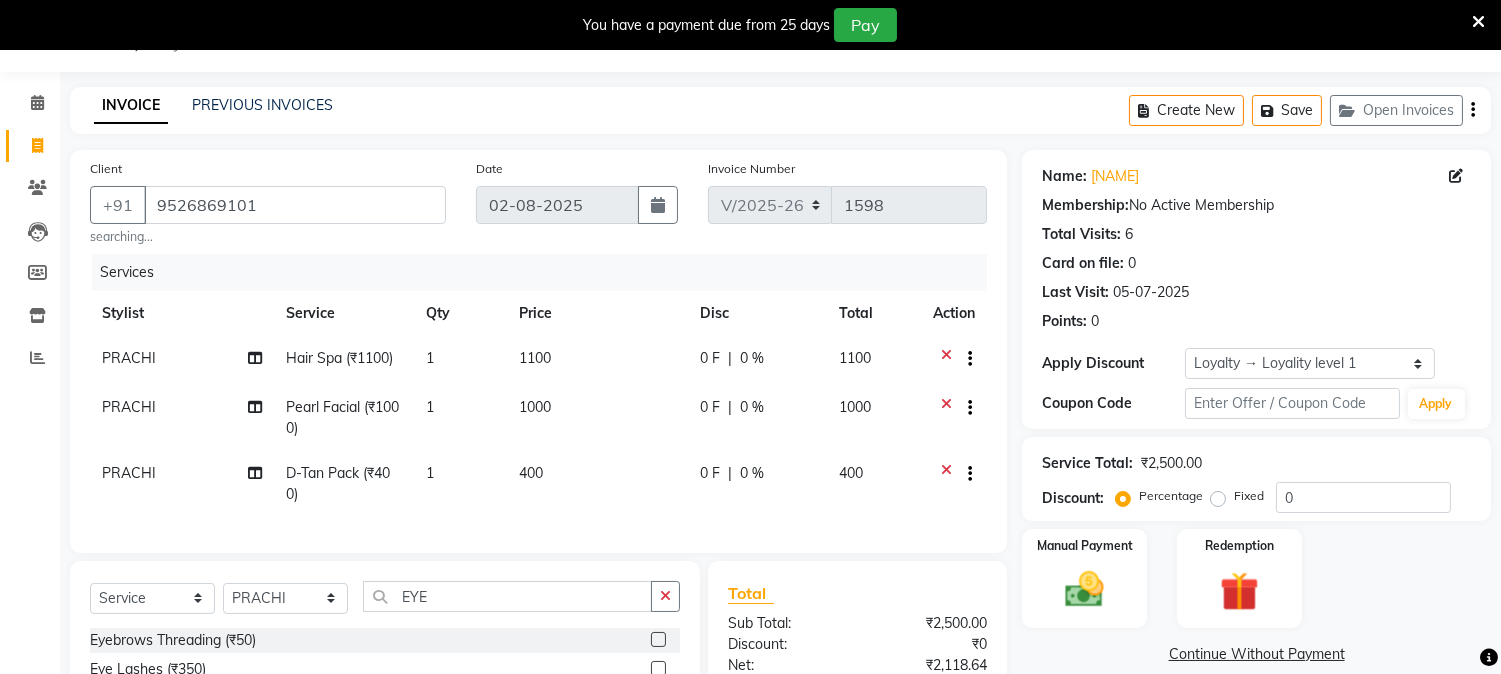click 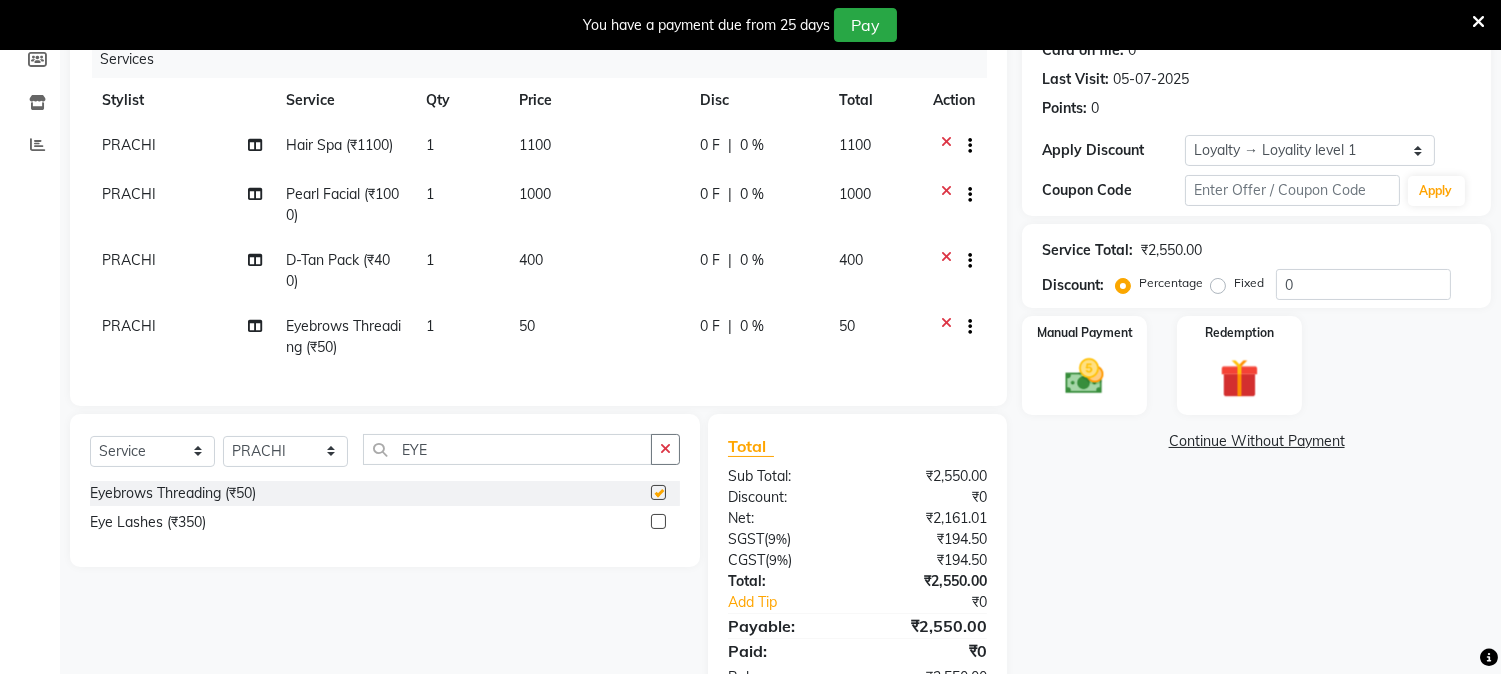 checkbox on "false" 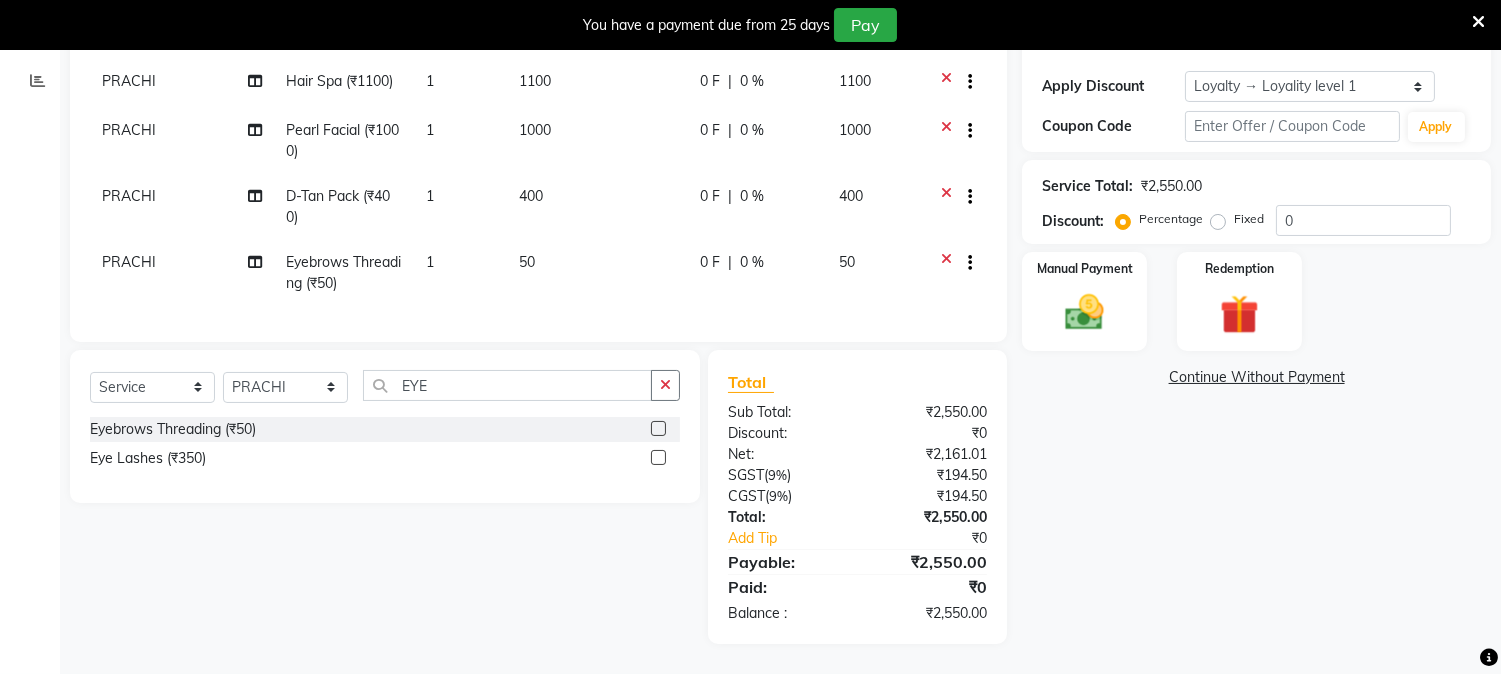 scroll, scrollTop: 344, scrollLeft: 0, axis: vertical 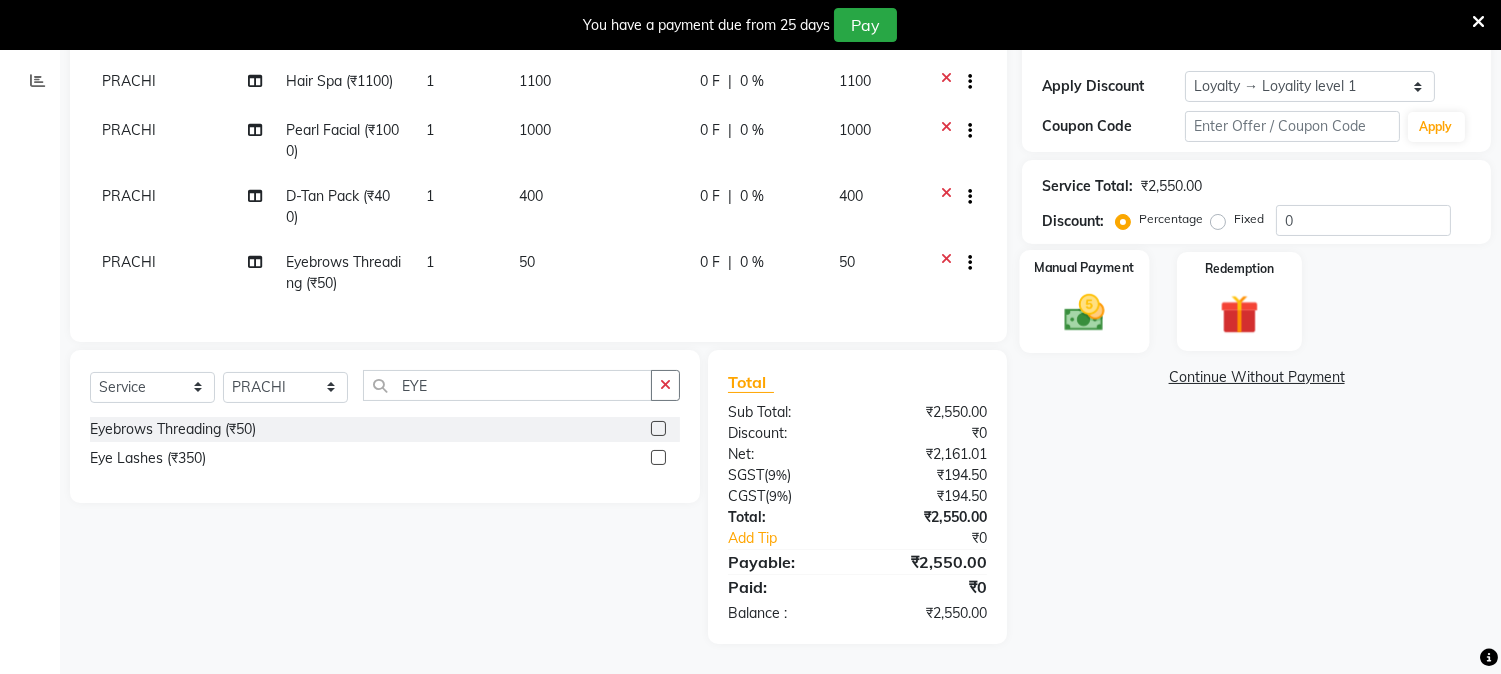click 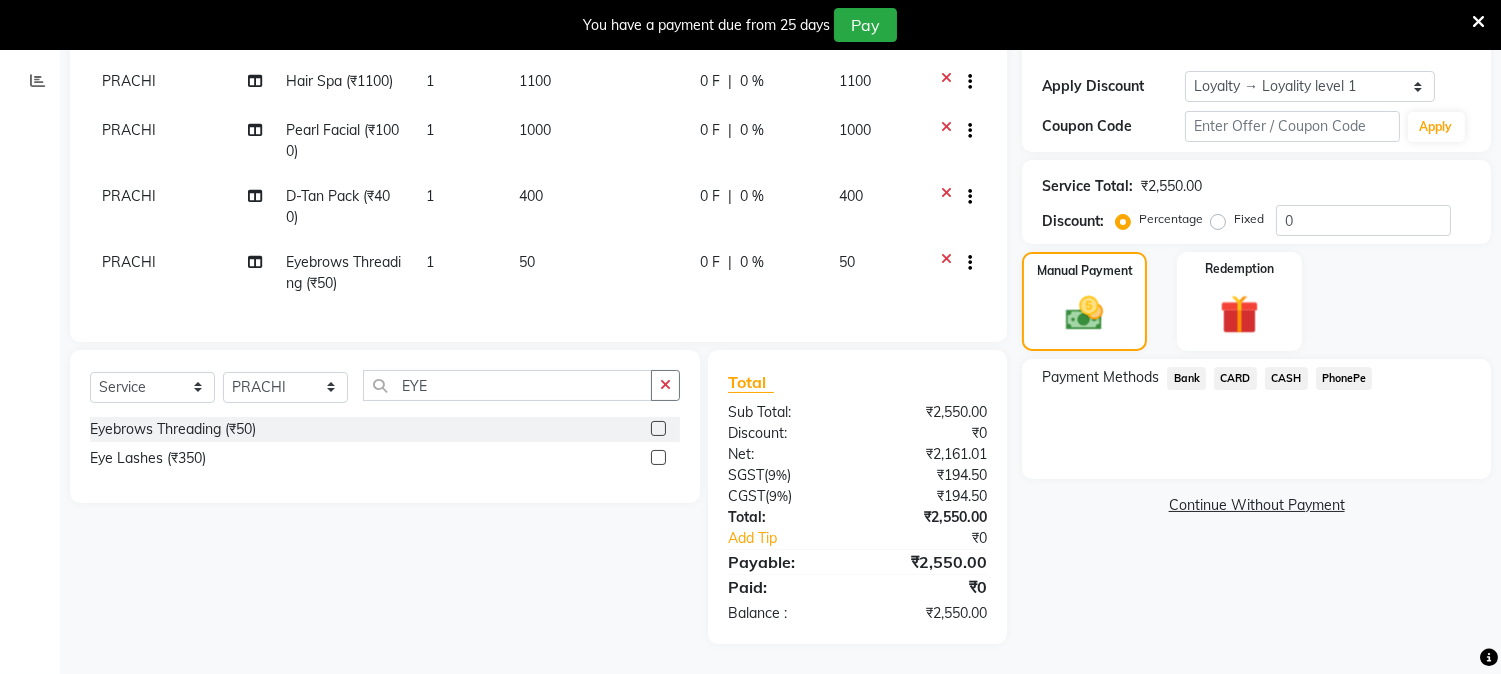click on "PhonePe" 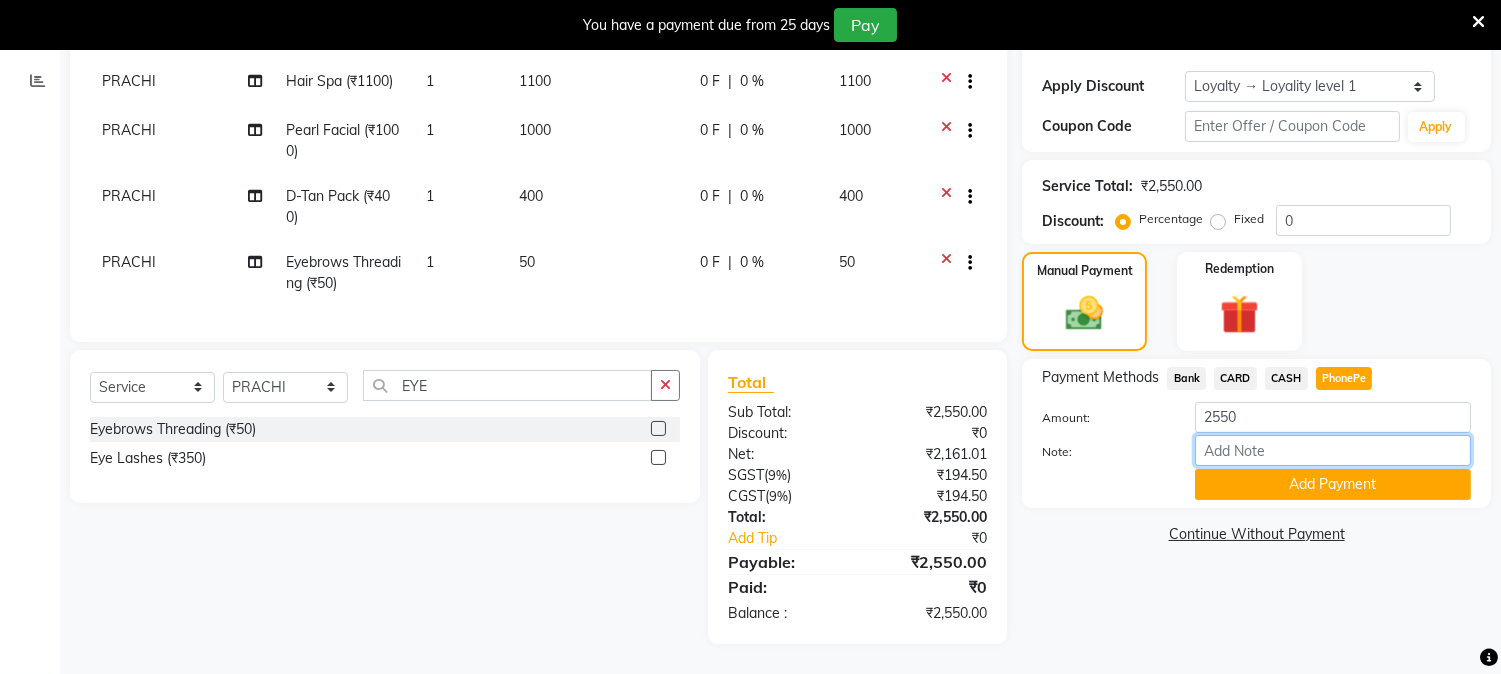 click on "Note:" at bounding box center (1333, 450) 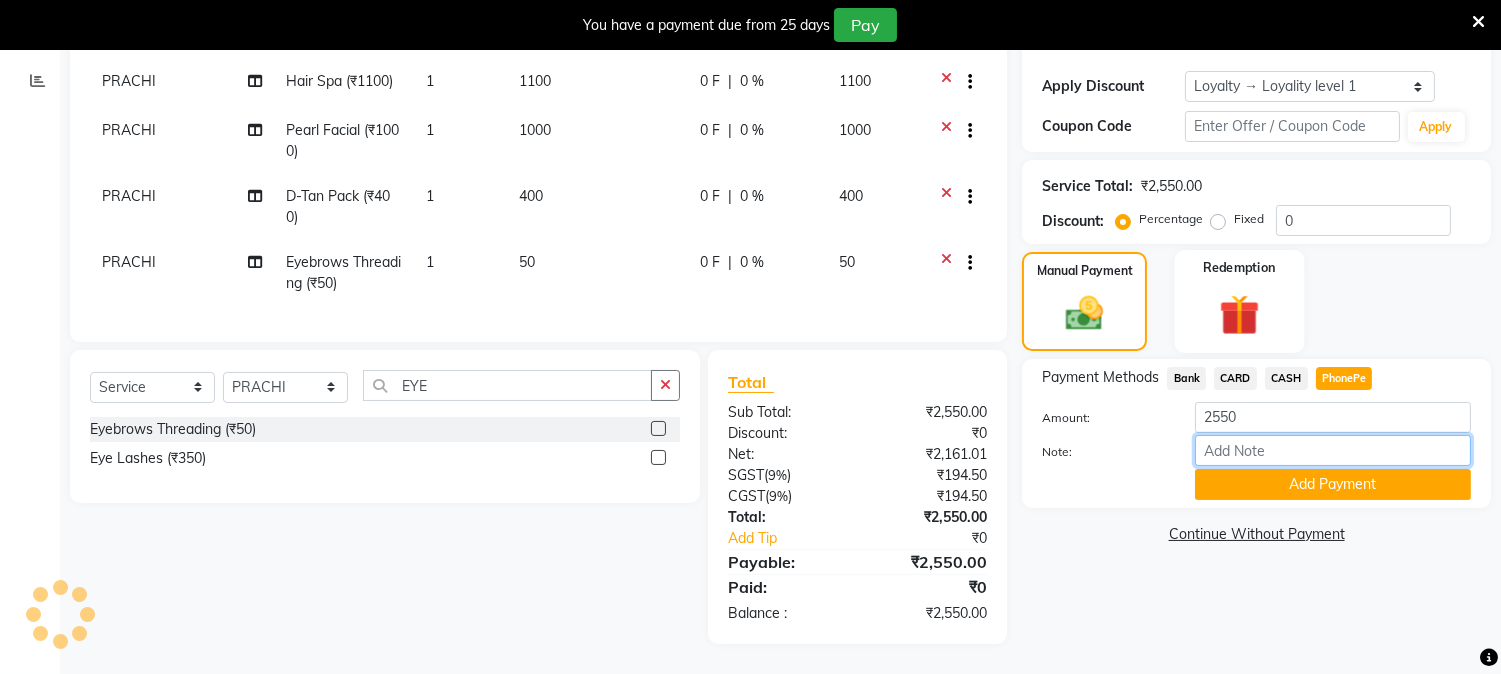 type on "NIGISHA" 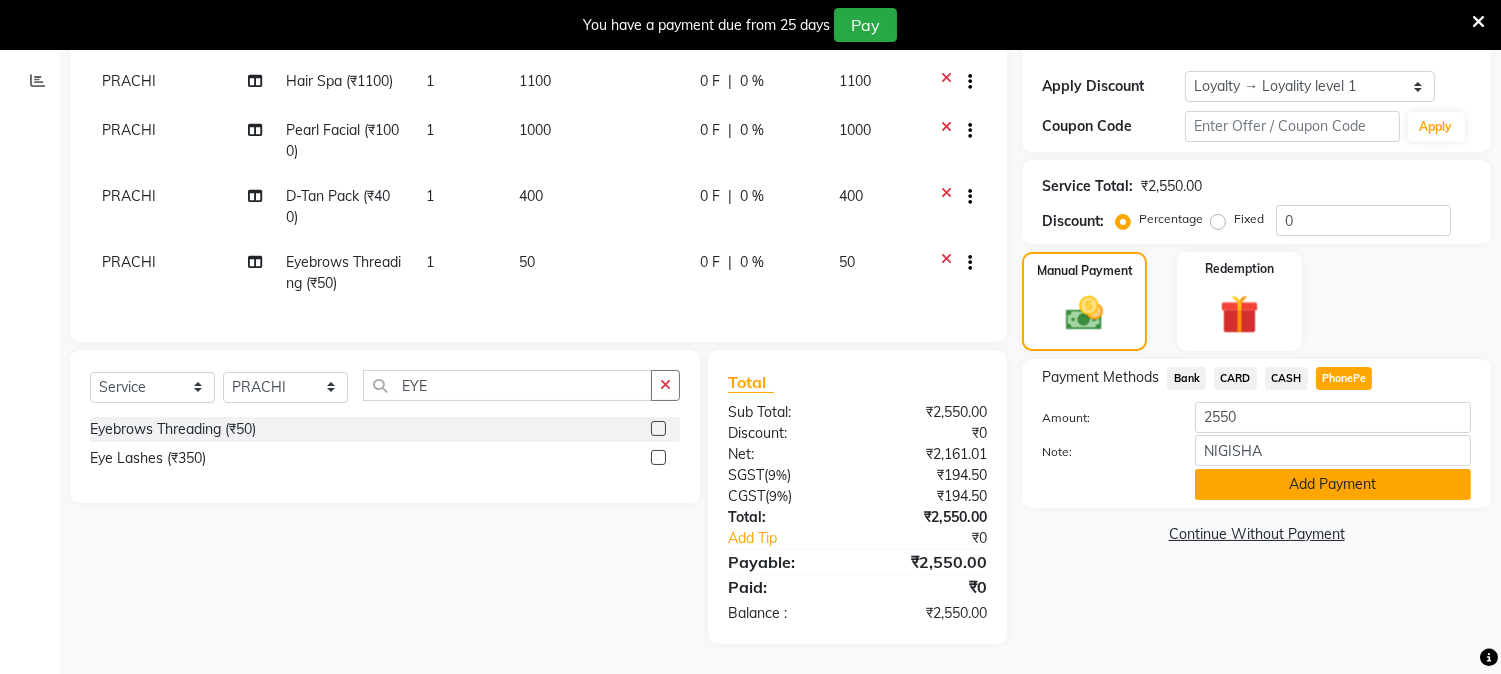 click on "Add Payment" 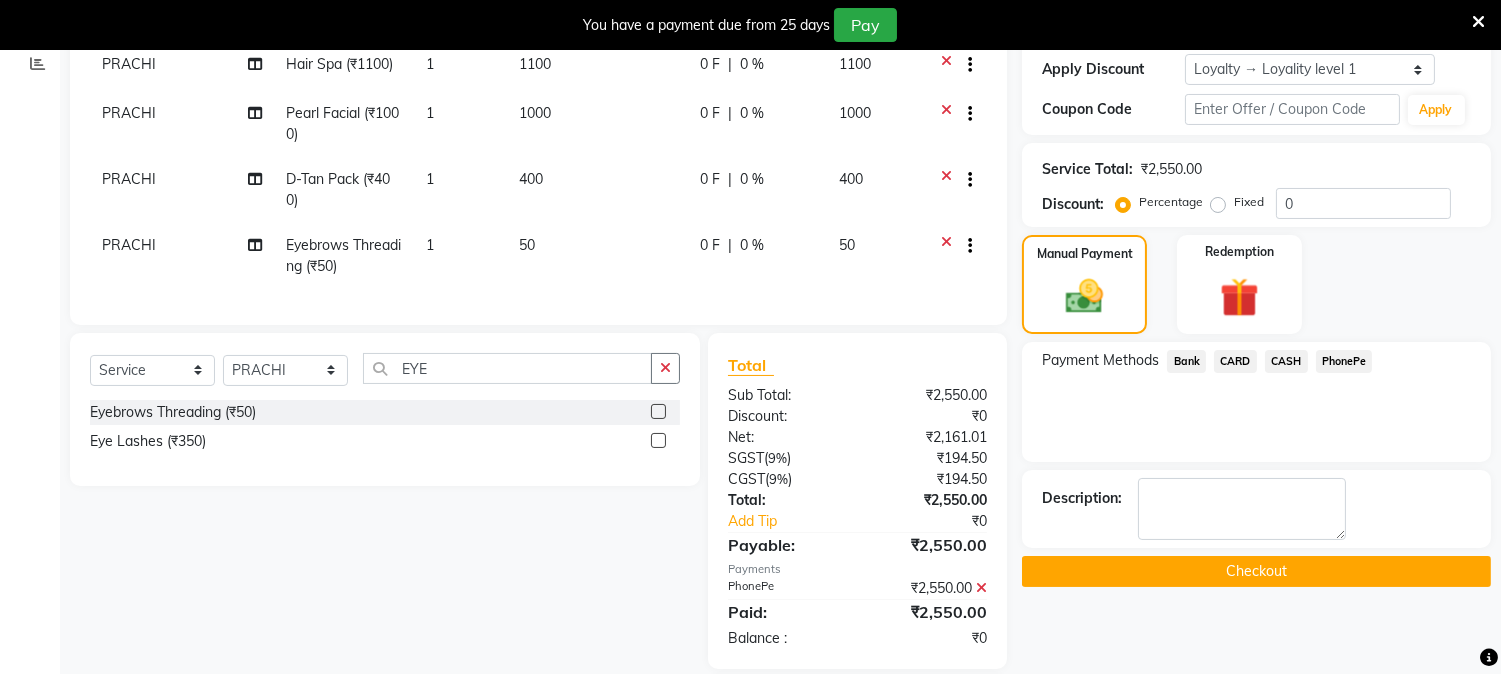 click on "Checkout" 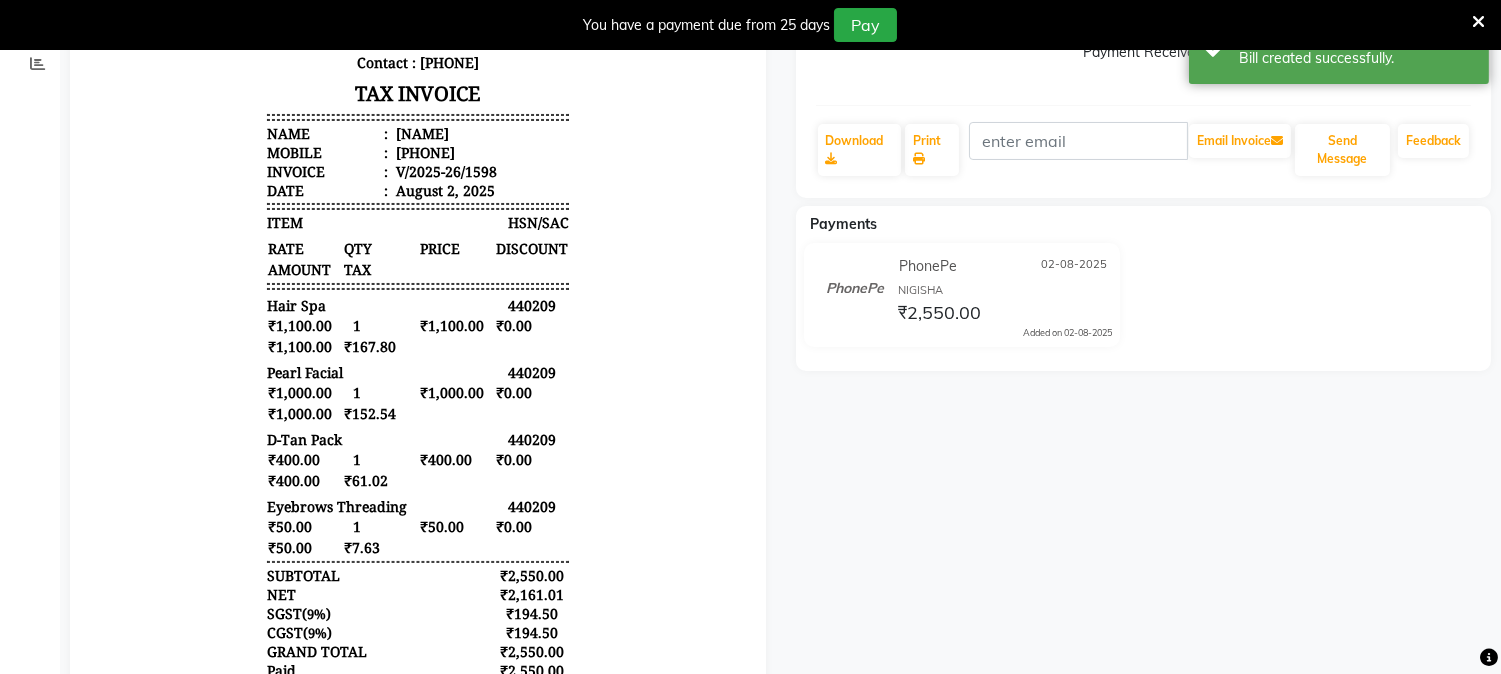 scroll, scrollTop: 0, scrollLeft: 0, axis: both 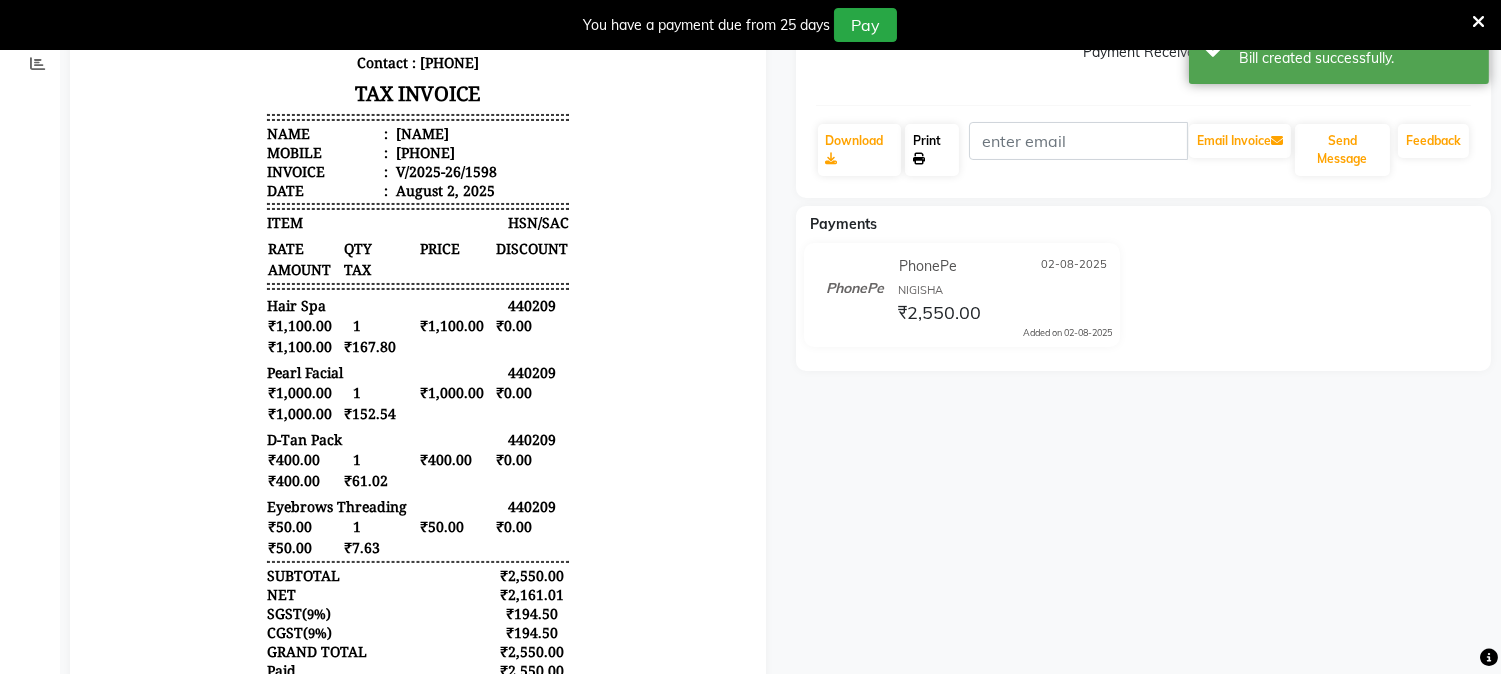 click on "Print" 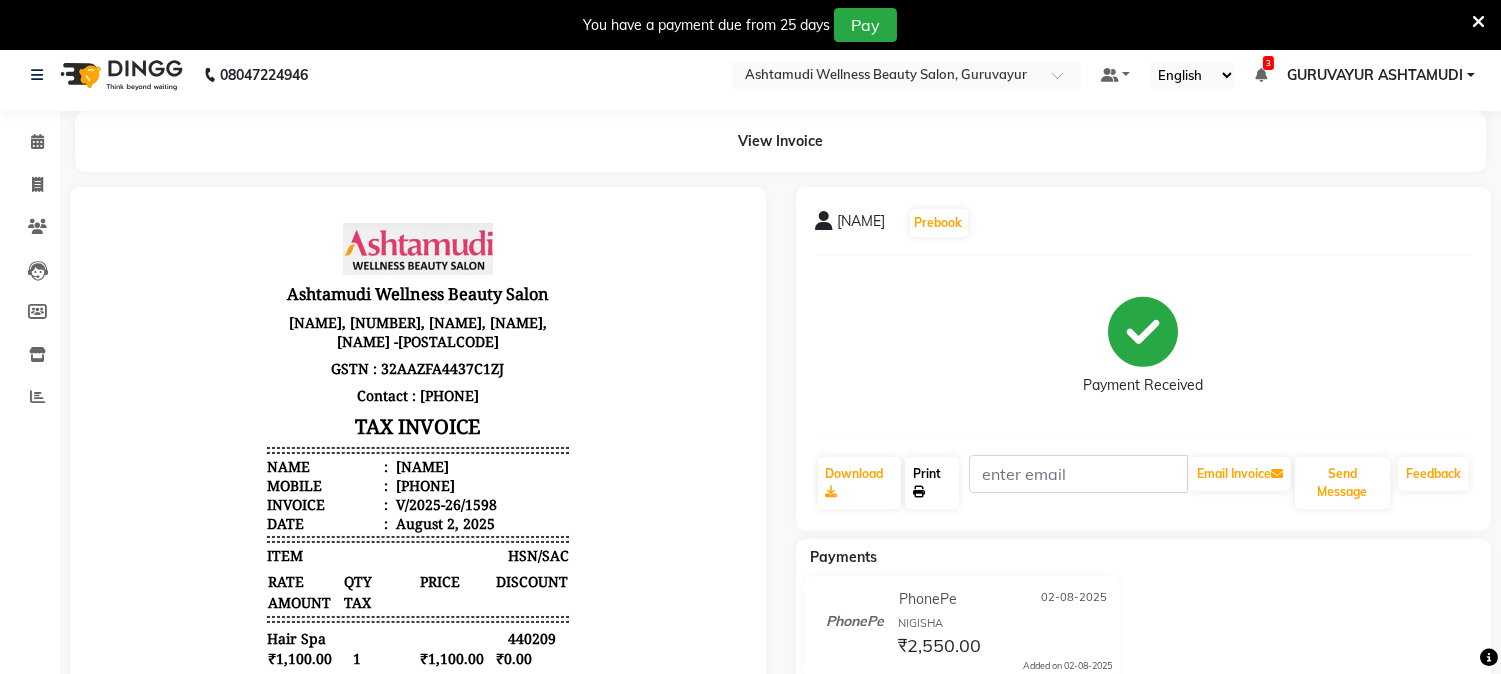 scroll, scrollTop: 0, scrollLeft: 0, axis: both 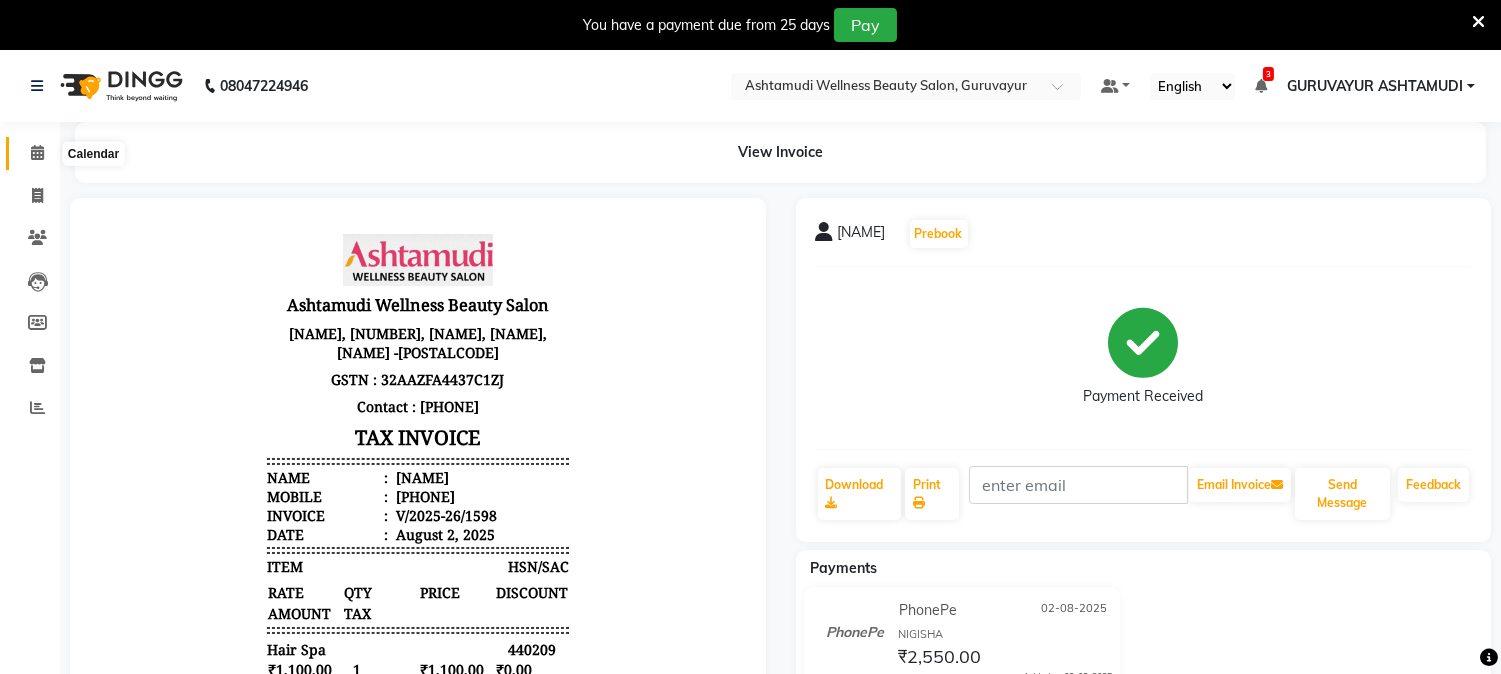 click 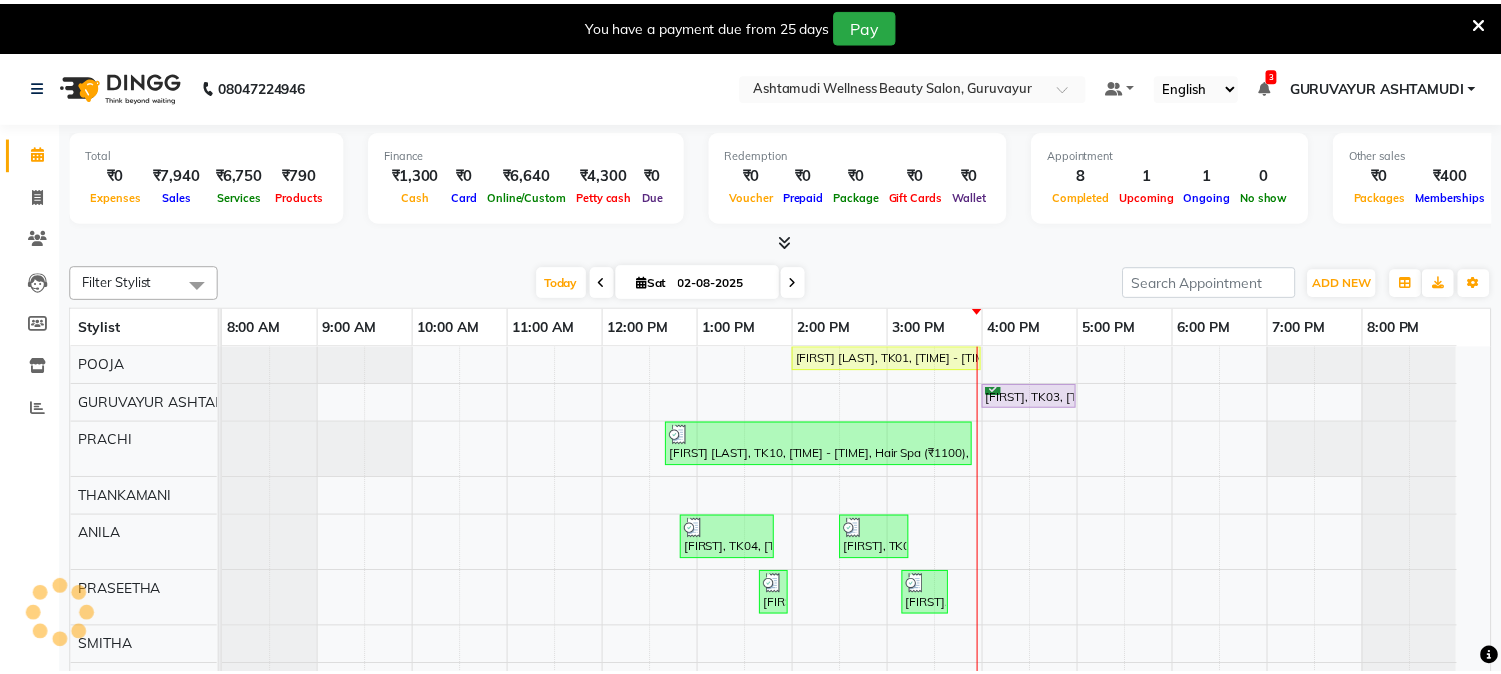 scroll, scrollTop: 0, scrollLeft: 0, axis: both 